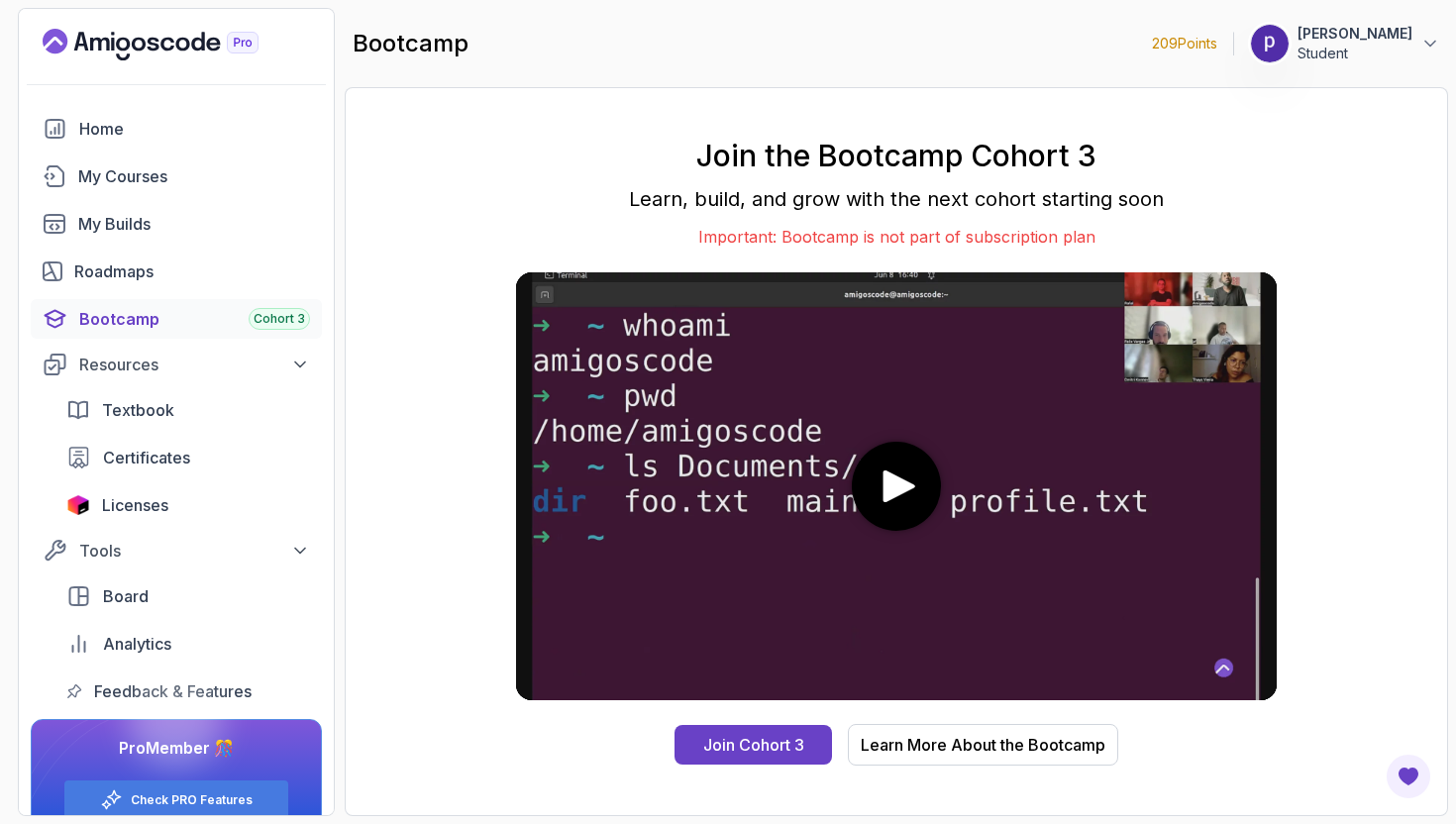 scroll, scrollTop: 0, scrollLeft: 0, axis: both 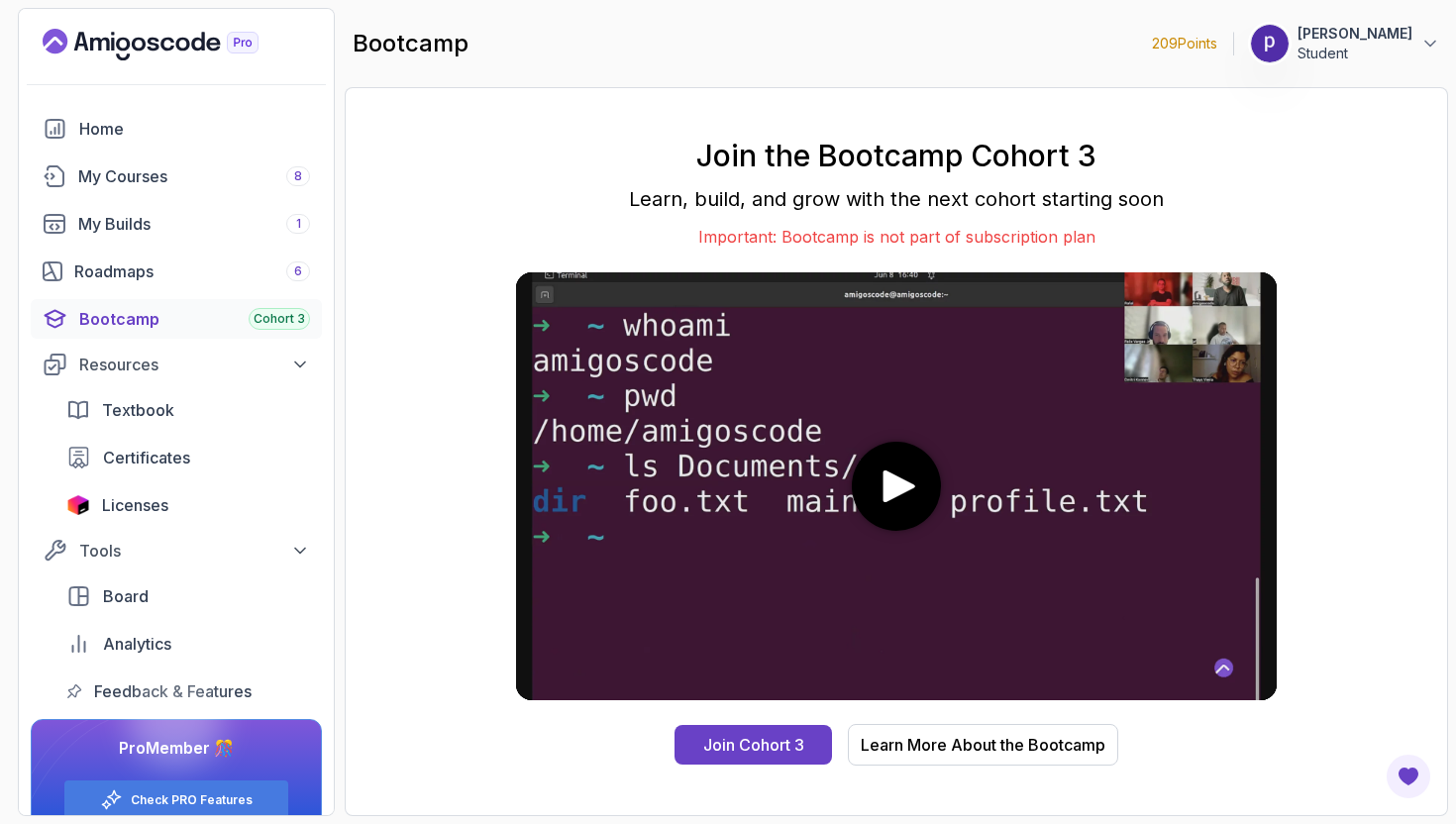 drag, startPoint x: 1348, startPoint y: 469, endPoint x: 1228, endPoint y: 484, distance: 120.93387 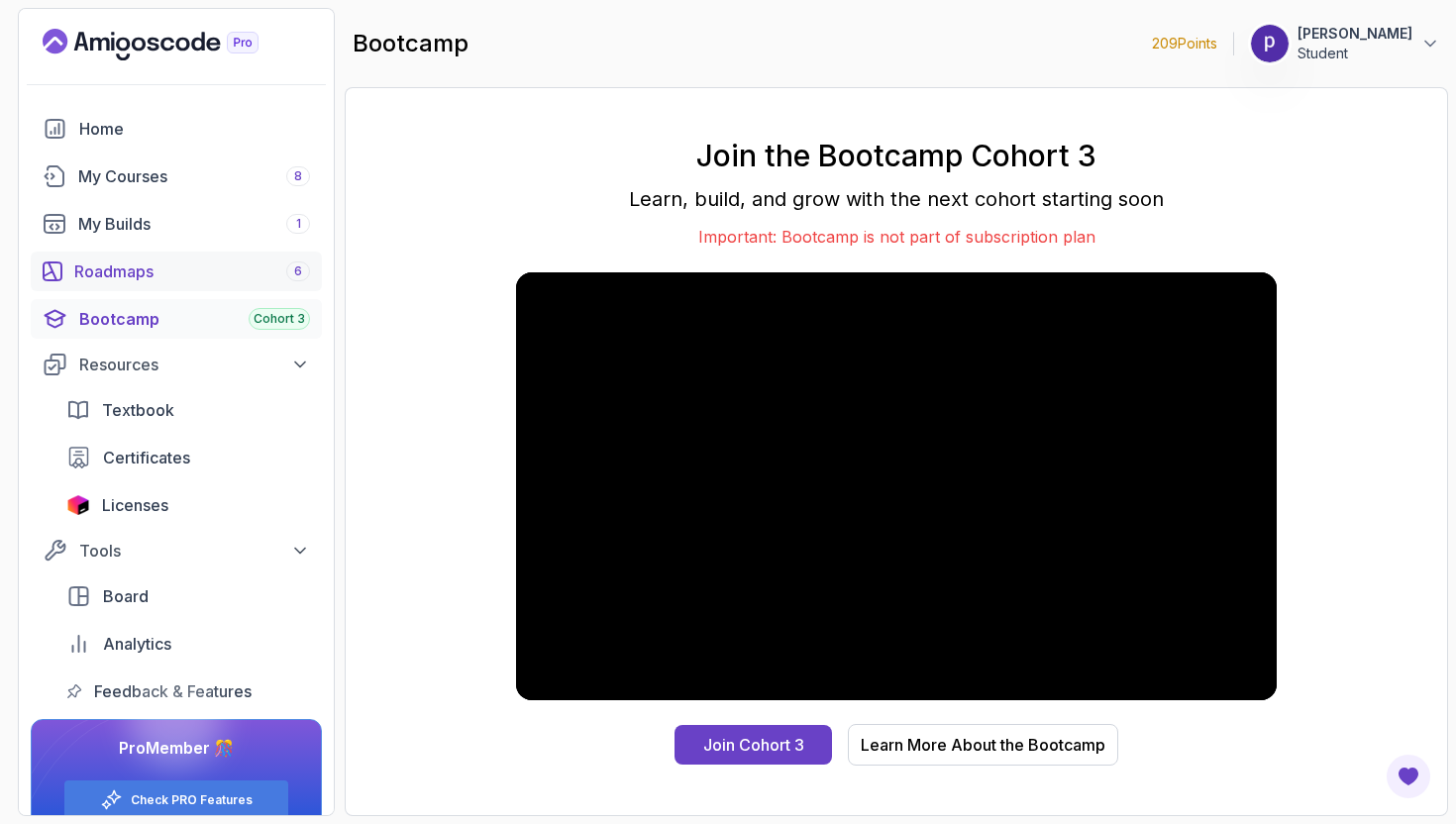 click on "Roadmaps 6" at bounding box center (192, 271) 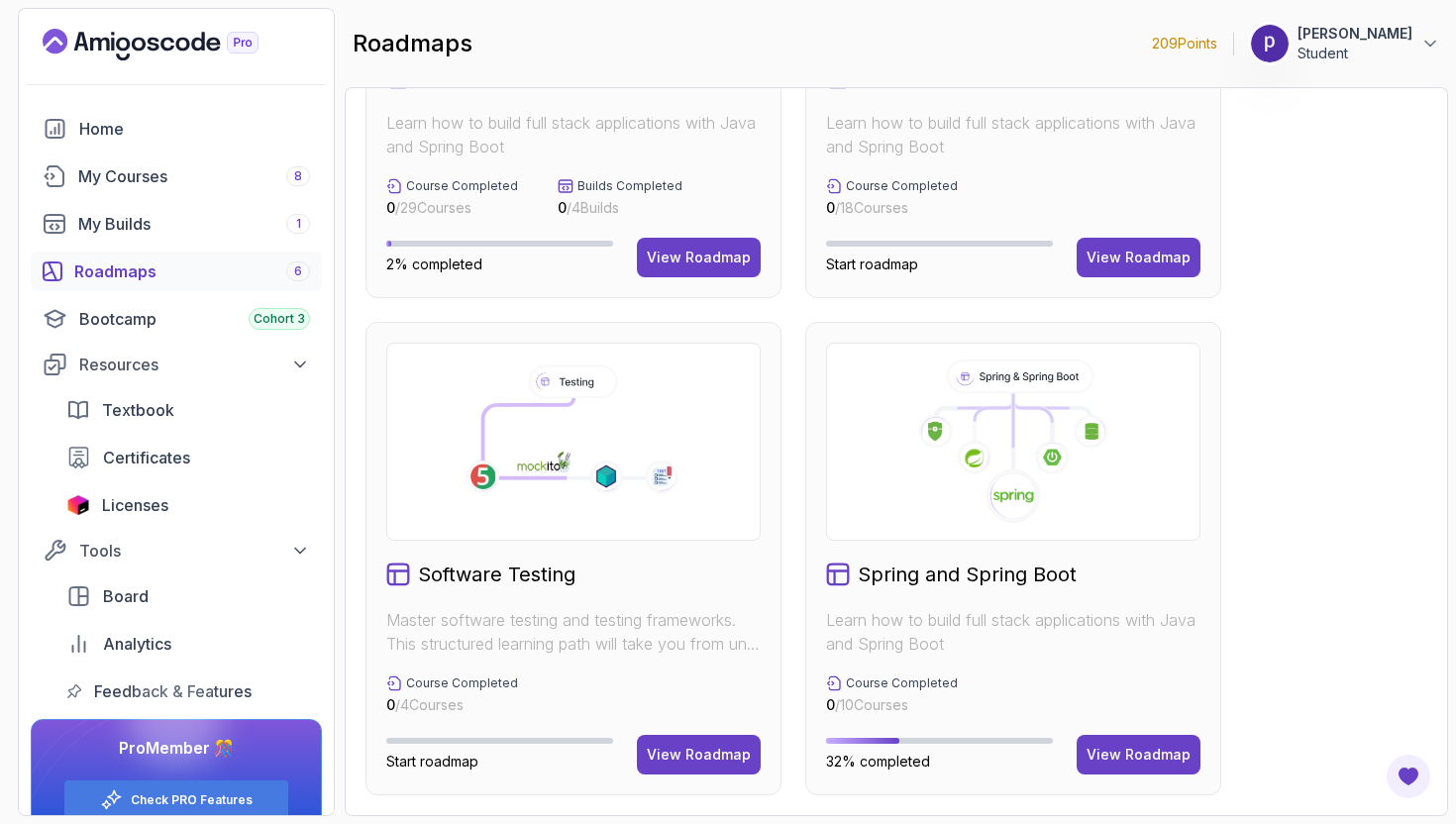 scroll, scrollTop: 751, scrollLeft: 0, axis: vertical 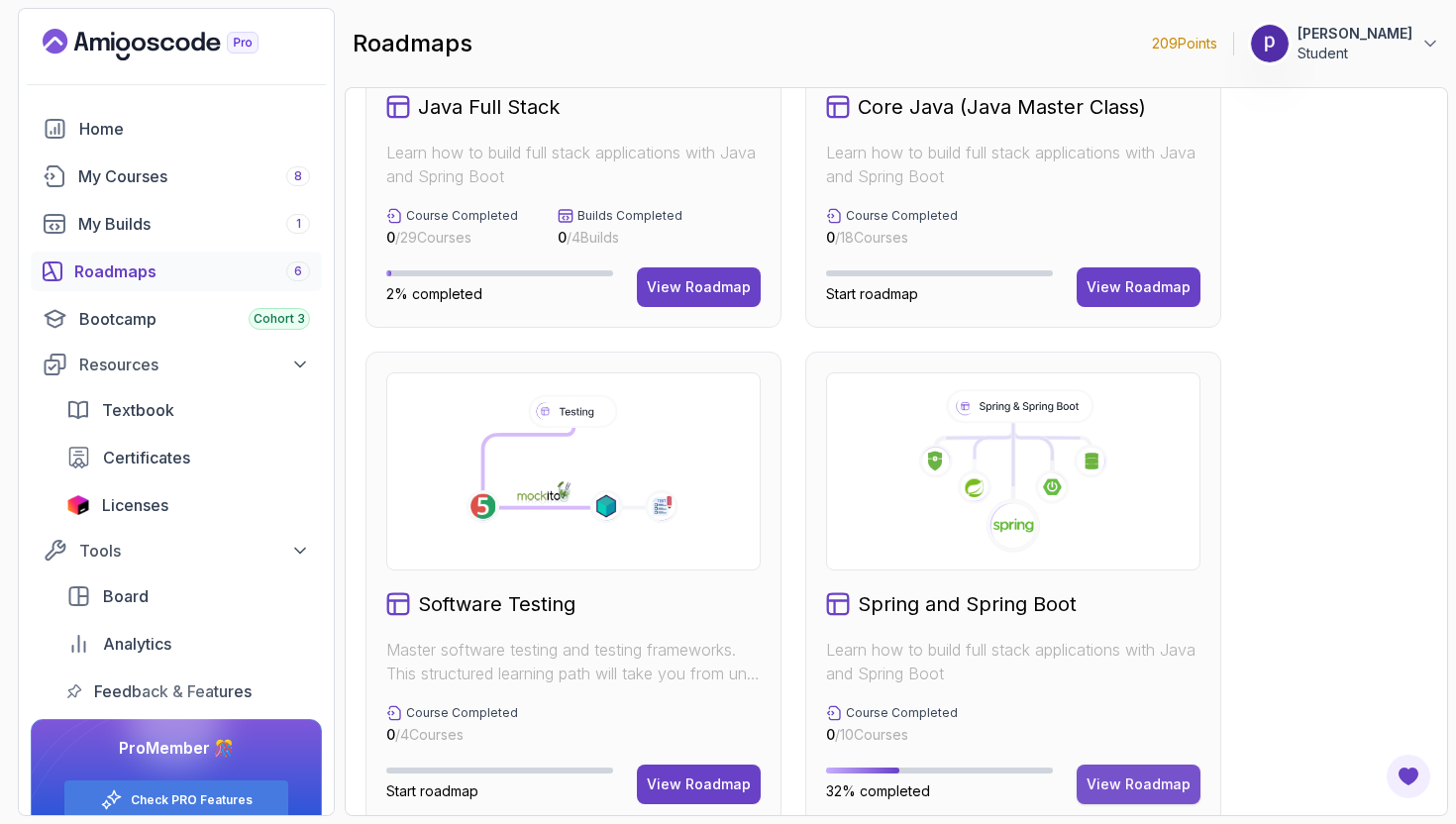 click on "View Roadmap" at bounding box center [1138, 784] 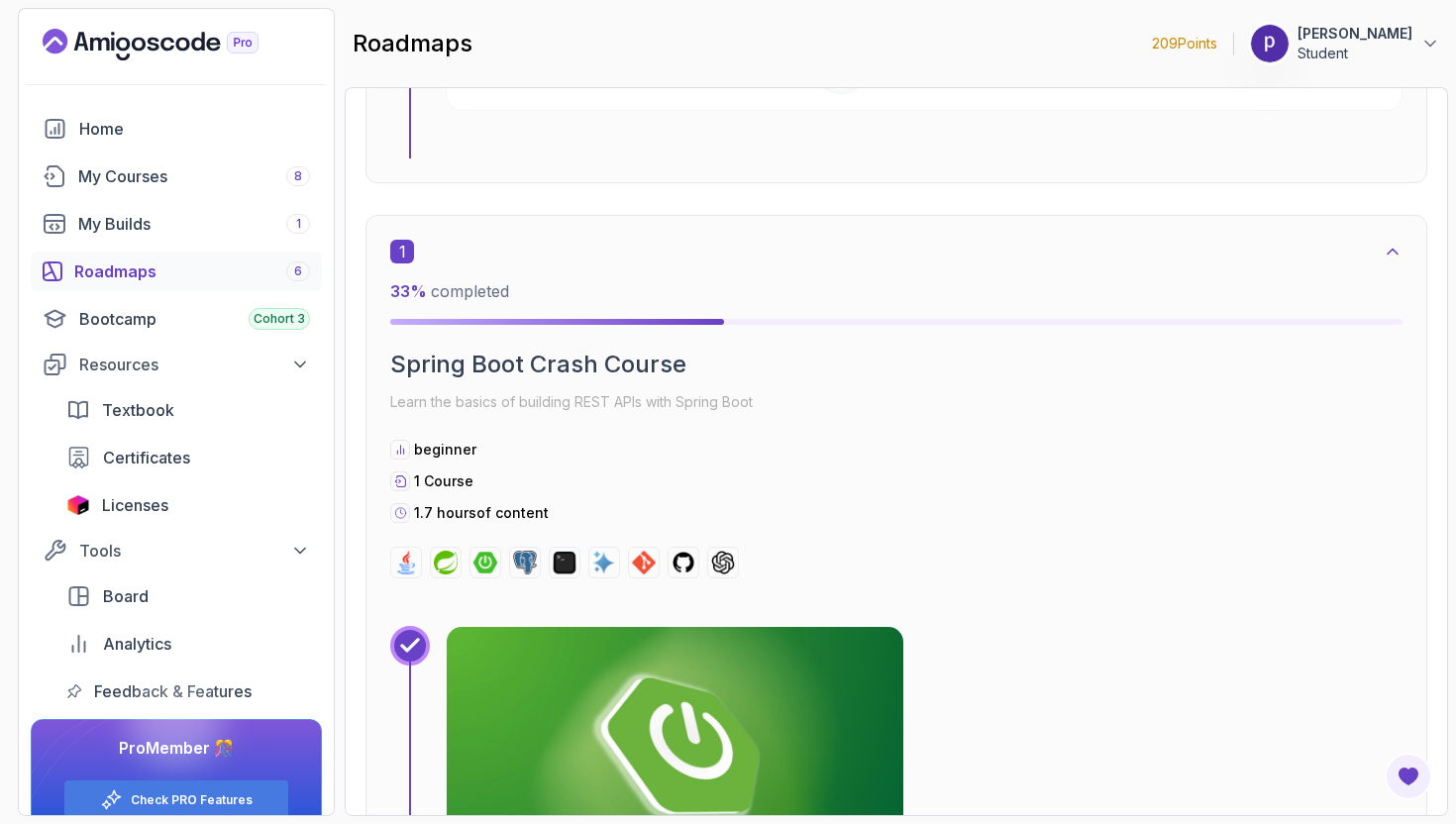 scroll, scrollTop: 0, scrollLeft: 0, axis: both 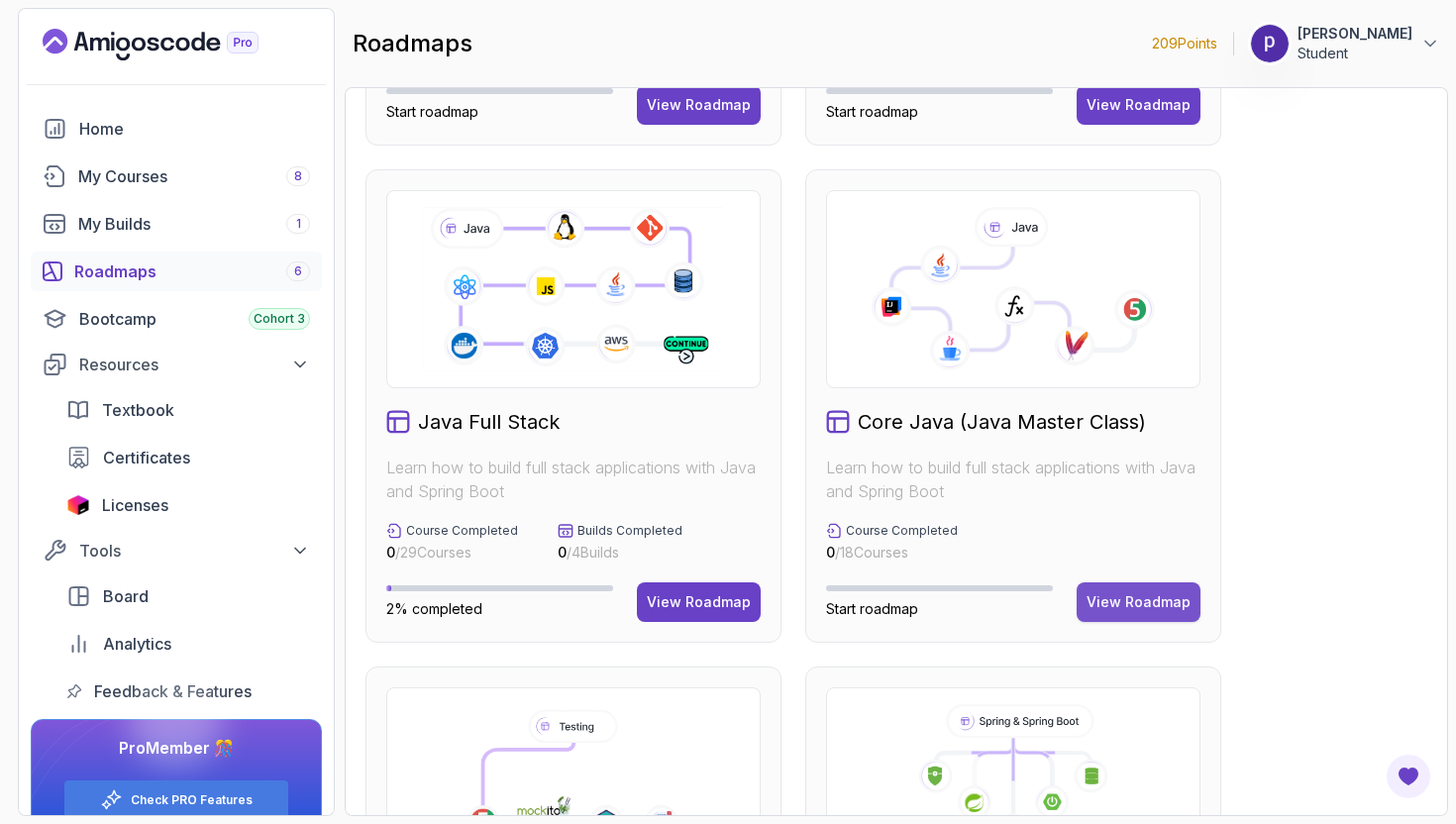 drag, startPoint x: 1135, startPoint y: 591, endPoint x: 1159, endPoint y: 593, distance: 24.083189 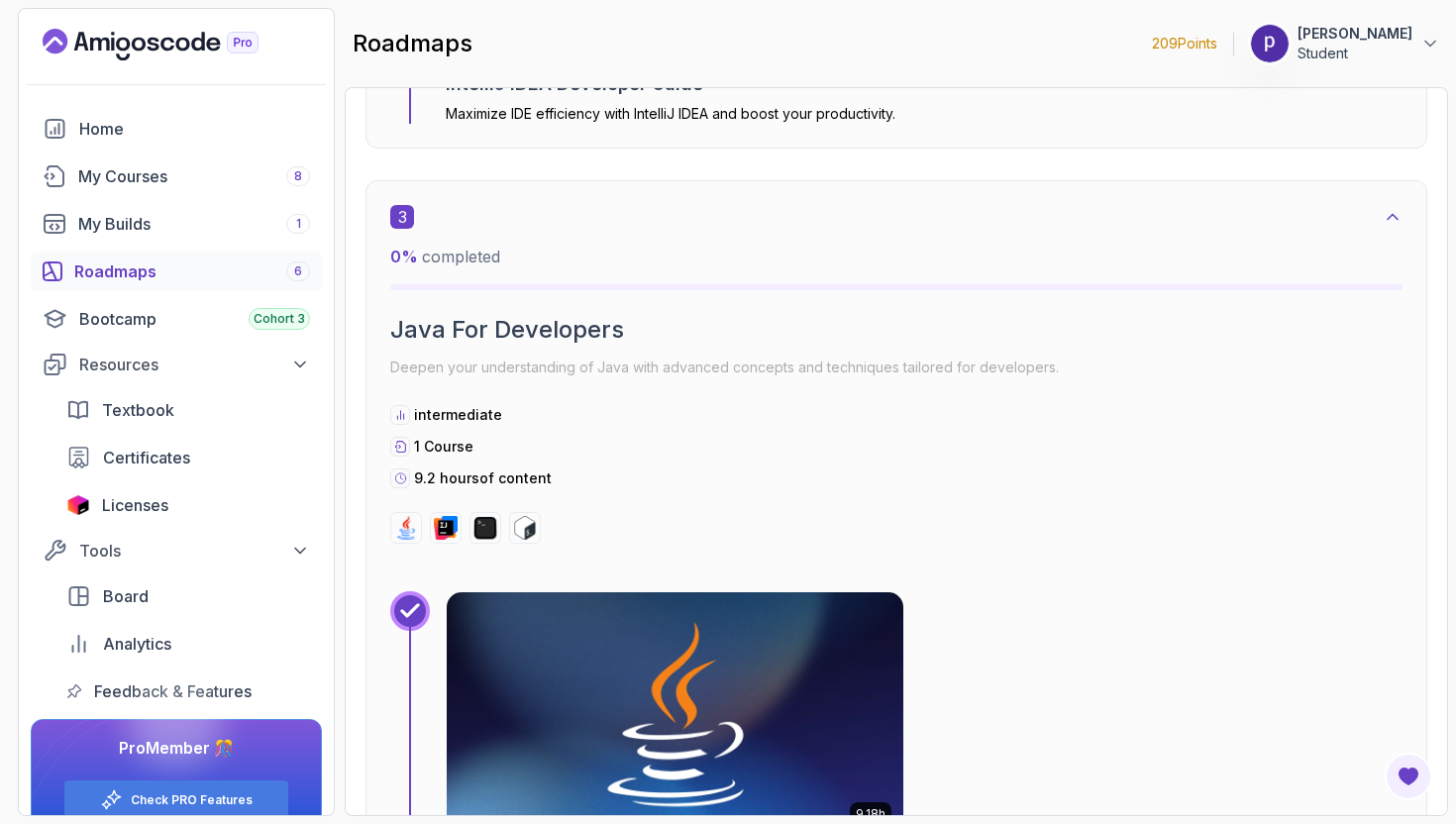 drag, startPoint x: 590, startPoint y: 360, endPoint x: 672, endPoint y: 375, distance: 83.360662 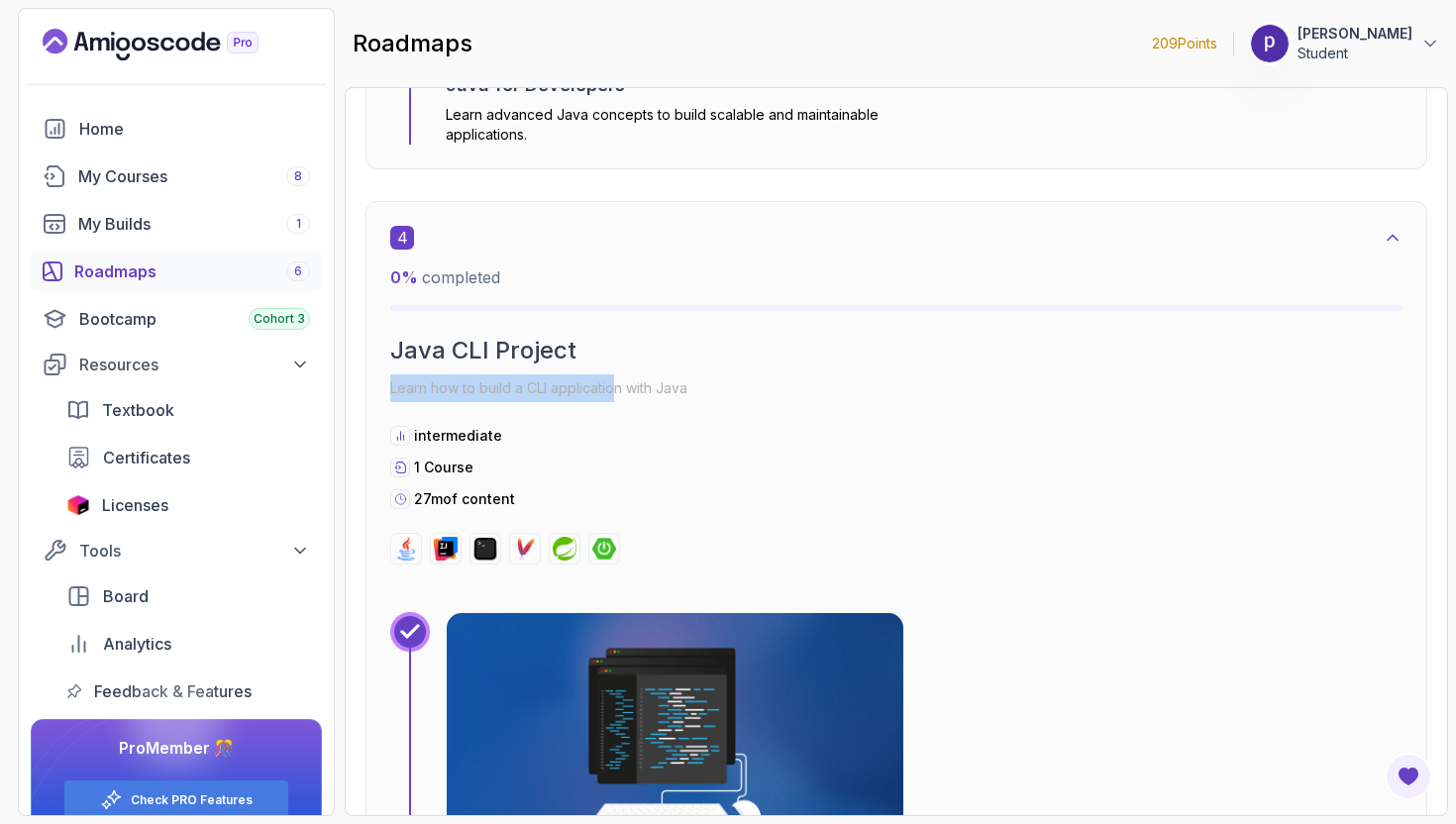 drag, startPoint x: 584, startPoint y: 367, endPoint x: 715, endPoint y: 392, distance: 133.36416 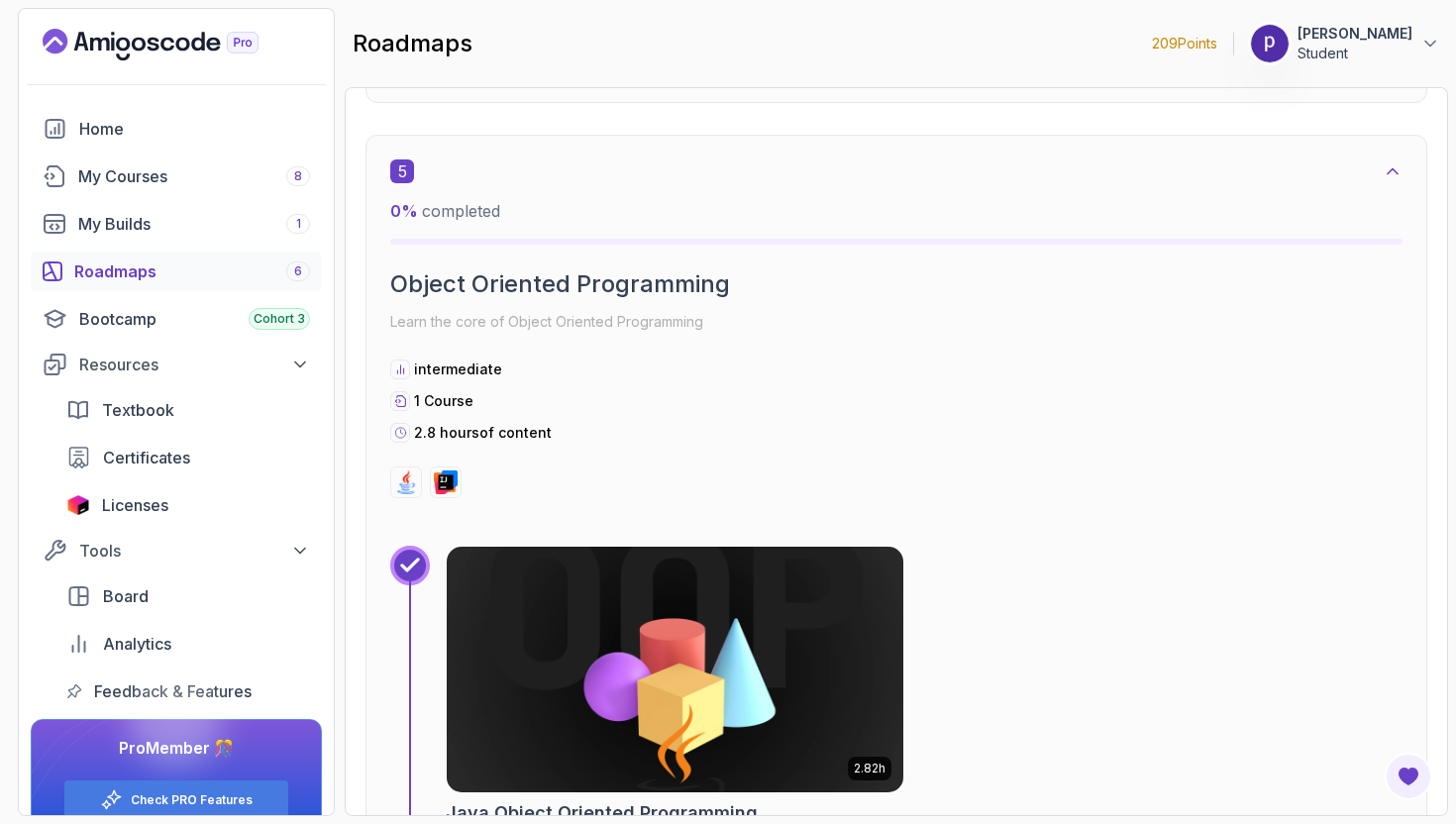 drag, startPoint x: 472, startPoint y: 369, endPoint x: 780, endPoint y: 464, distance: 322.31817 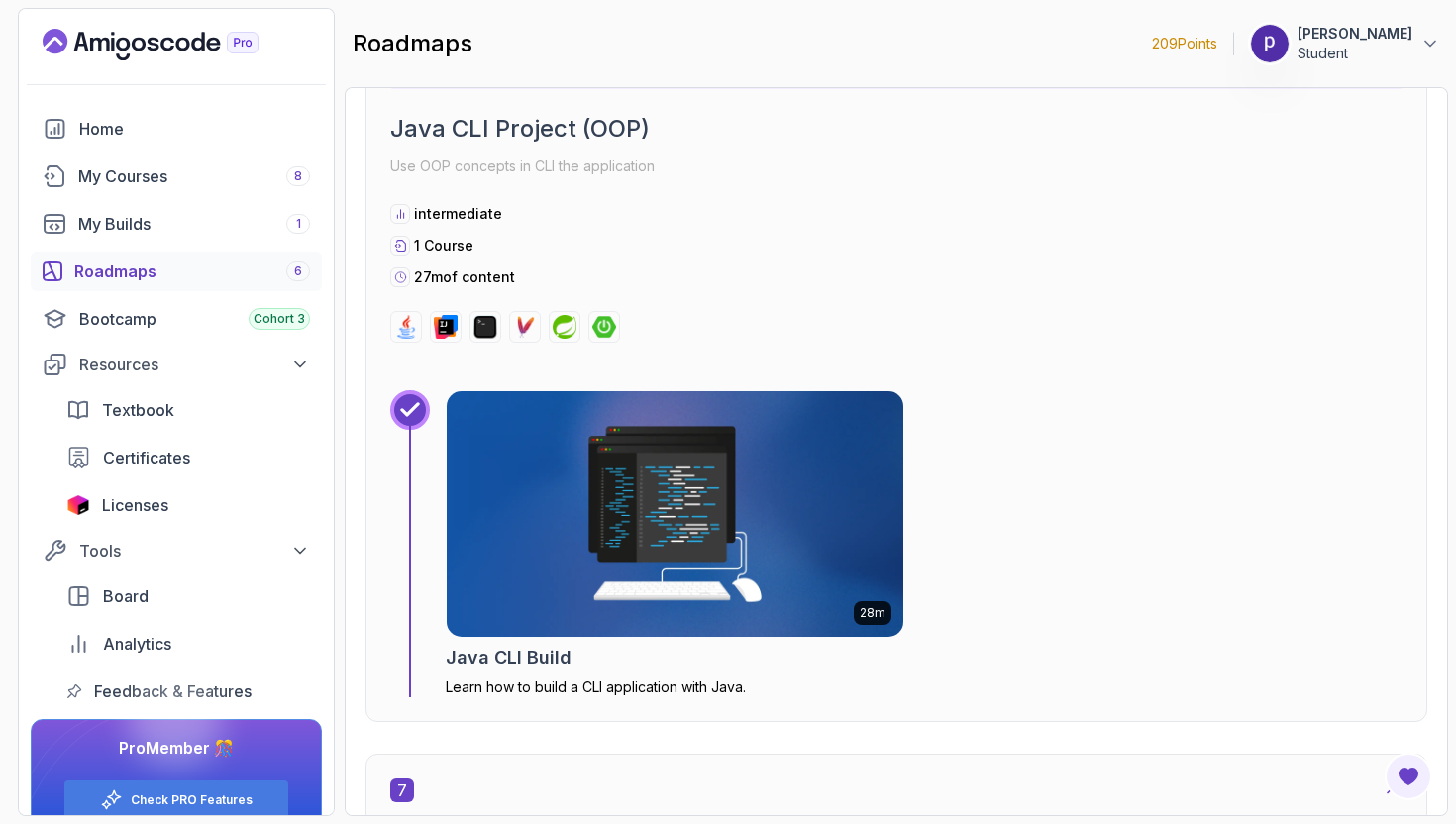 drag, startPoint x: 564, startPoint y: 227, endPoint x: 659, endPoint y: 282, distance: 109.77249 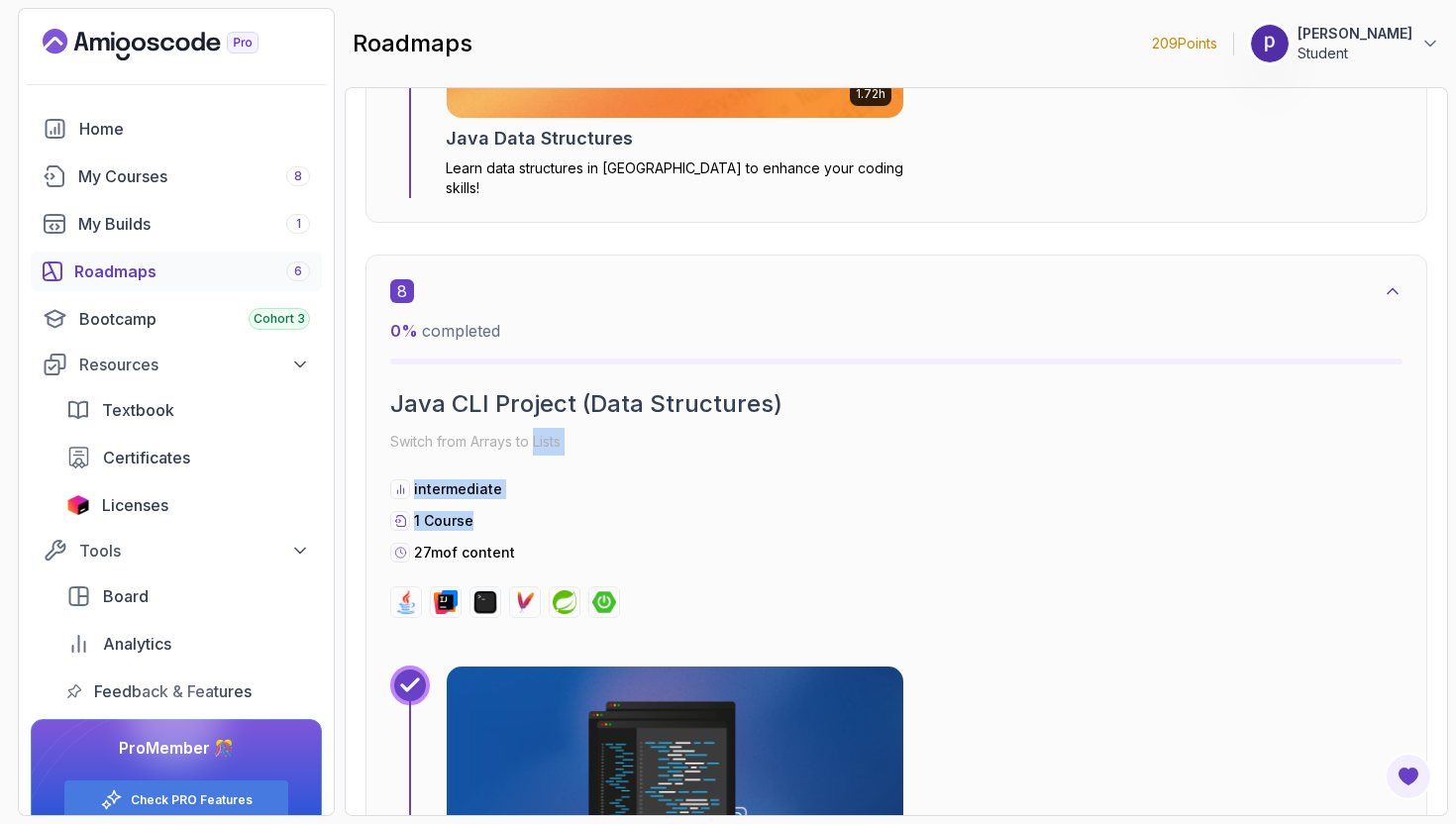 drag, startPoint x: 534, startPoint y: 431, endPoint x: 675, endPoint y: 505, distance: 159.23881 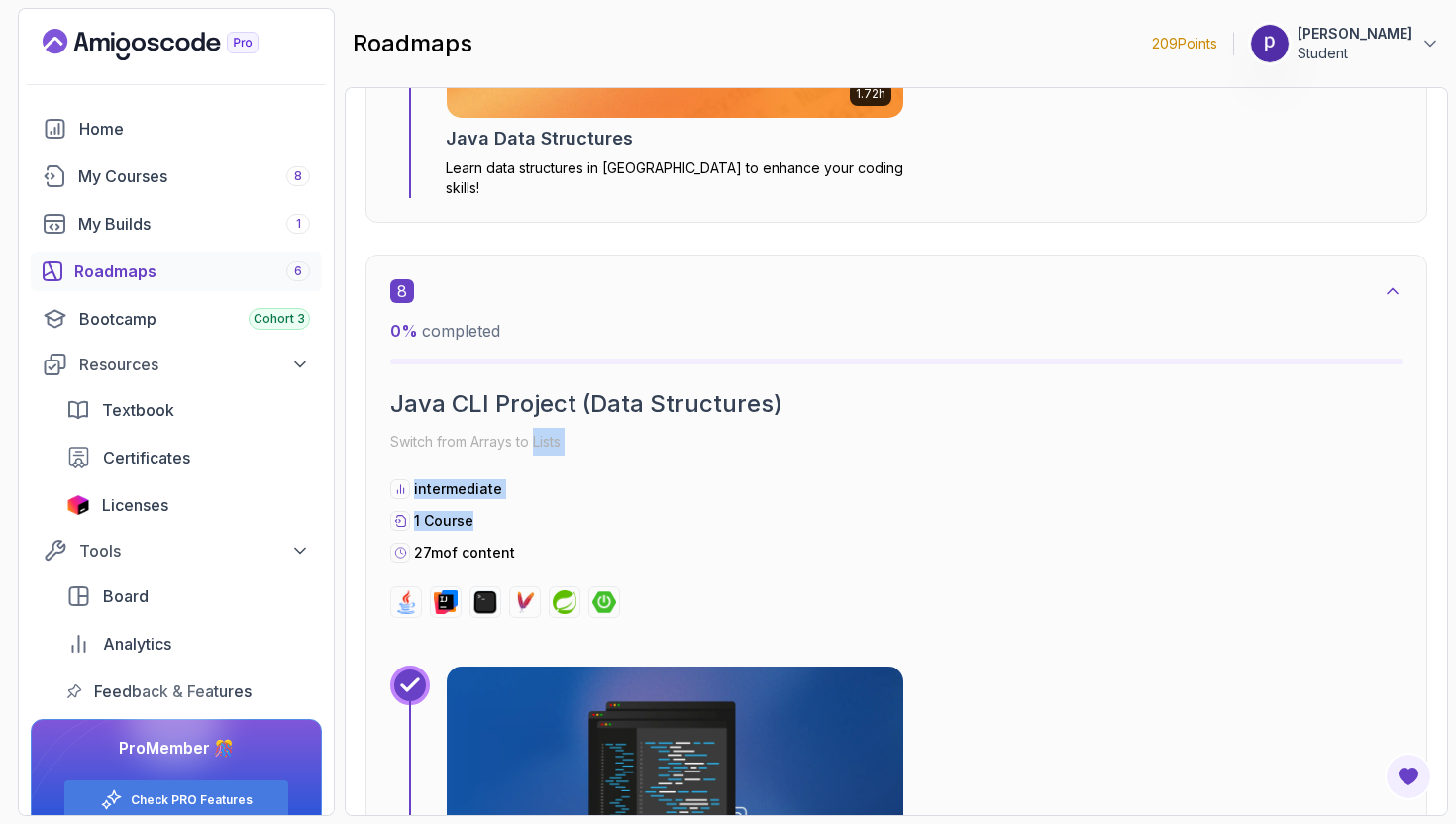 click on "8 0 % completed Java CLI Project (Data Structures) Switch from Arrays to Lists intermediate 1   Course   27m  of content" at bounding box center [896, 449] 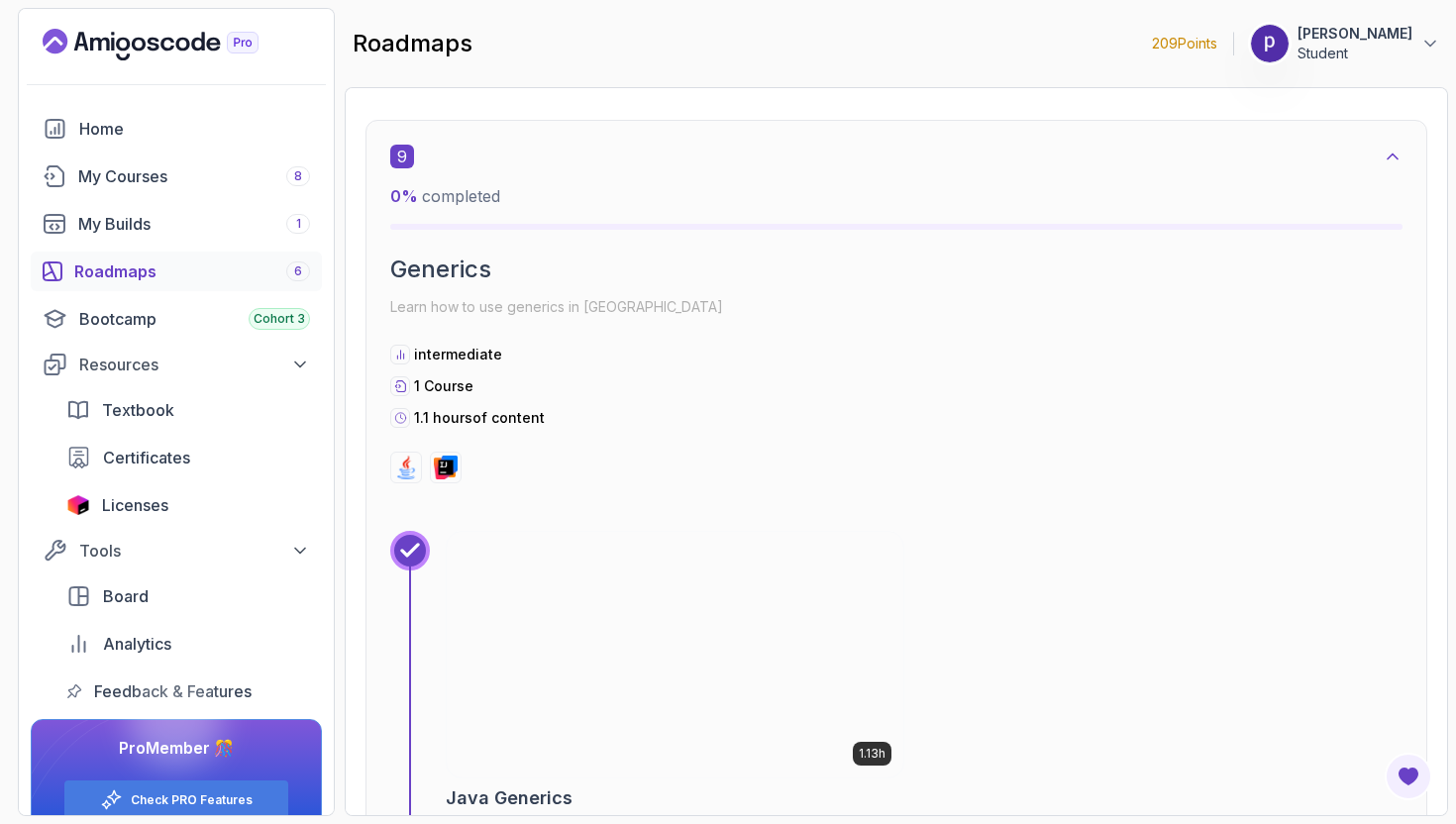scroll, scrollTop: 6827, scrollLeft: 0, axis: vertical 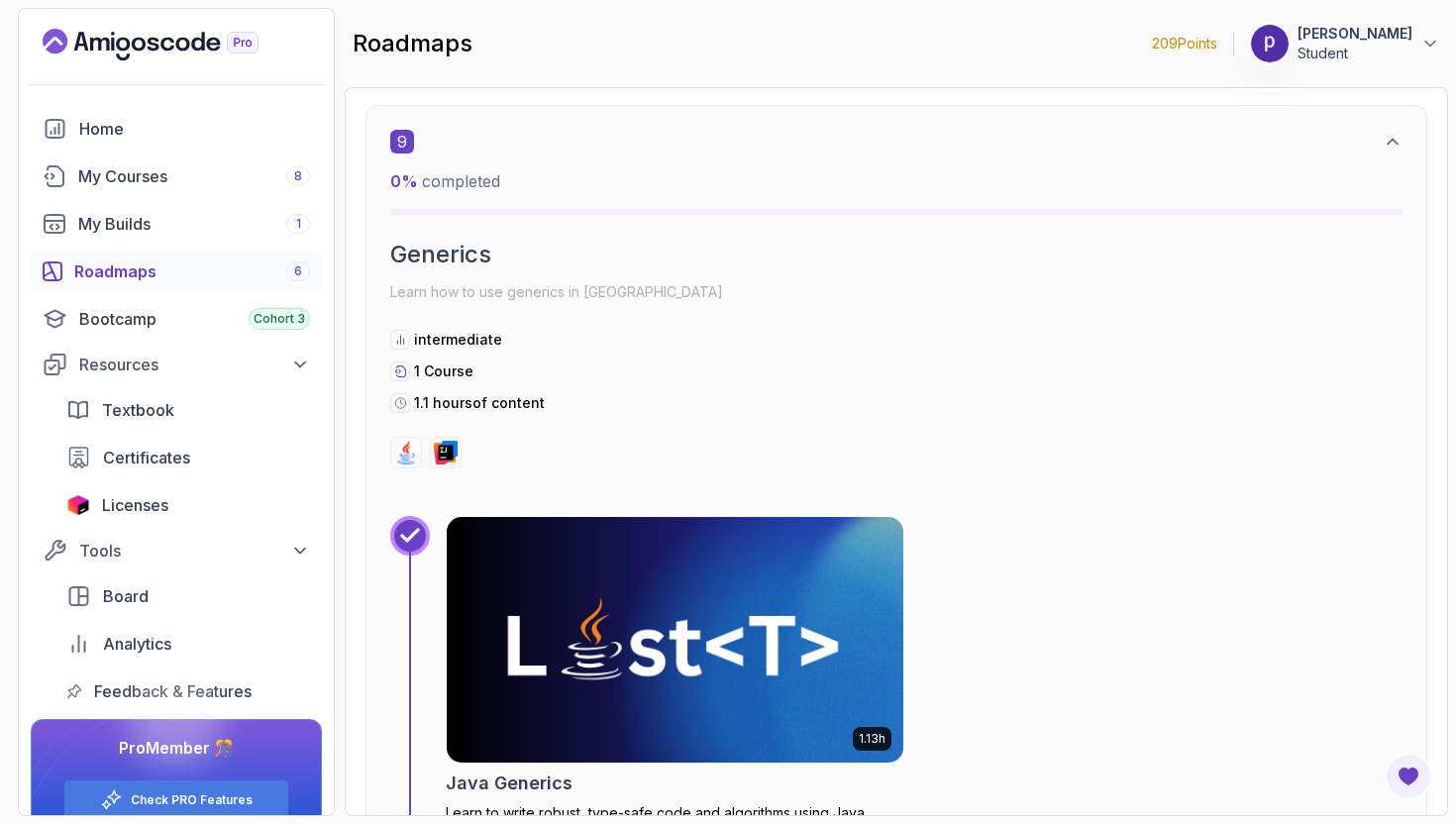 drag, startPoint x: 491, startPoint y: 286, endPoint x: 587, endPoint y: 384, distance: 137.18601 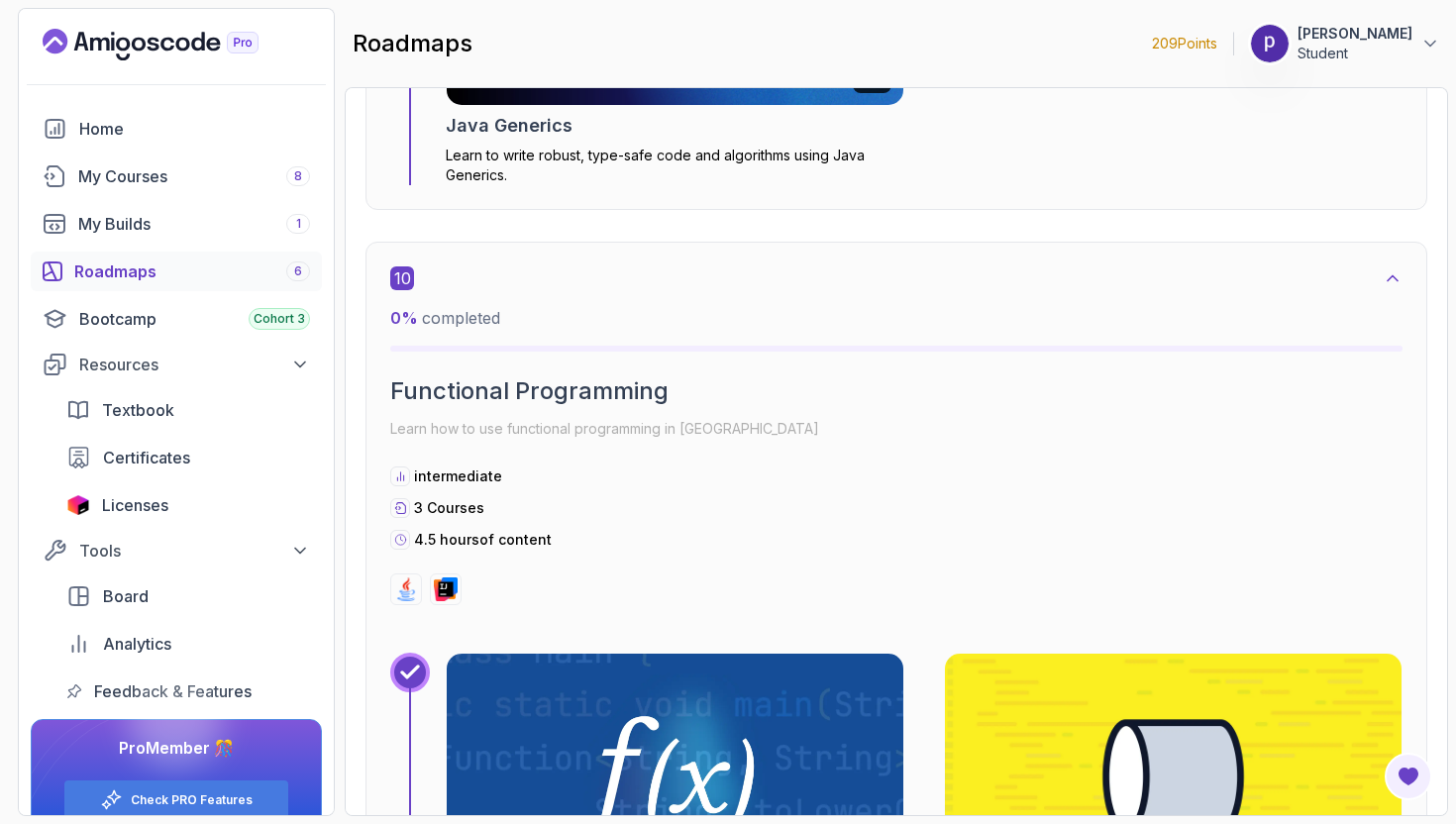 scroll, scrollTop: 7670, scrollLeft: 0, axis: vertical 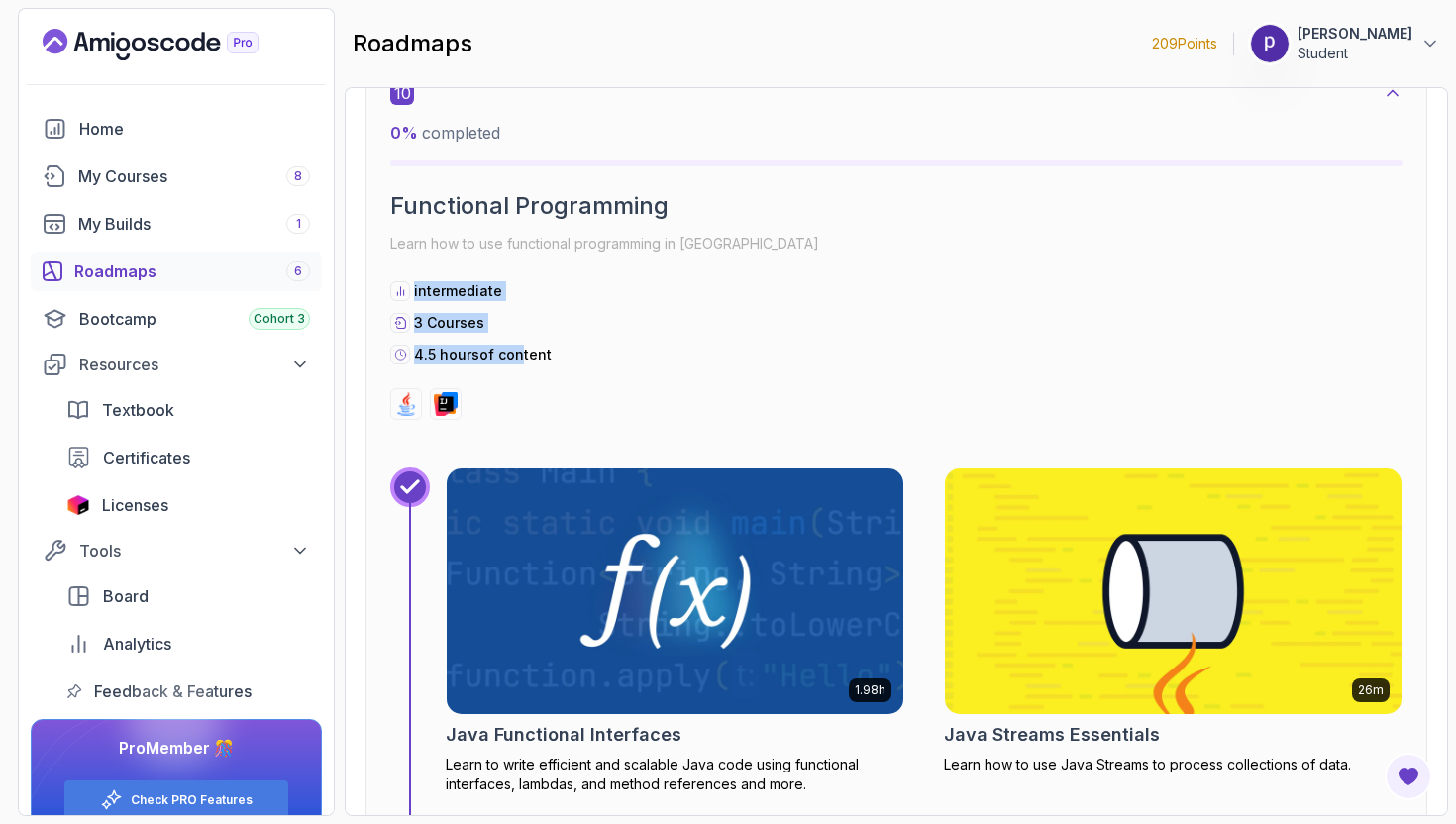 drag, startPoint x: 415, startPoint y: 263, endPoint x: 521, endPoint y: 330, distance: 125.39936 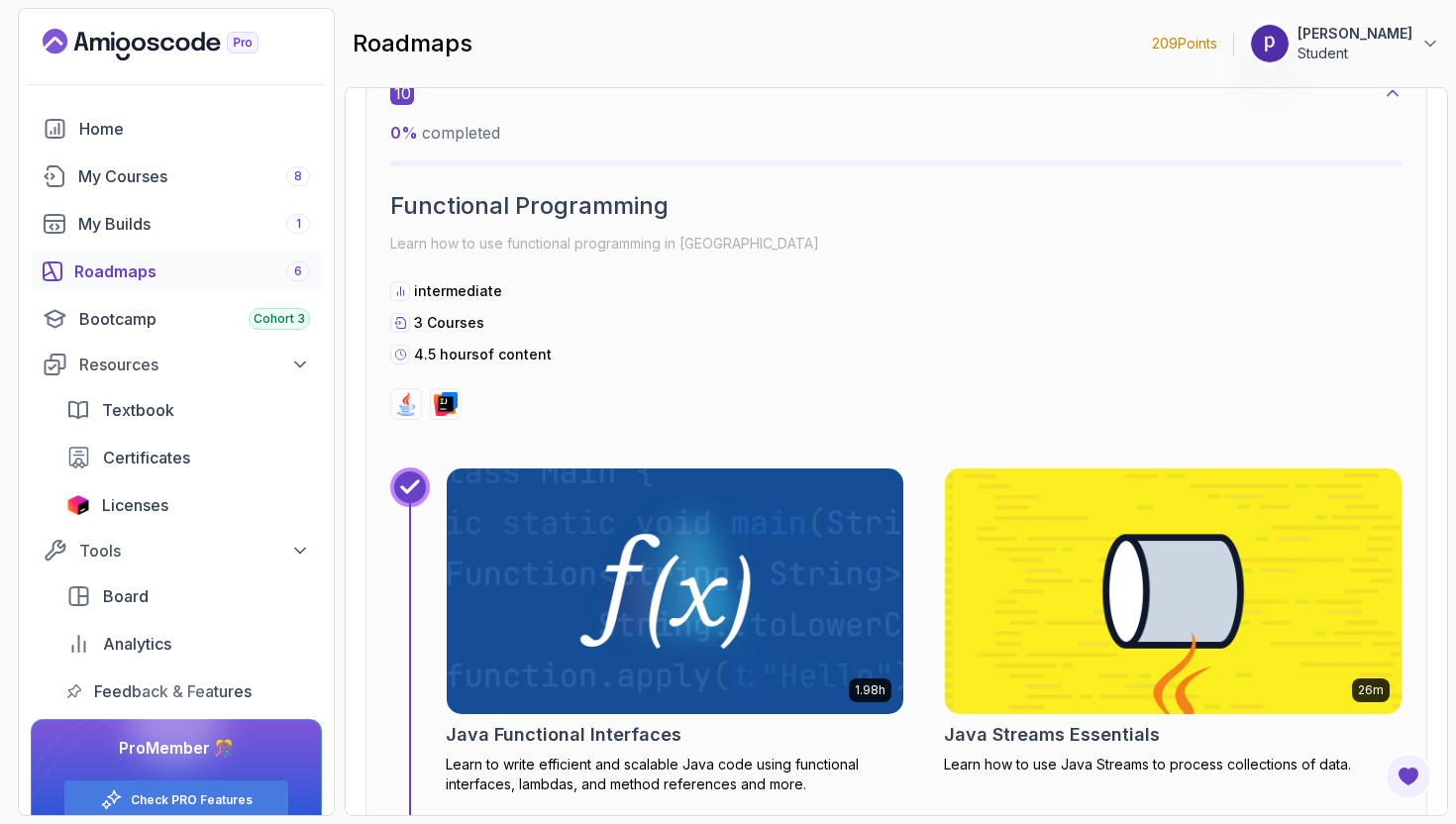 click on "4.5 hours  of content" at bounding box center [896, 355] 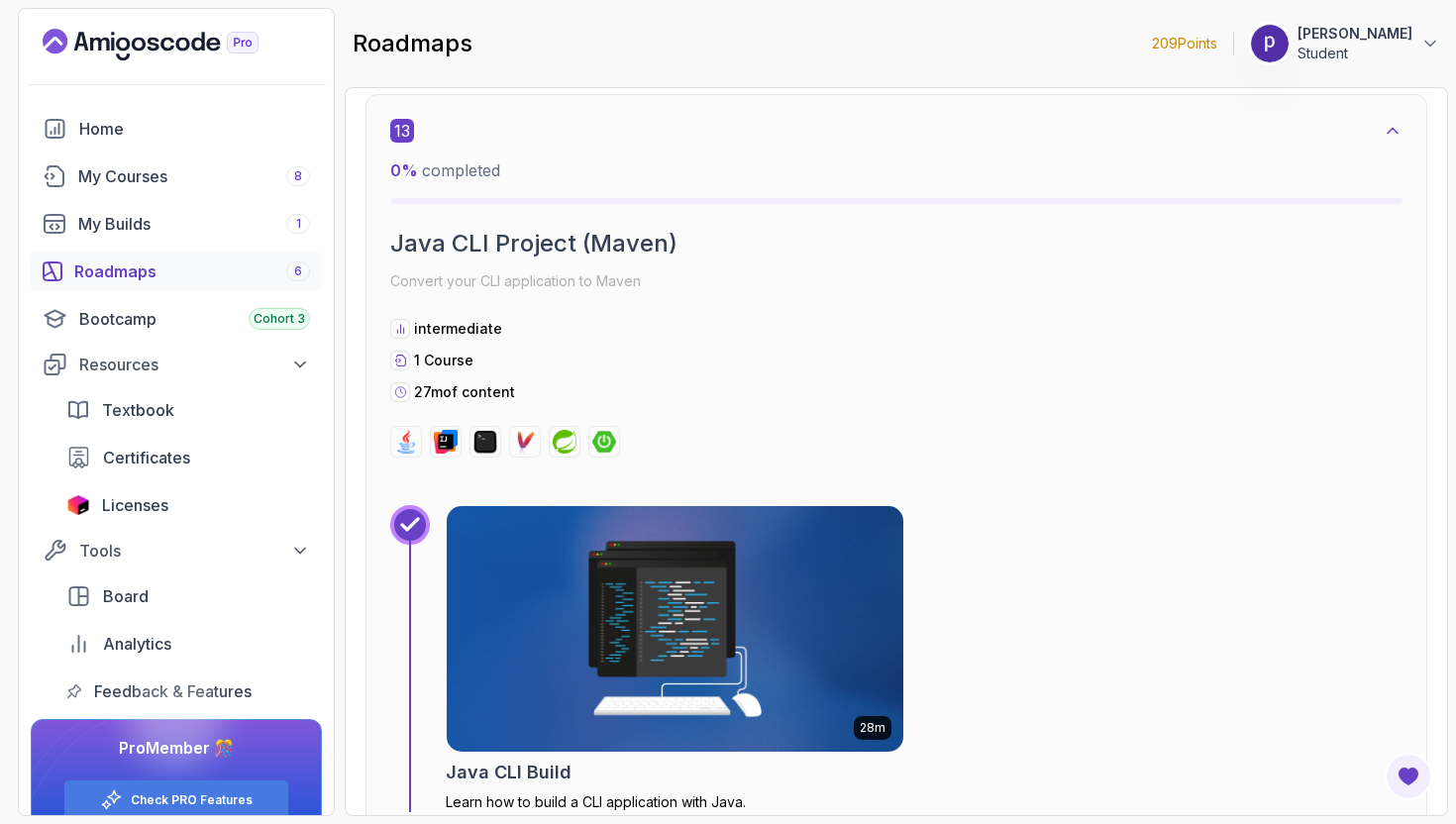 scroll, scrollTop: 10394, scrollLeft: 0, axis: vertical 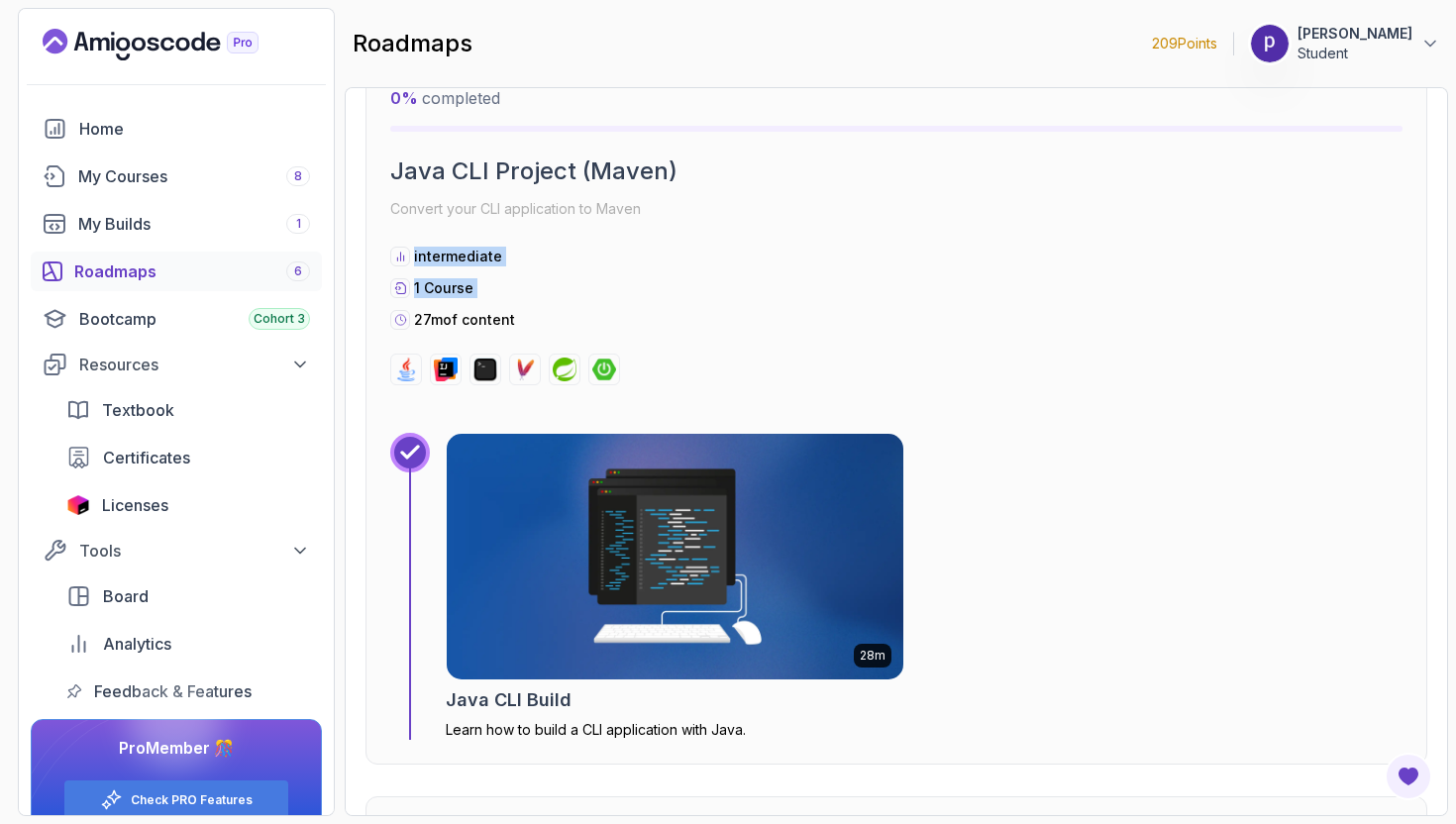 drag, startPoint x: 380, startPoint y: 213, endPoint x: 586, endPoint y: 296, distance: 222.0923 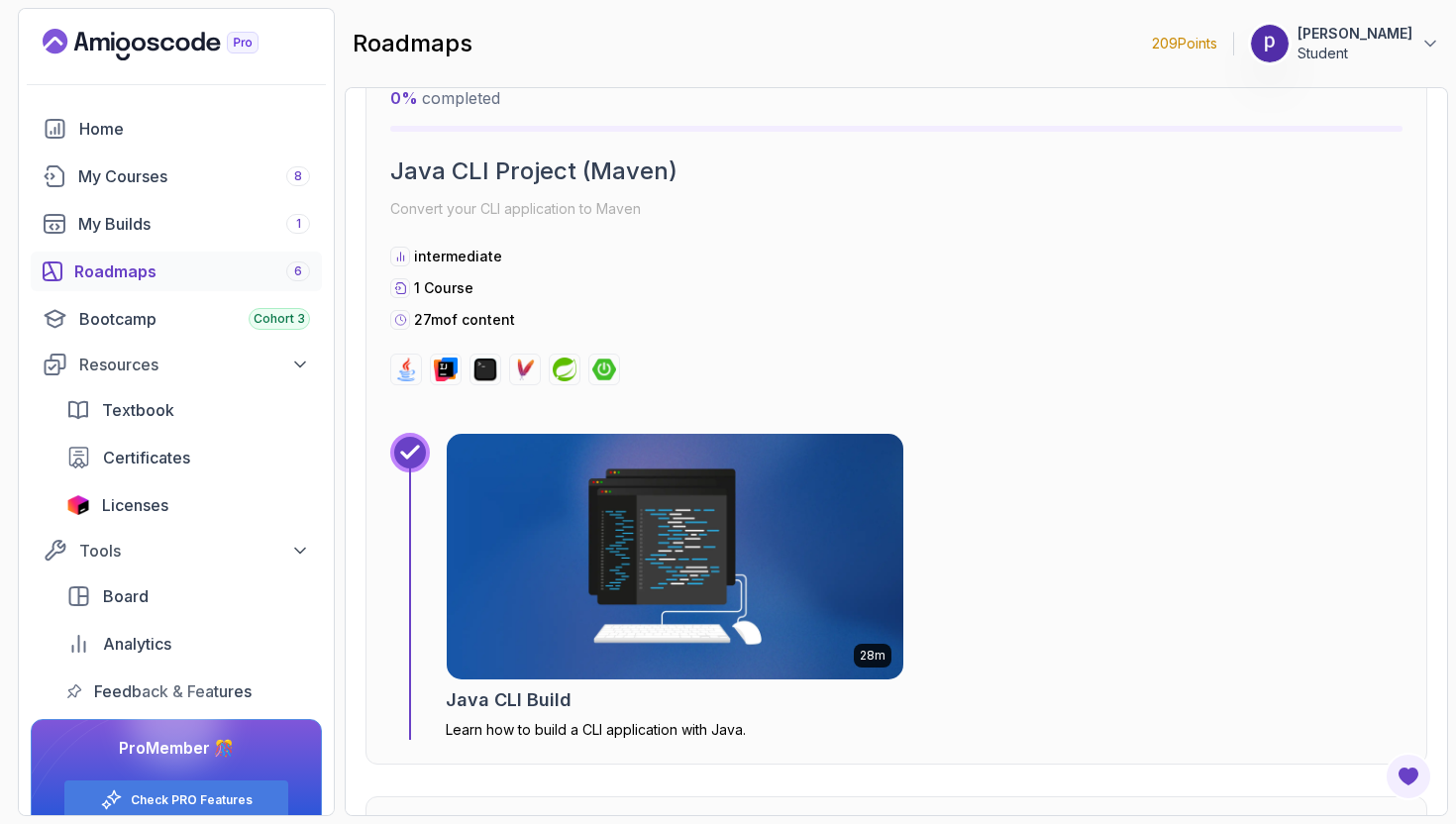 click on "27m  of content" at bounding box center (896, 320) 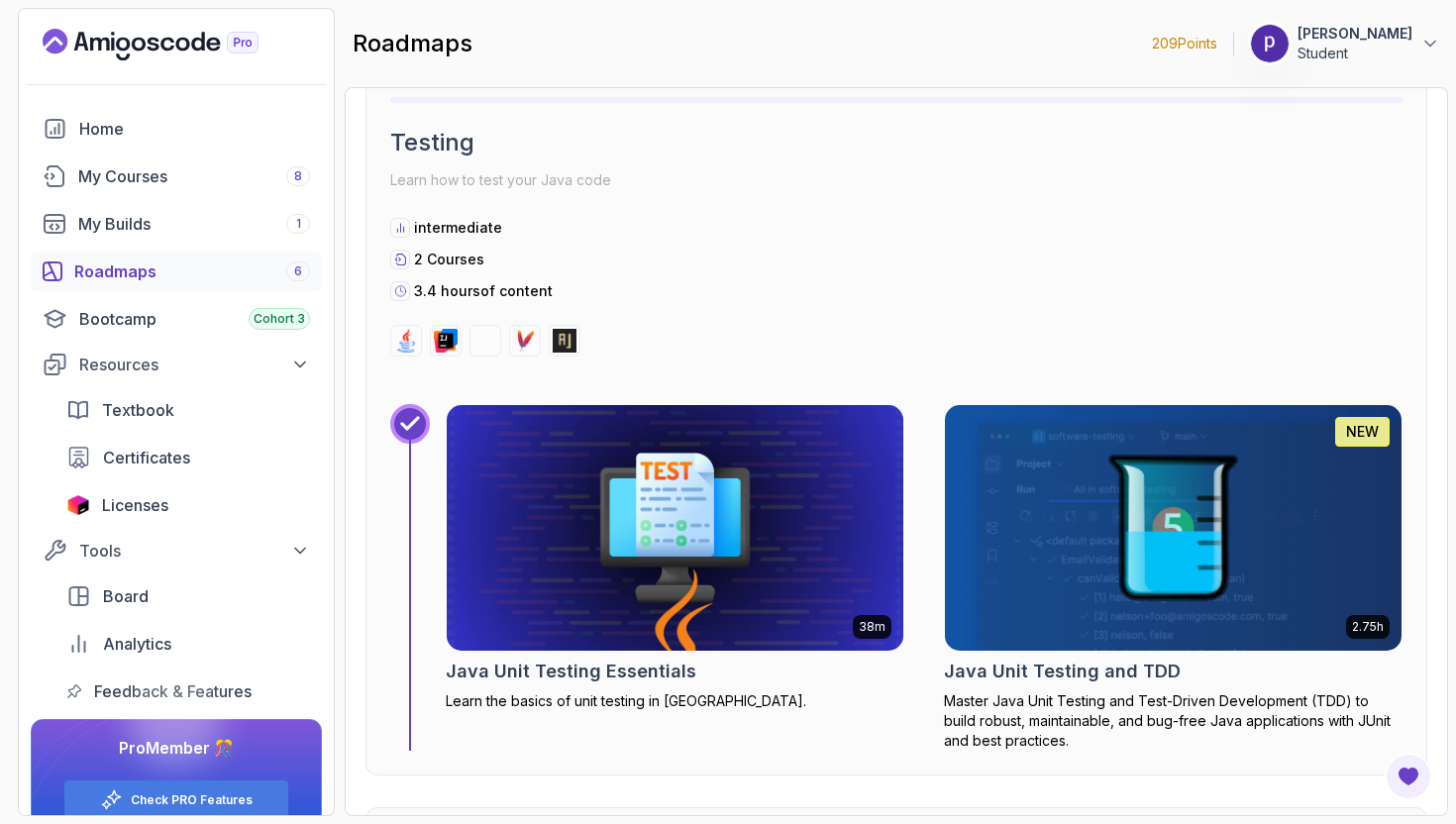scroll, scrollTop: 11195, scrollLeft: 0, axis: vertical 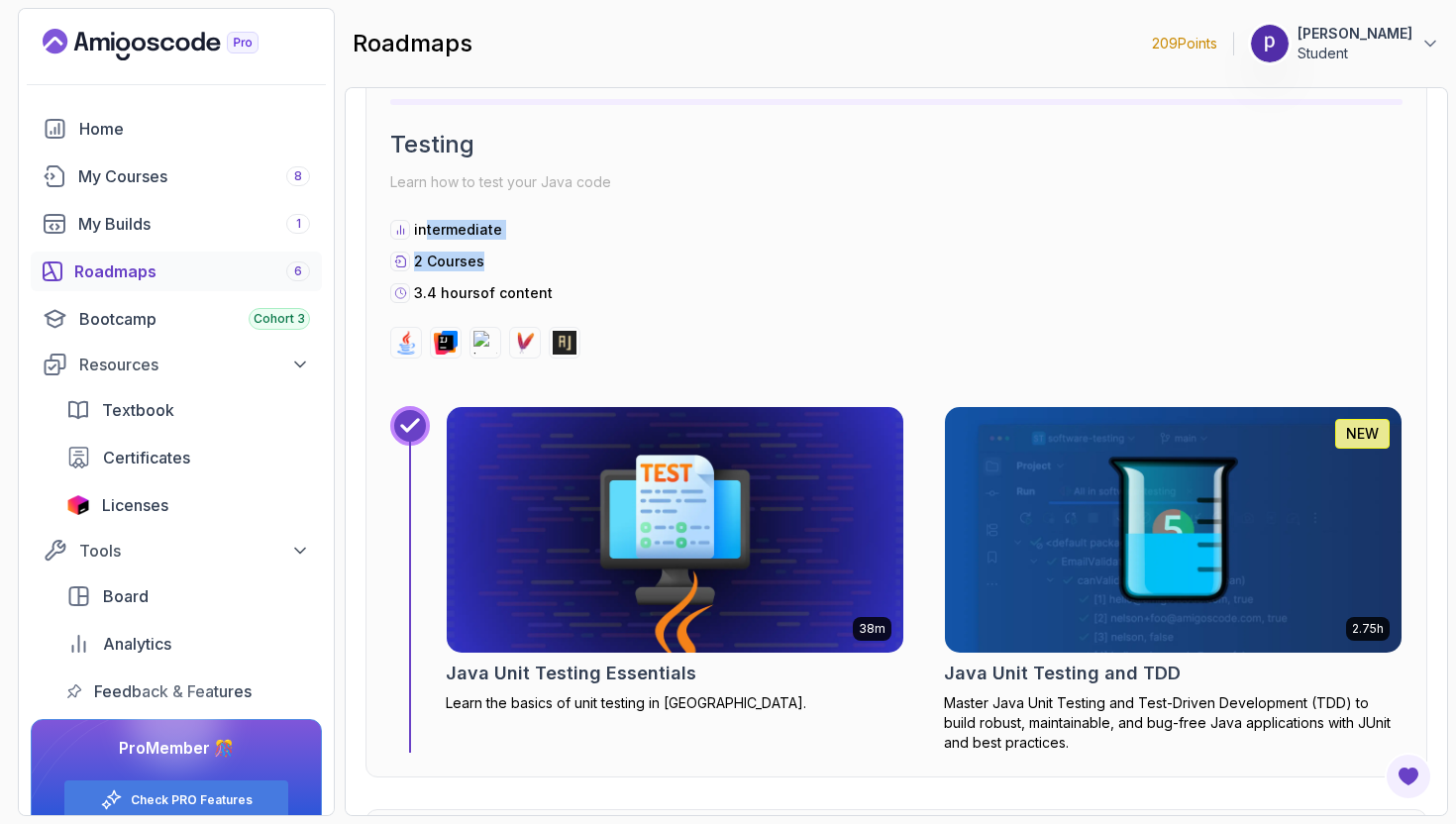 drag, startPoint x: 428, startPoint y: 201, endPoint x: 519, endPoint y: 255, distance: 105.815878 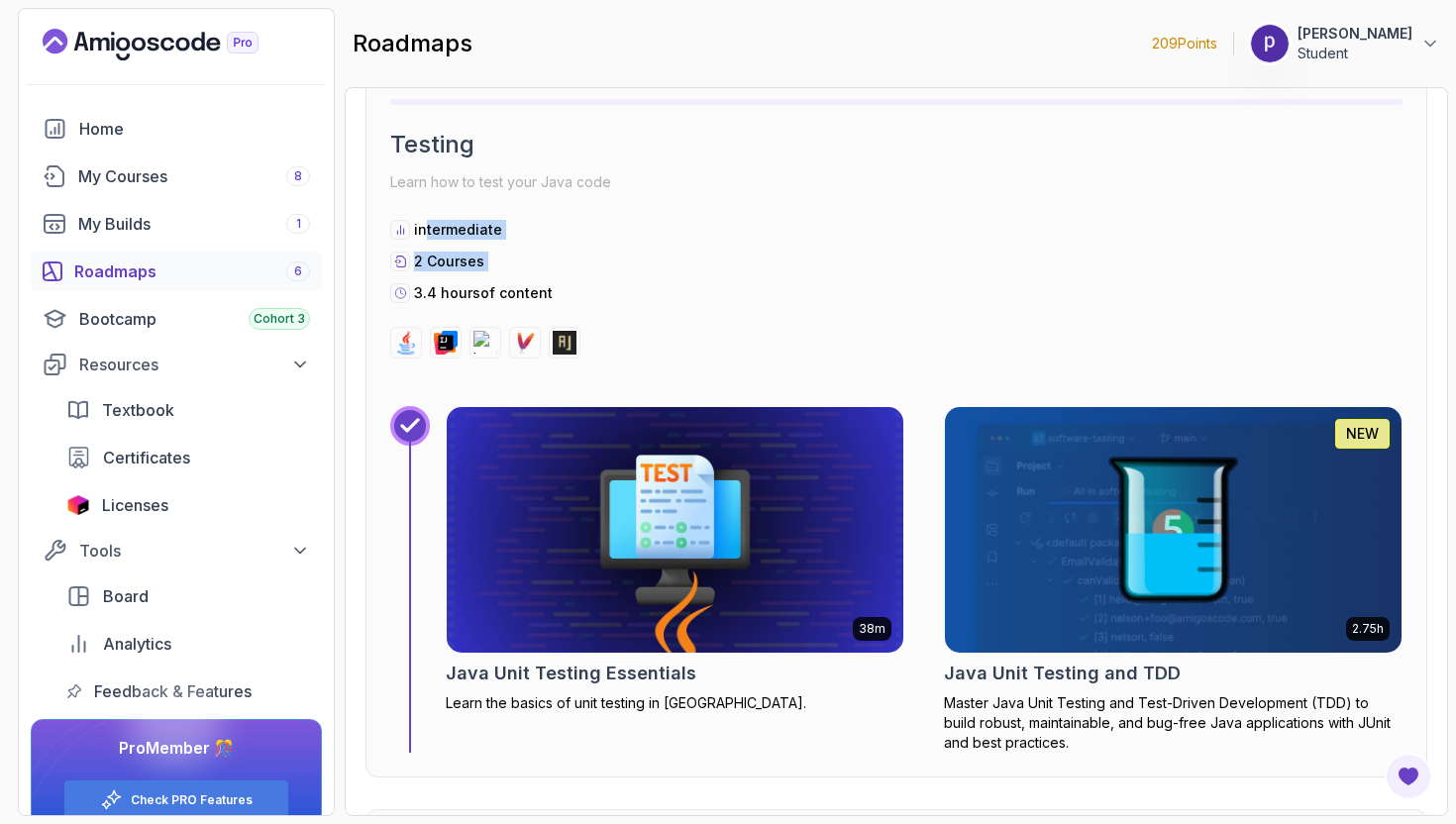 drag, startPoint x: 542, startPoint y: 257, endPoint x: 662, endPoint y: 271, distance: 120.81391 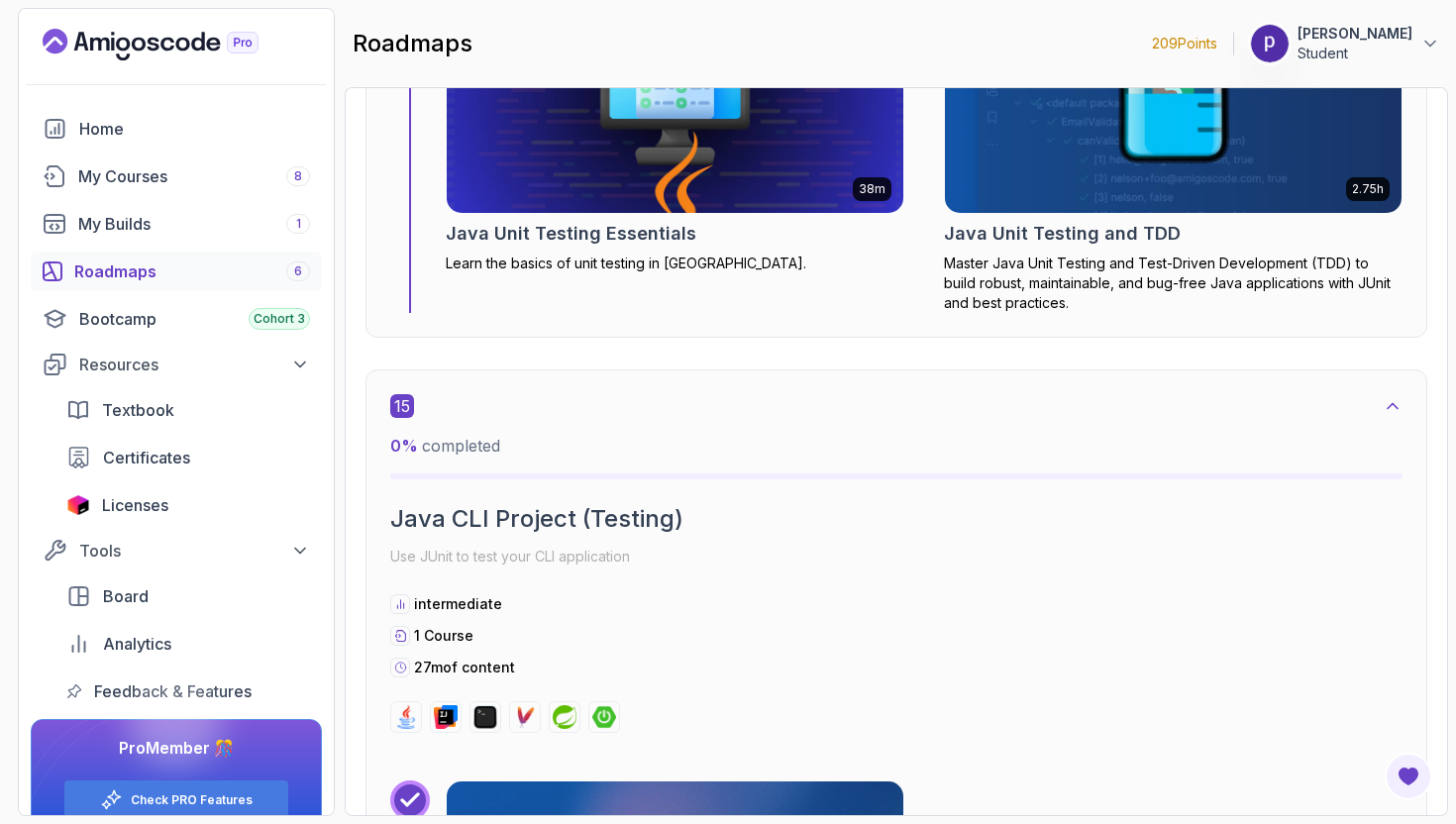 scroll, scrollTop: 12001, scrollLeft: 0, axis: vertical 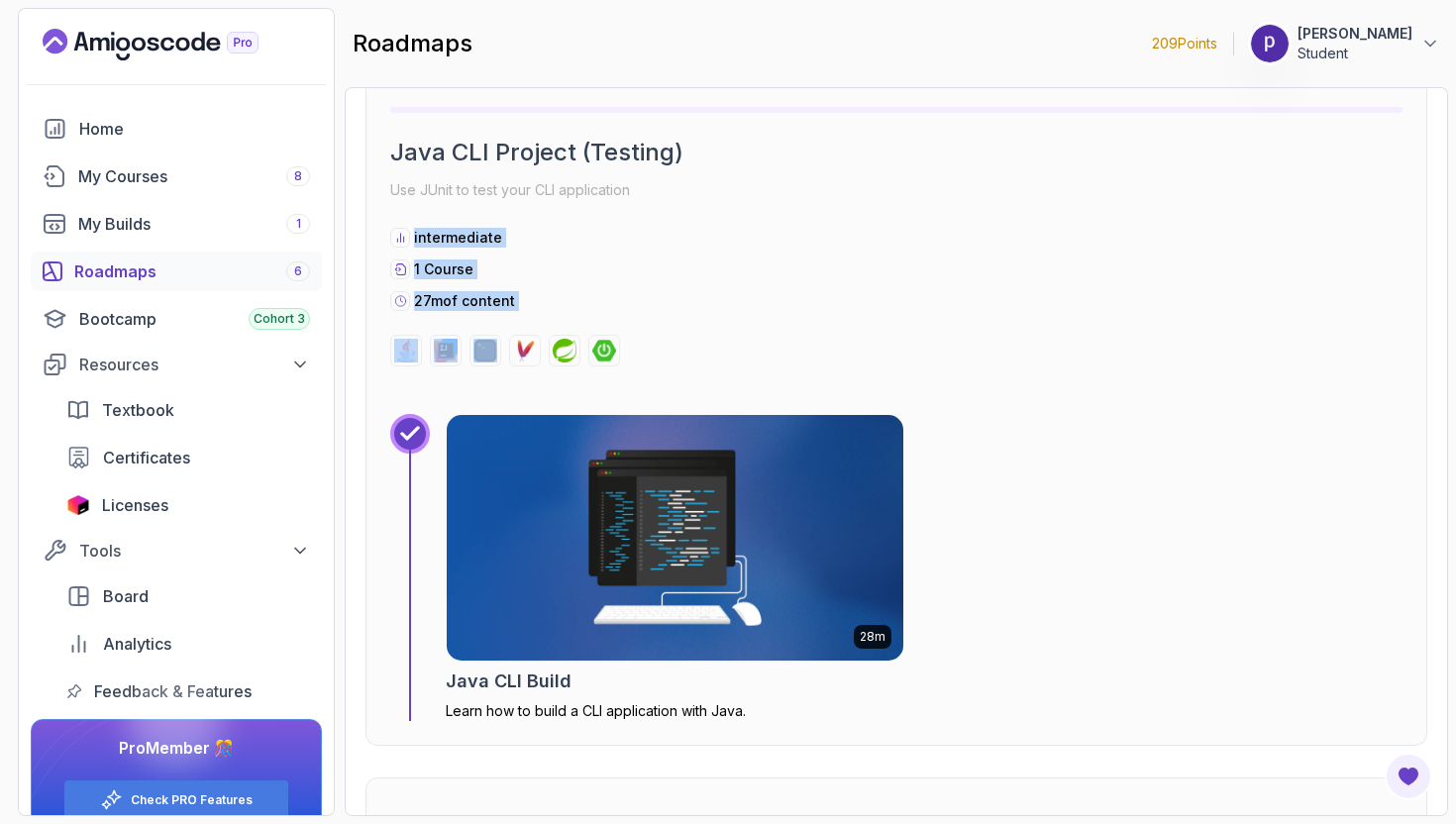 drag, startPoint x: 386, startPoint y: 217, endPoint x: 508, endPoint y: 295, distance: 144.80331 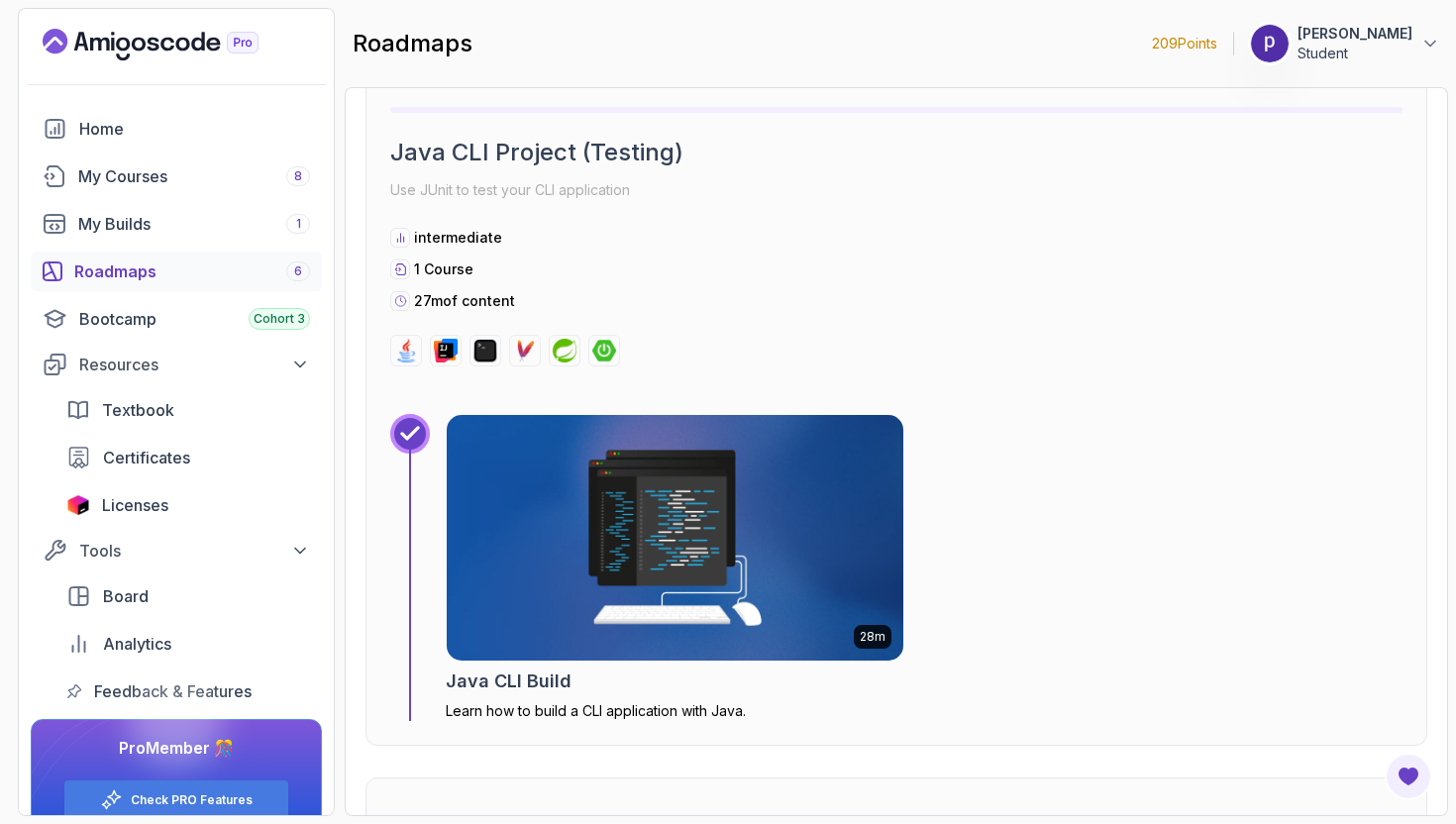 click on "15 0 % completed Java CLI Project (Testing) Use JUnit to test your CLI application intermediate 1   Course   27m  of content" at bounding box center (896, 197) 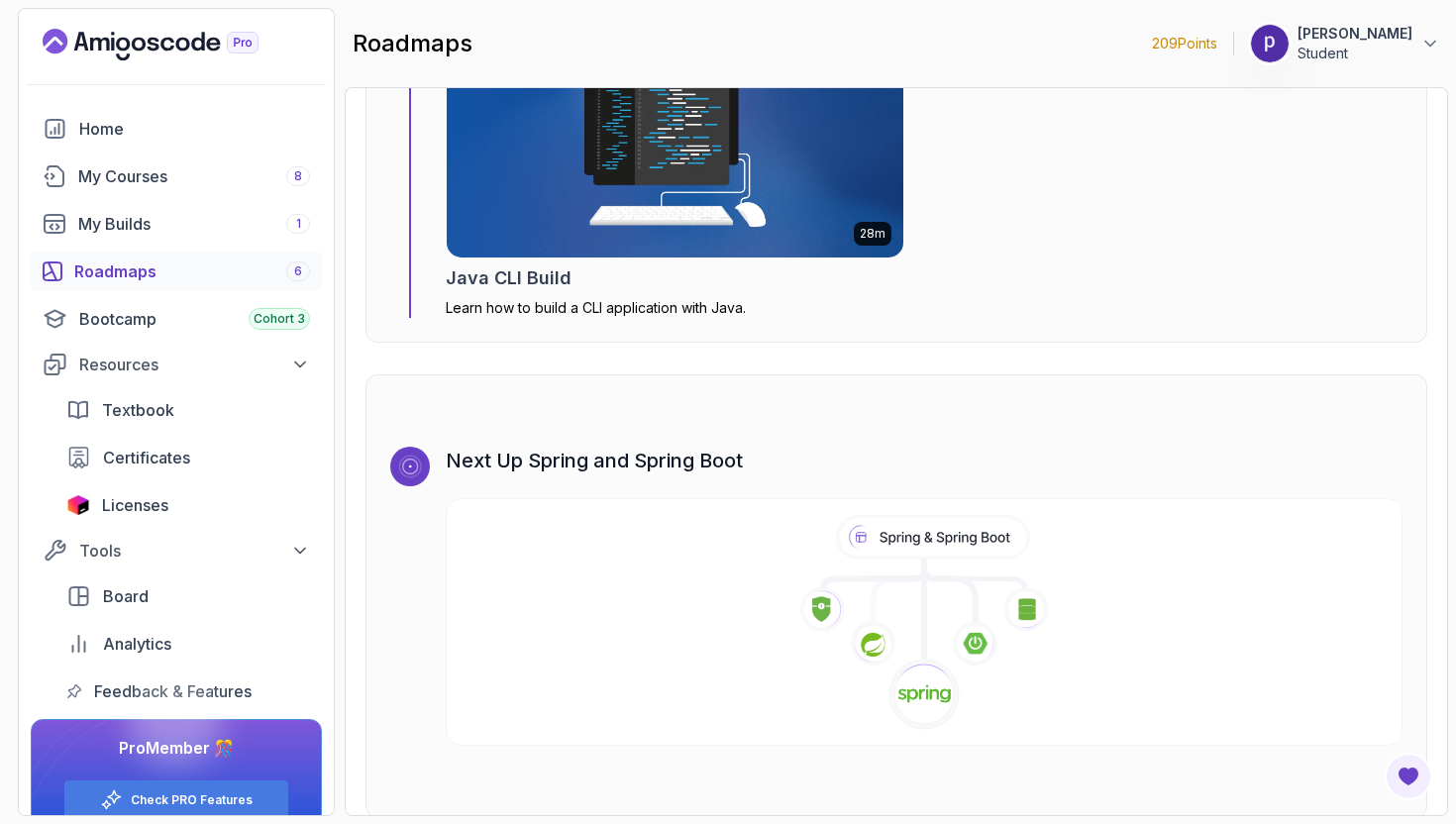 scroll, scrollTop: 12408, scrollLeft: 0, axis: vertical 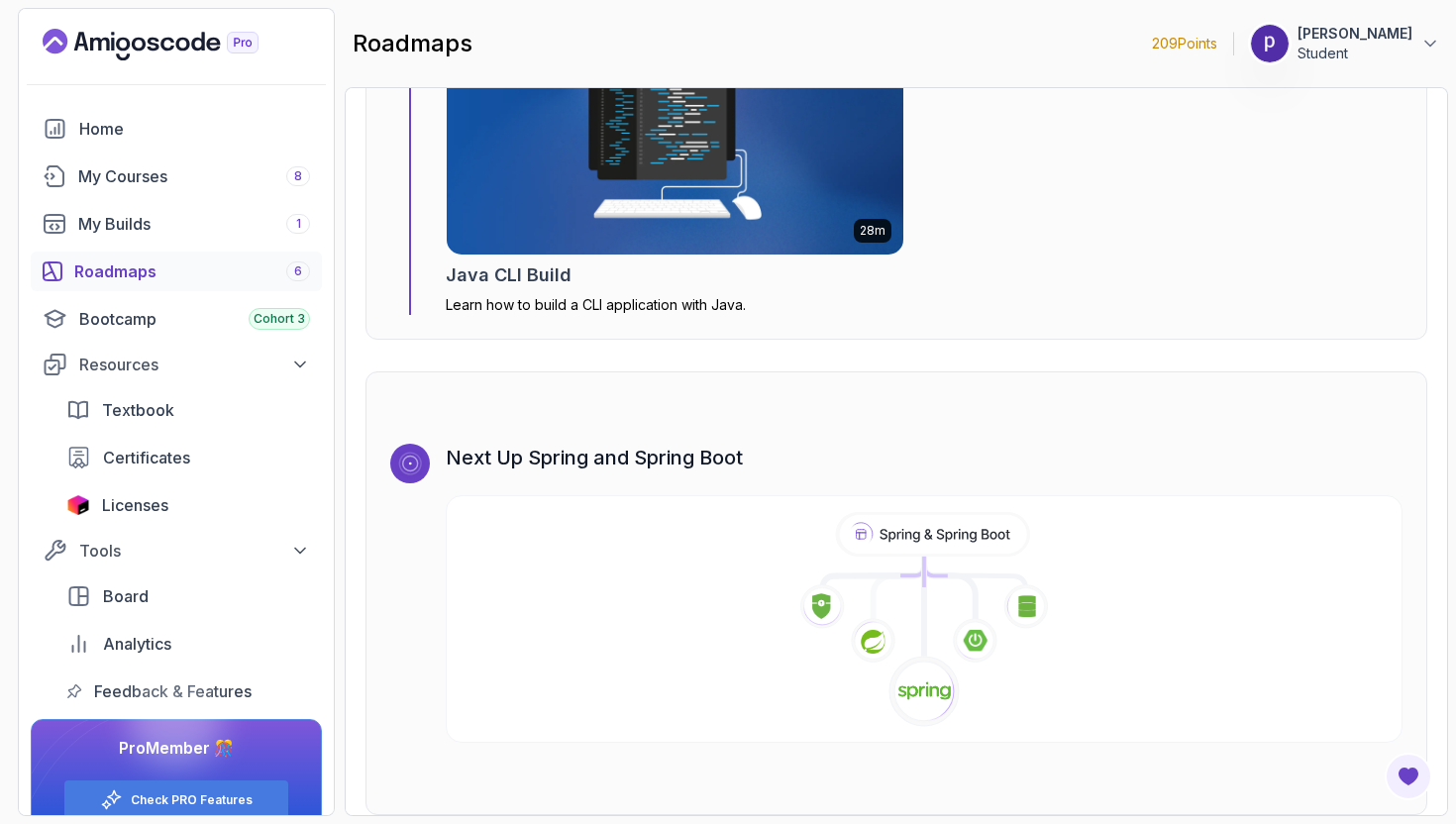 click on "Roadmaps 6" at bounding box center [192, 271] 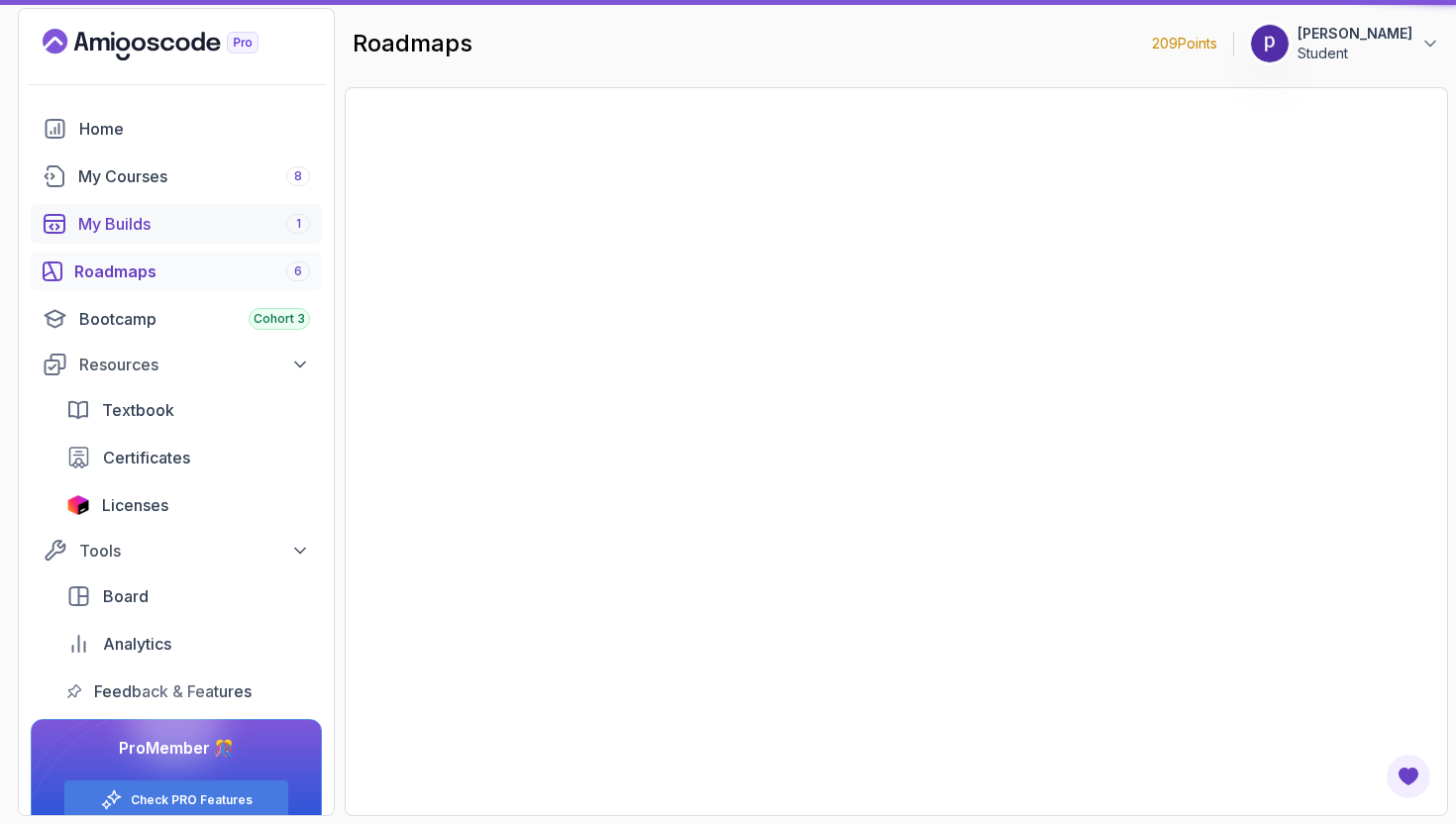 scroll, scrollTop: 0, scrollLeft: 0, axis: both 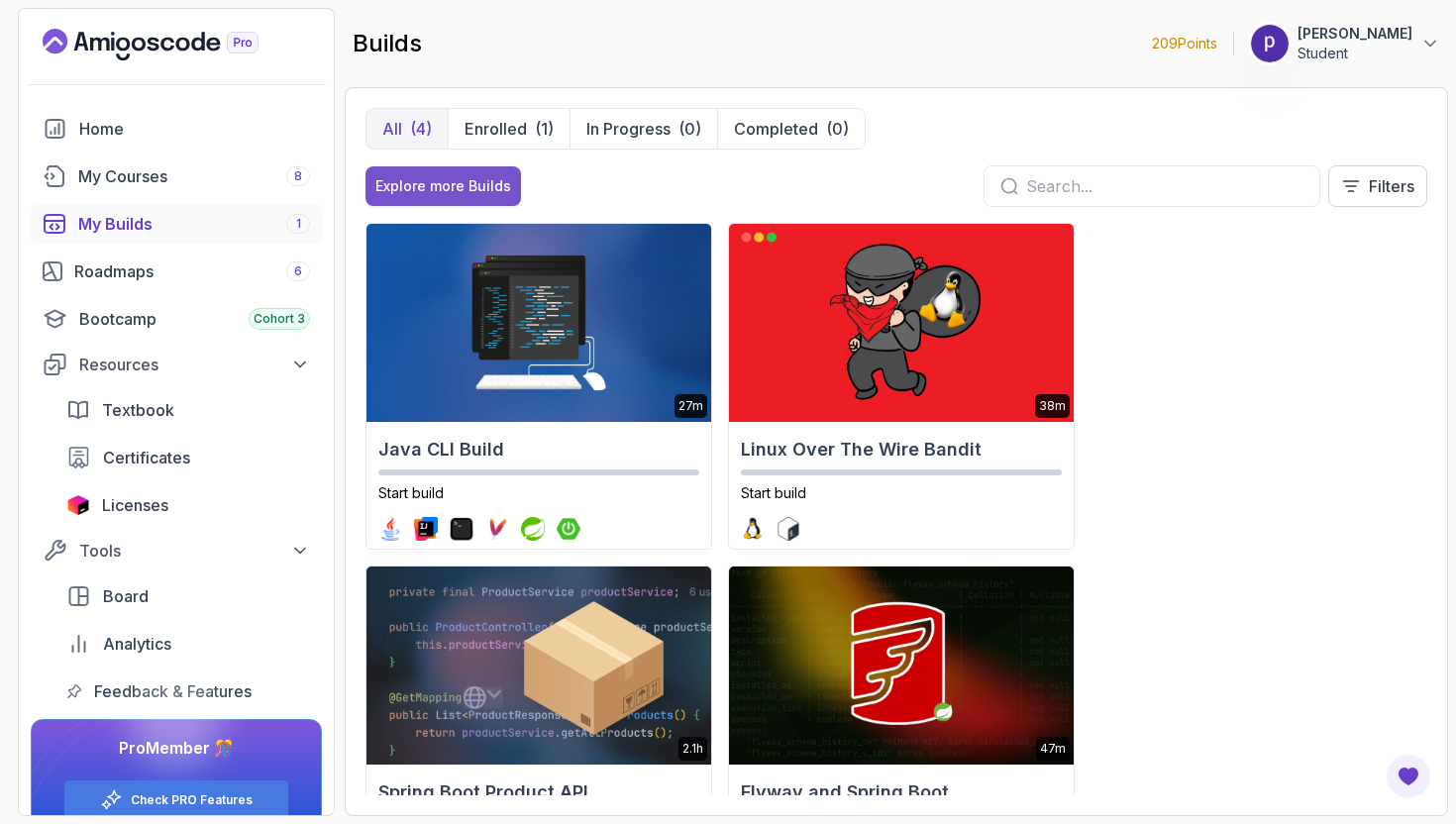 click on "Explore more Builds" at bounding box center (443, 186) 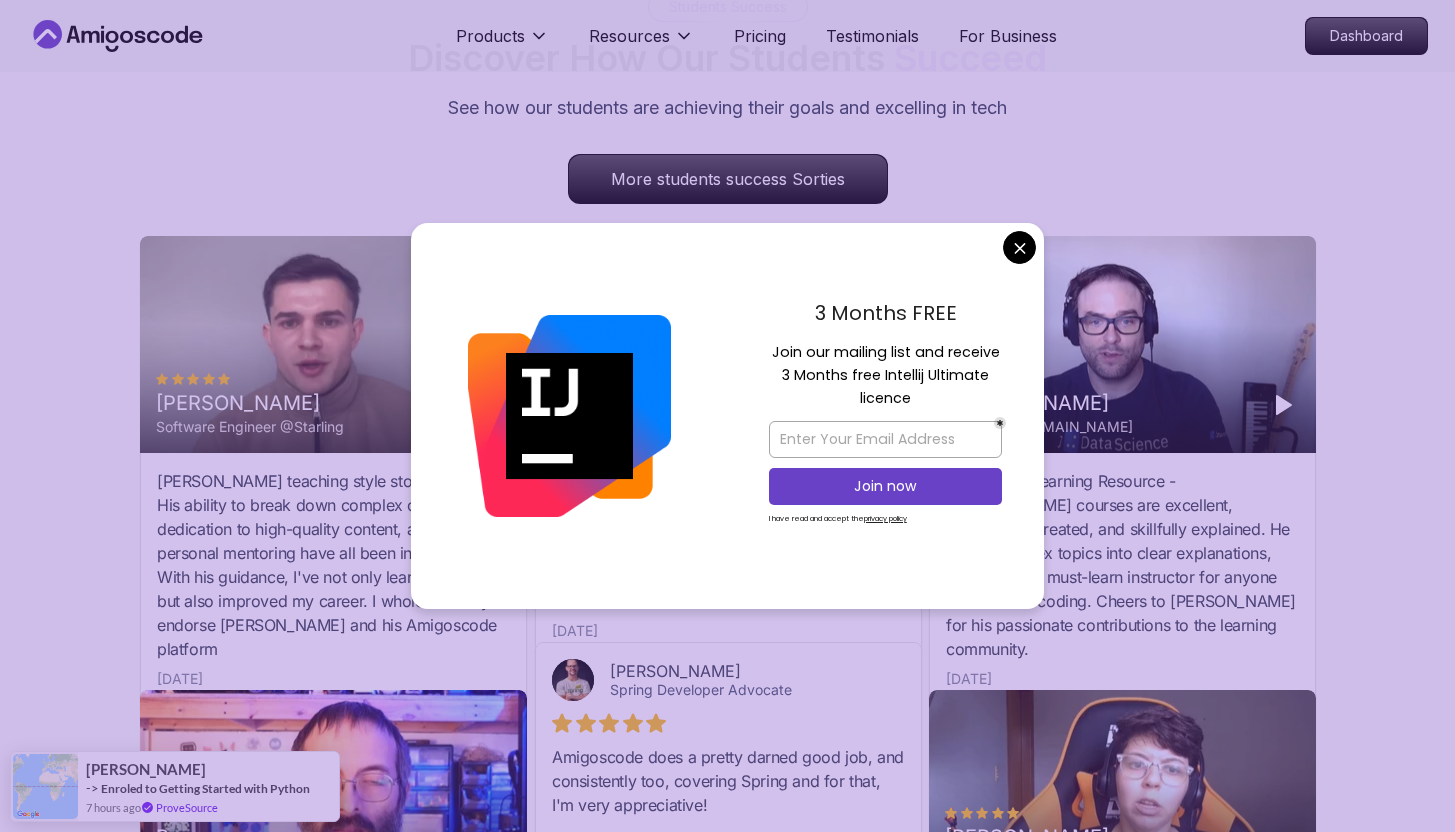 scroll, scrollTop: 2219, scrollLeft: 0, axis: vertical 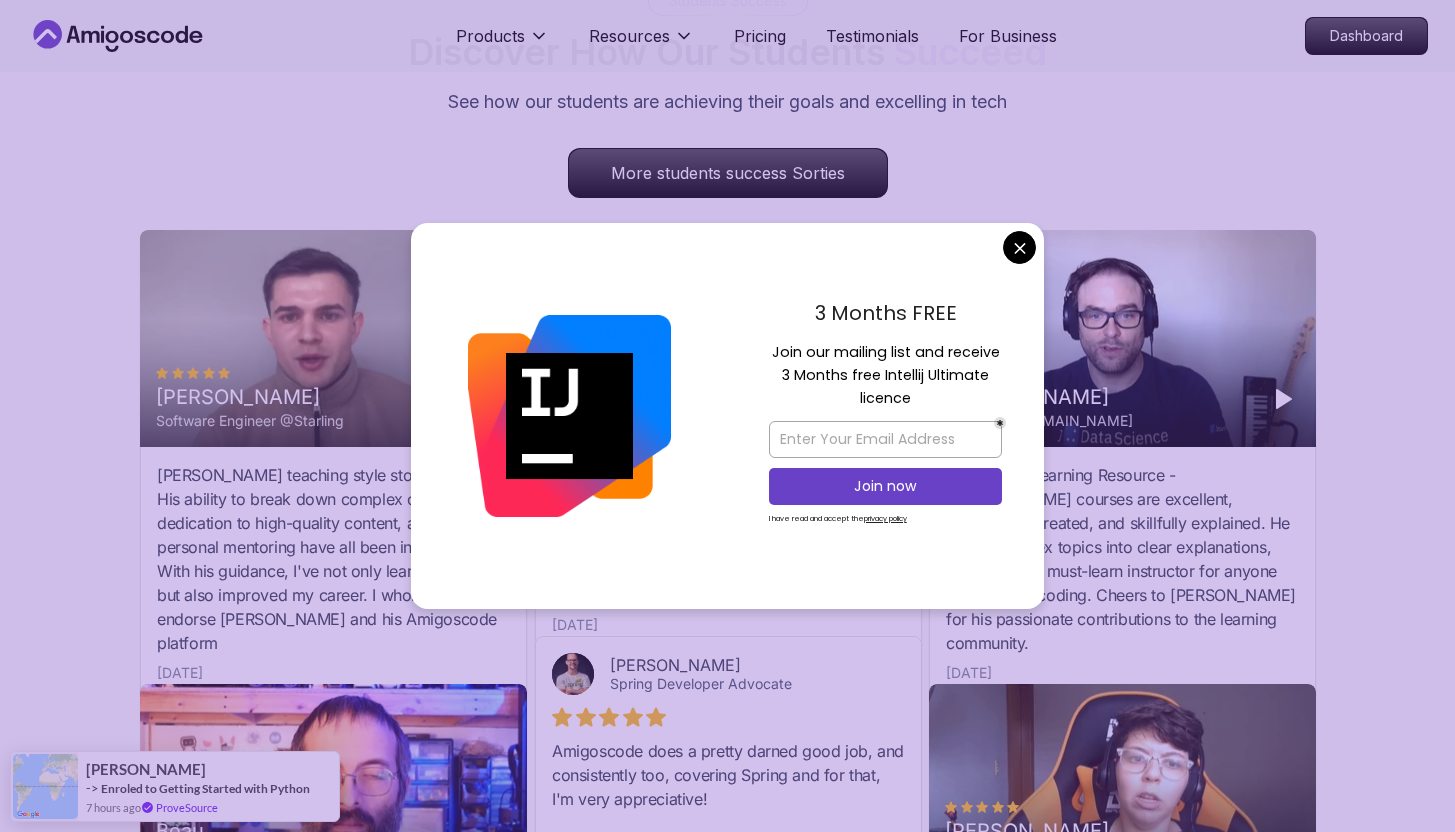 click on "Products Resources Pricing Testimonials For Business Dashboard Products Resources Pricing Testimonials For Business Dashboard All Courses Learn Java, Spring Boot, DevOps & More with Amigoscode Premium Courses Master in-demand skills like Java, Spring Boot, DevOps, React, and more through hands-on, expert-led courses. Advance your software development career with real-world projects and practical learning. Filters Filters Type Course Build Price Pro Free Instructors Nelson Djalo Richard Abz Duration 0-1 Hour 1-3 Hours +3 Hours Track Front End Back End Dev Ops Full Stack Level Junior Mid-level Senior 28m Java CLI Build Learn how to build a CLI application with Java. 39m Linux Over The Wire Bandit Learn the basics of Linux and Bash. 2.09h Spring Boot Product API Build a fully functional Product API from scratch with Spring Boot. 47m Flyway and Spring Boot Master database migrations with Spring Boot and Flyway. Implement version control for your database schema. We're Featured on   Students Success   Succeed" at bounding box center [727, 588] 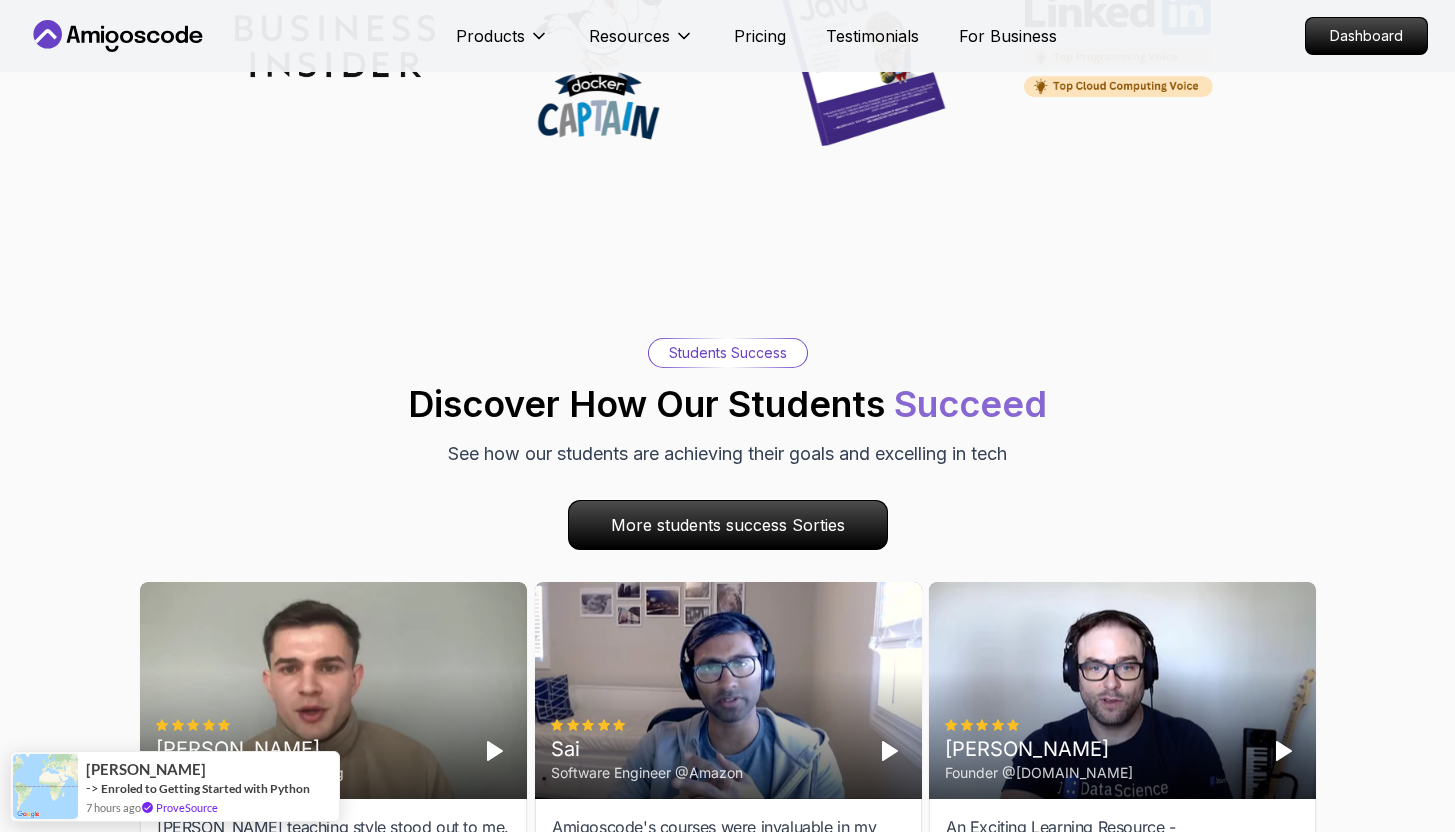 scroll, scrollTop: 2132, scrollLeft: 0, axis: vertical 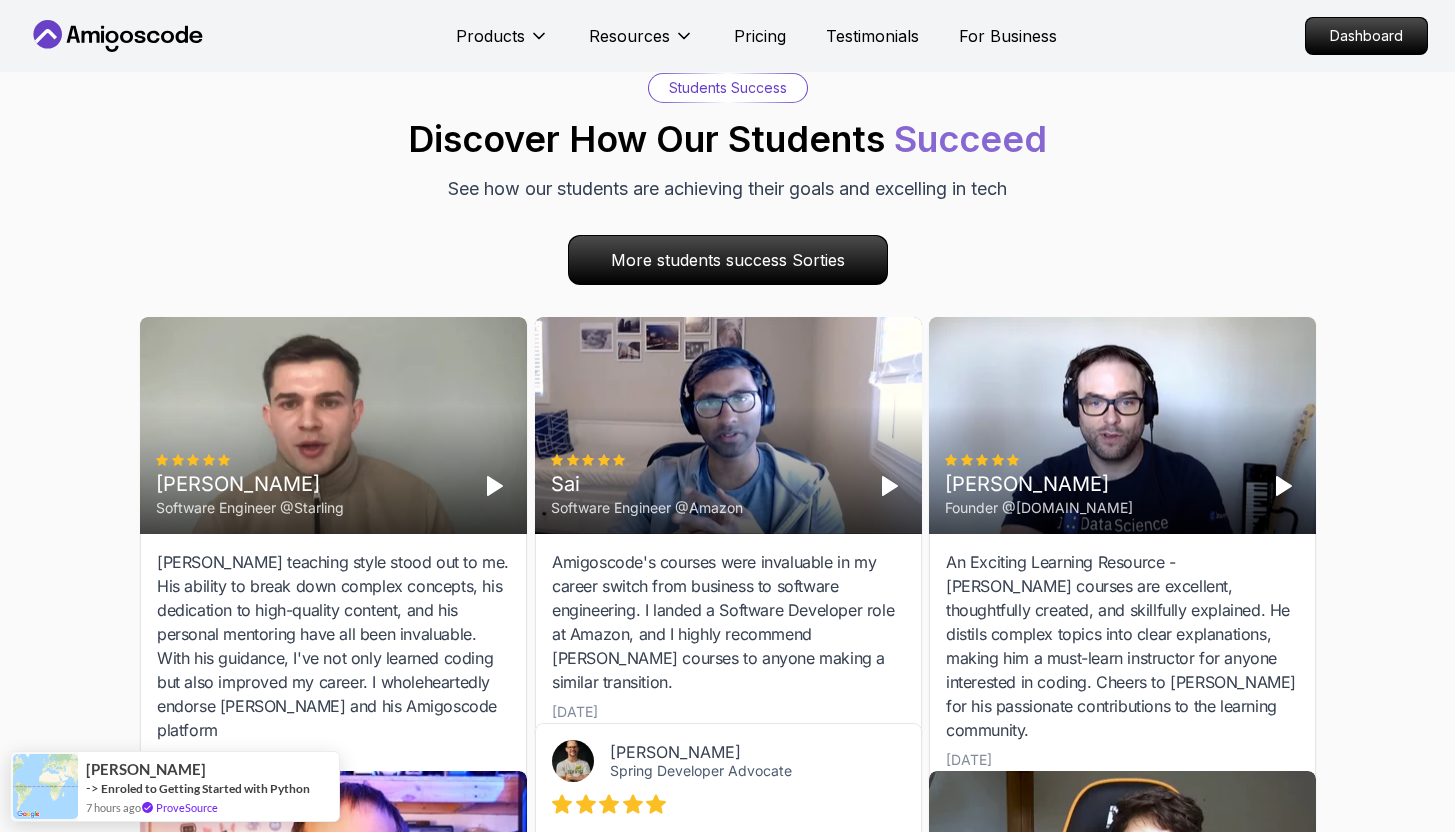 click 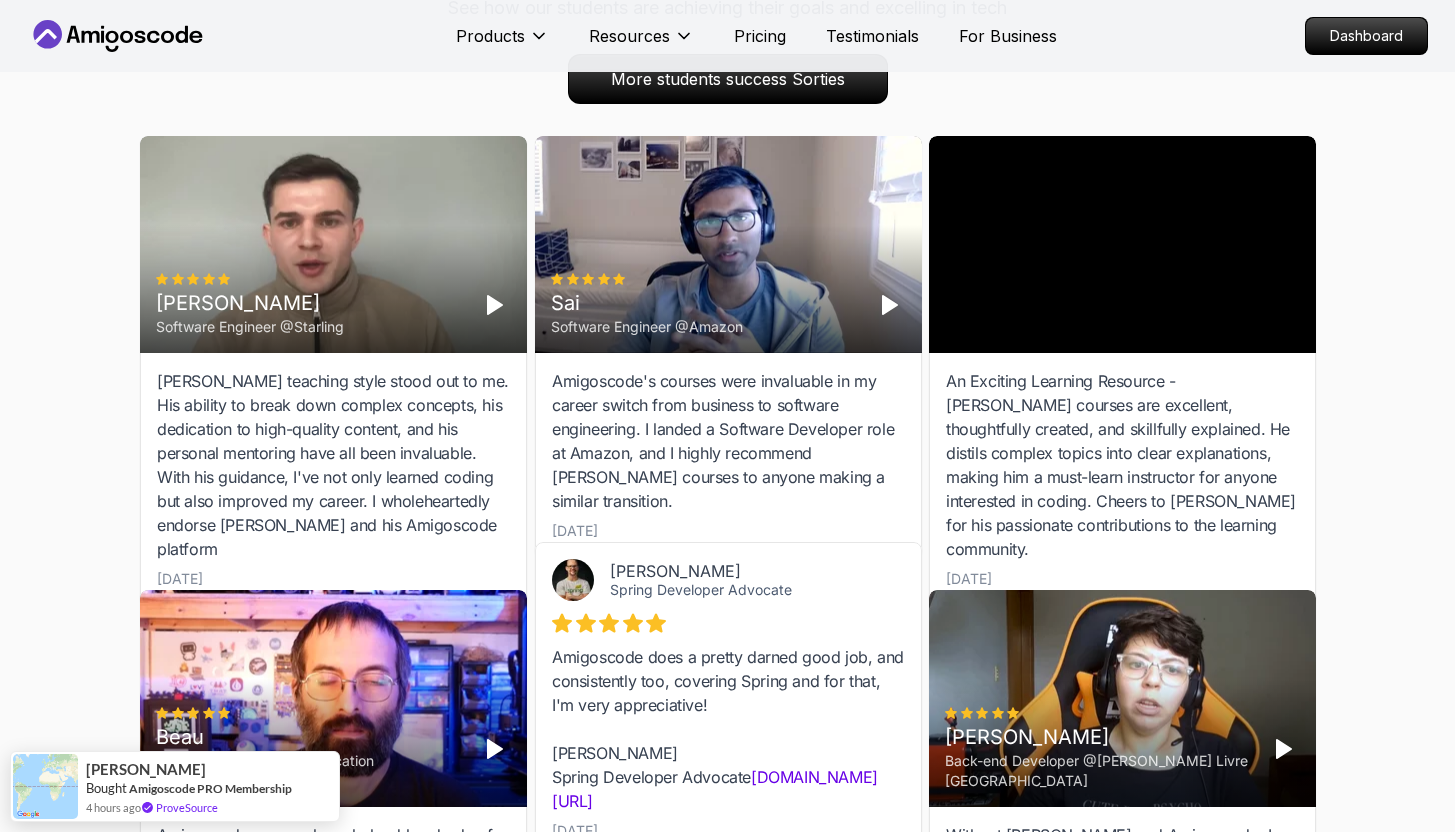 scroll, scrollTop: 2313, scrollLeft: 0, axis: vertical 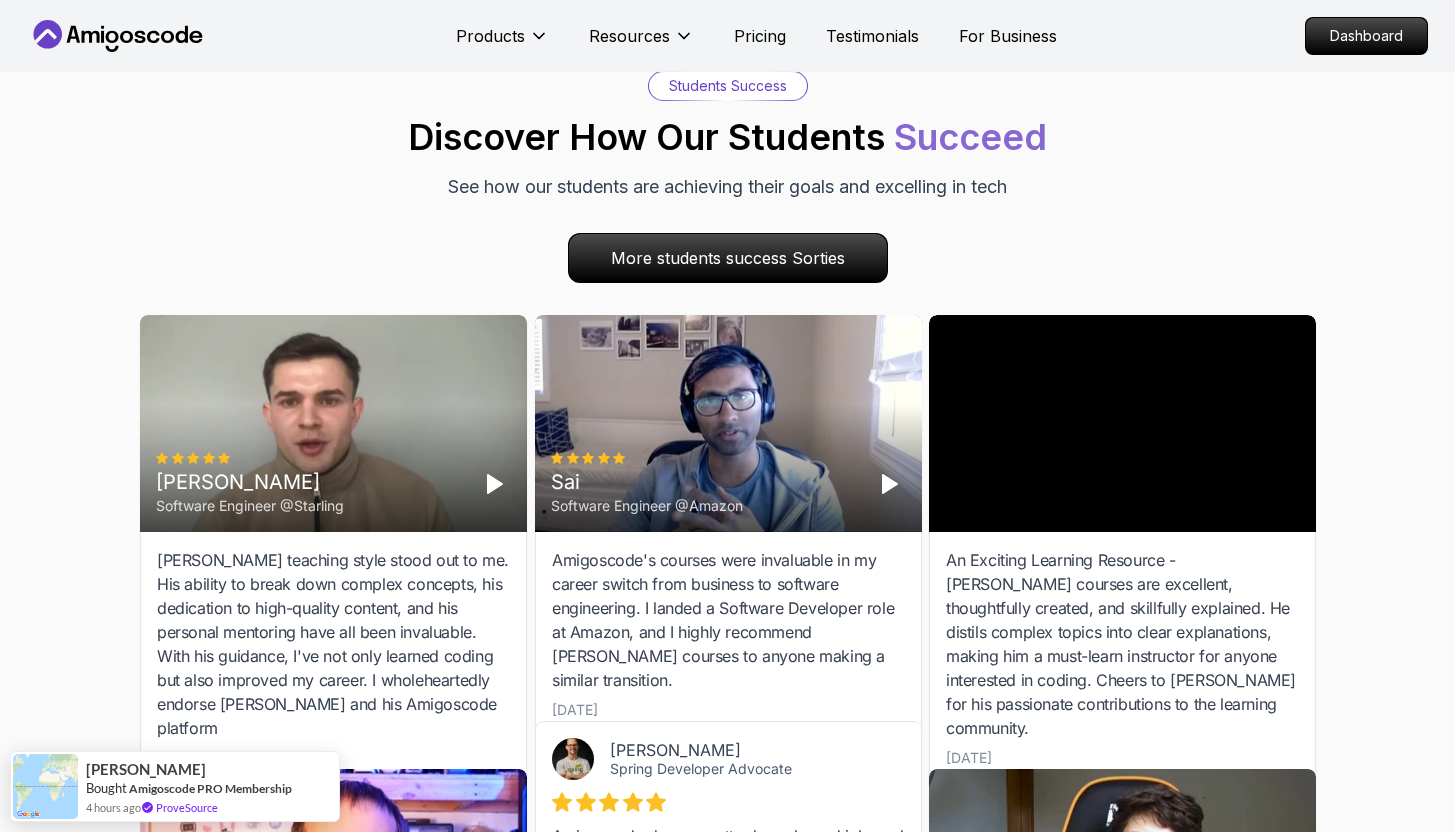 click 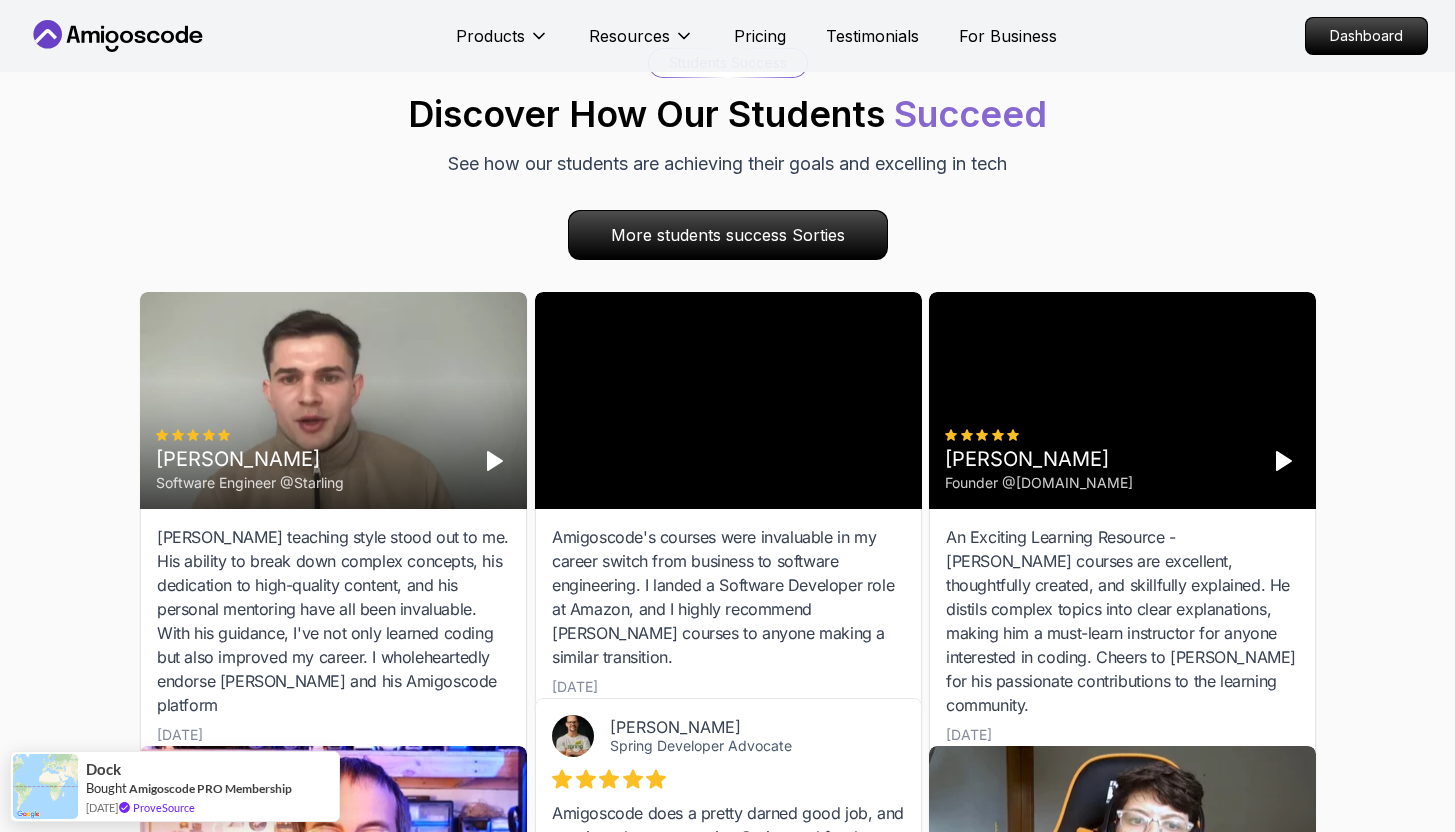 scroll, scrollTop: 2164, scrollLeft: 0, axis: vertical 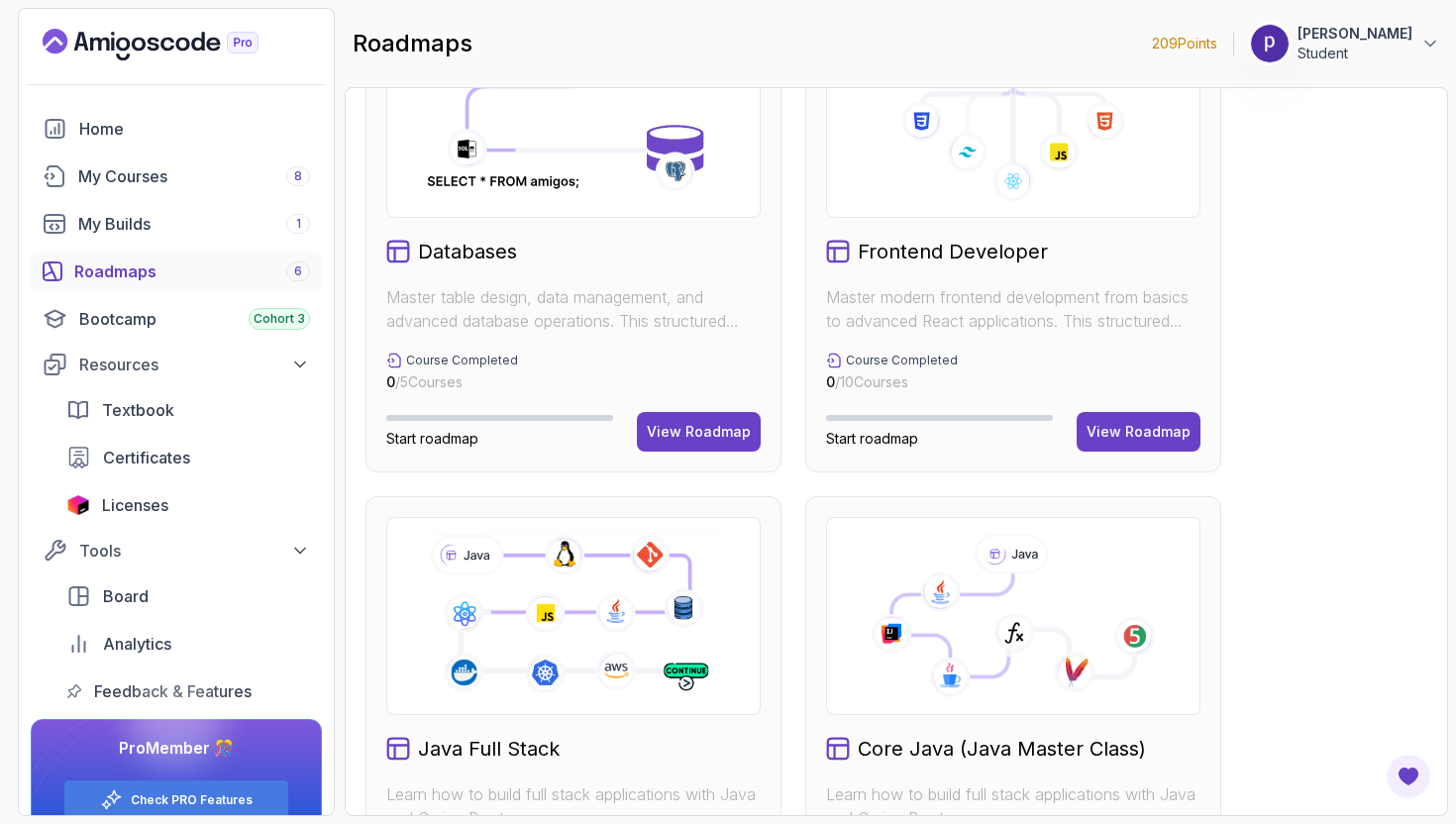 click on "Student" at bounding box center [1355, 53] 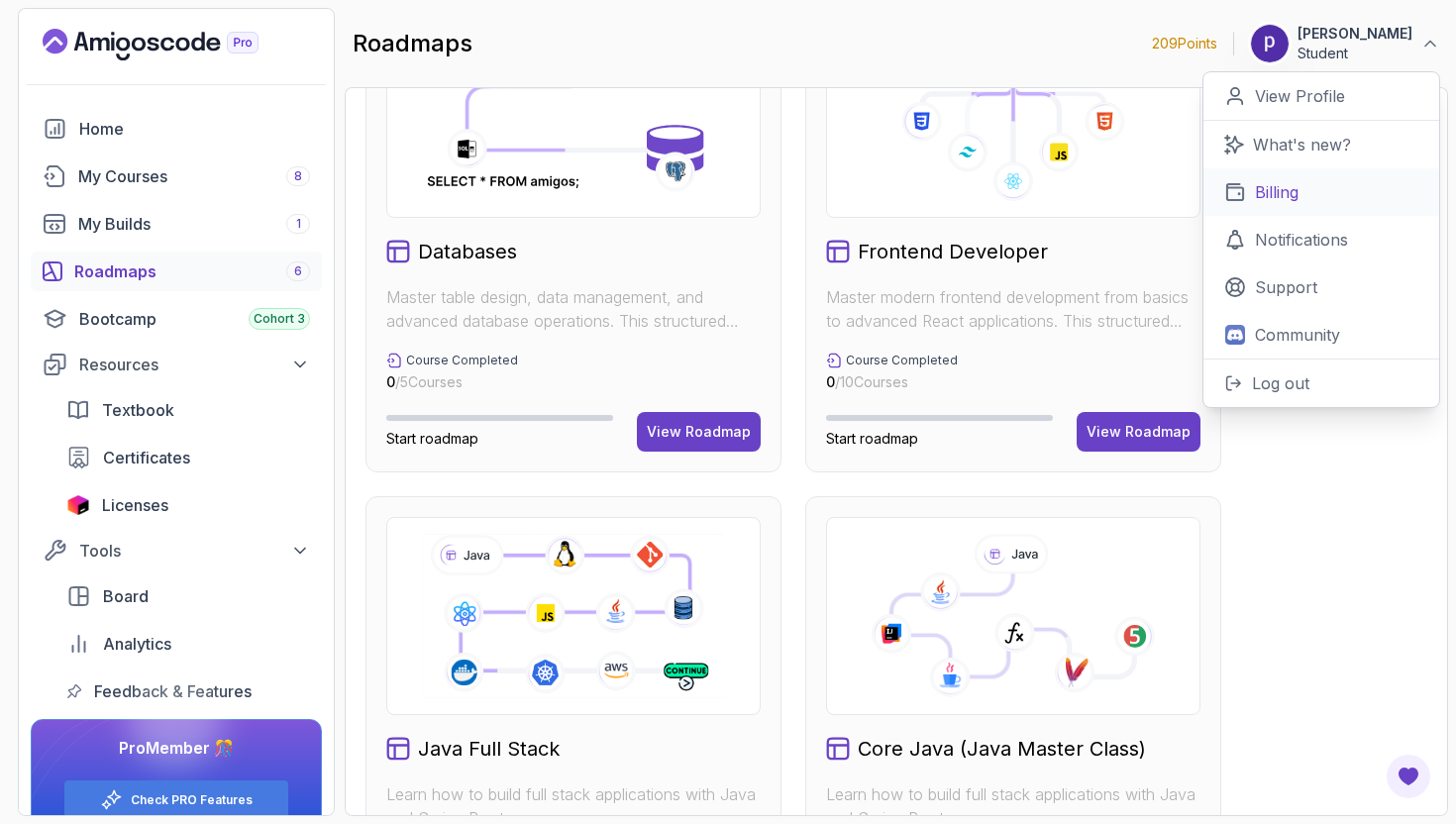 click on "Billing" at bounding box center [1277, 192] 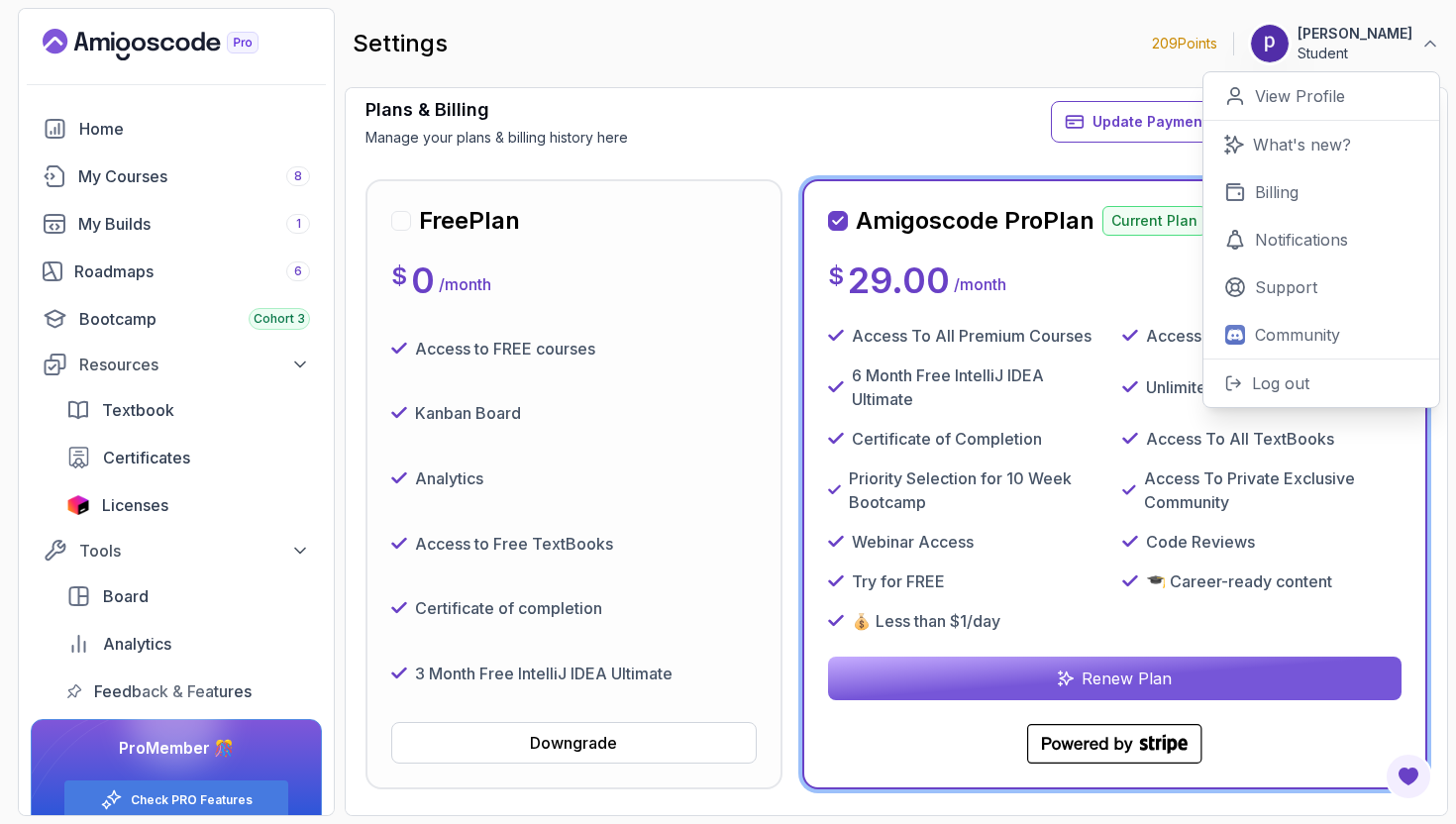 scroll, scrollTop: 196, scrollLeft: 0, axis: vertical 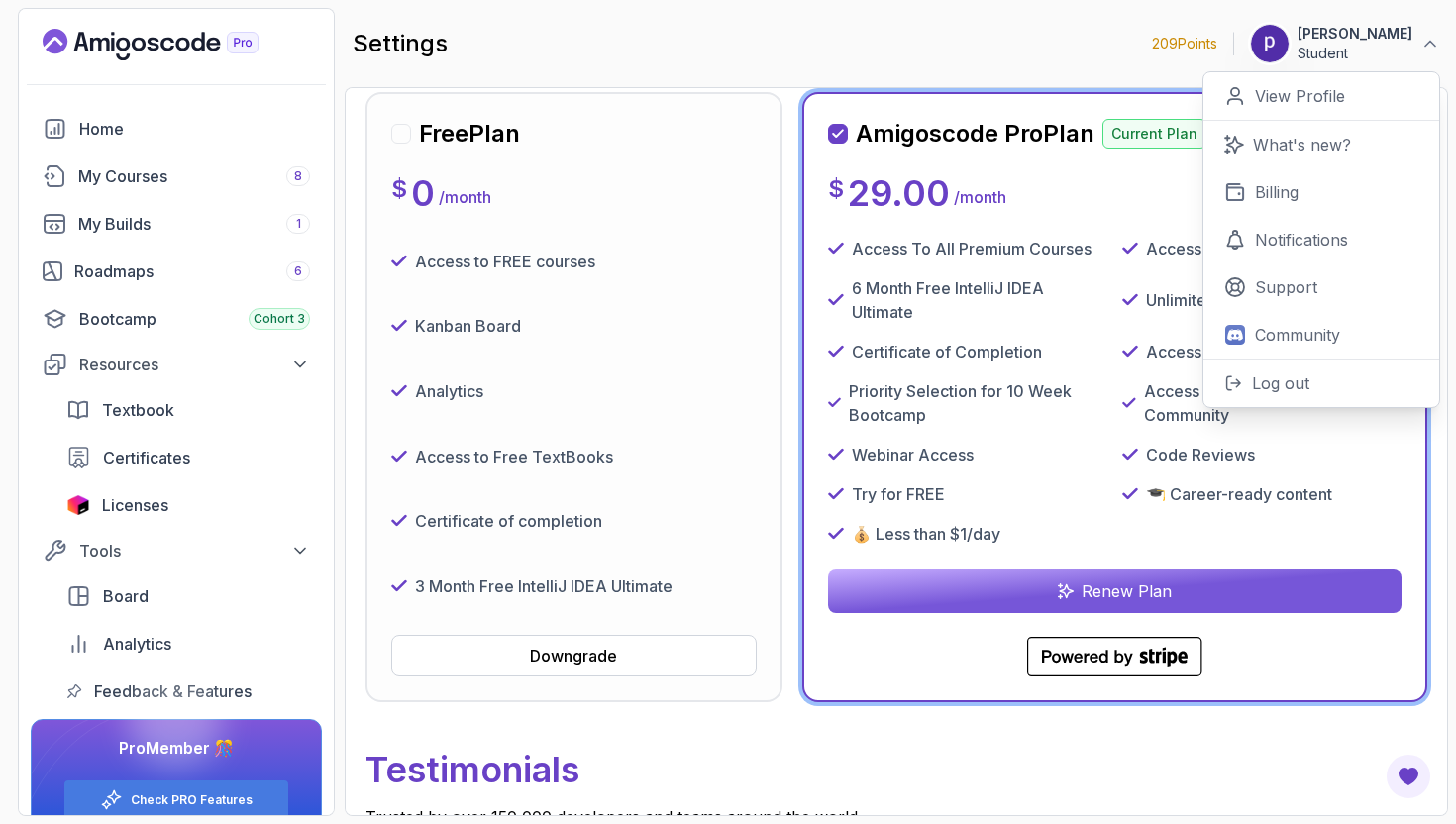 click on "Amigoscode Pro  Plan Current Plan $ 29.00 / month Access To All Premium Courses Access To All Builds 6 Month Free IntelliJ IDEA Ultimate Unlimited Kanban Boards Certificate of Completion Access To All TextBooks Priority Selection for 10 Week Bootcamp Access To Private Exclusive Community Webinar Access Code Reviews Try for FREE 🎓 Career-ready content 💰 Less than $1/day Renew Plan .cls-1 { fill: currentColor; } Powered by Stripe - blurple" at bounding box center [1114, 397] 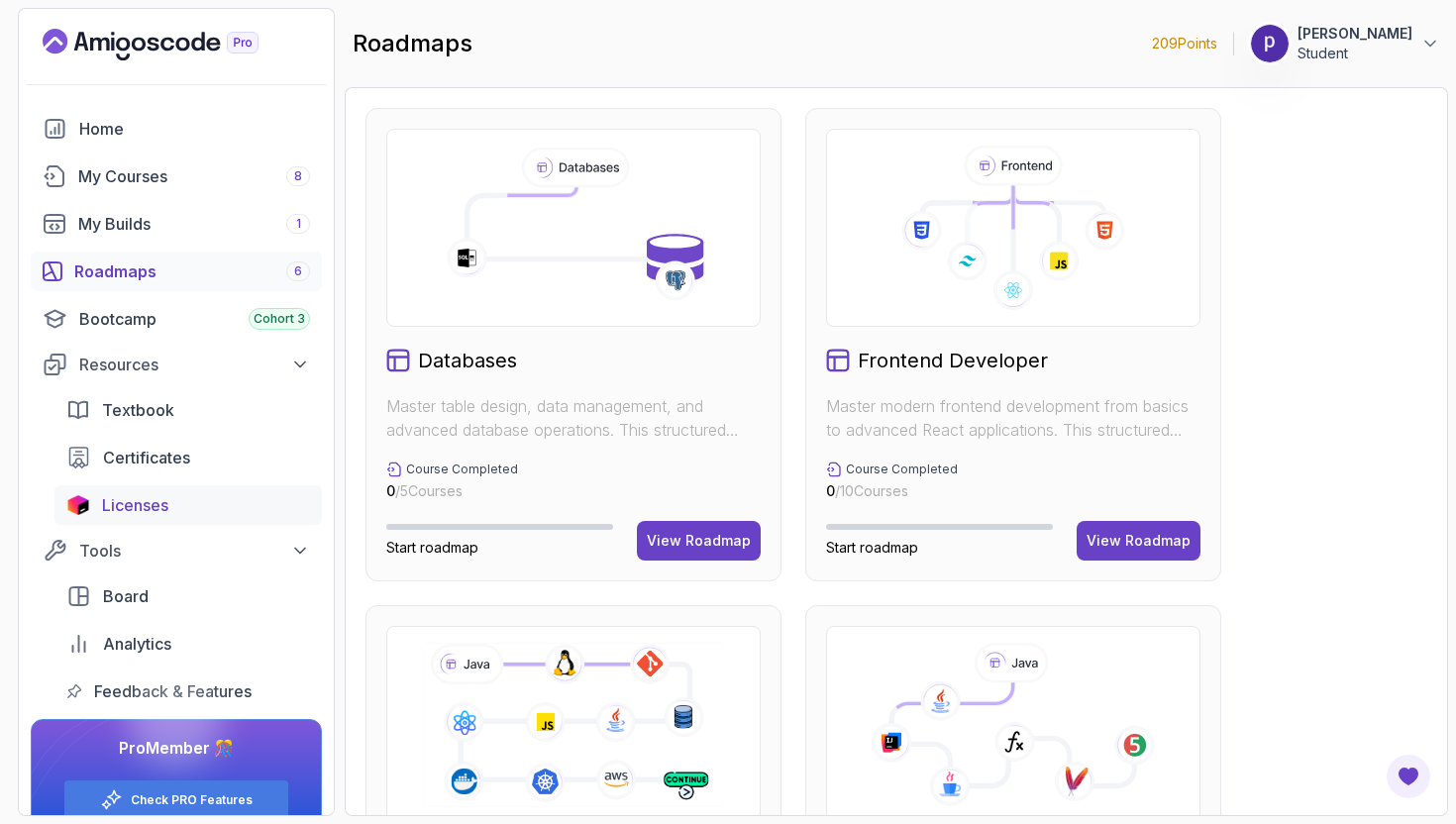 scroll, scrollTop: 4, scrollLeft: 0, axis: vertical 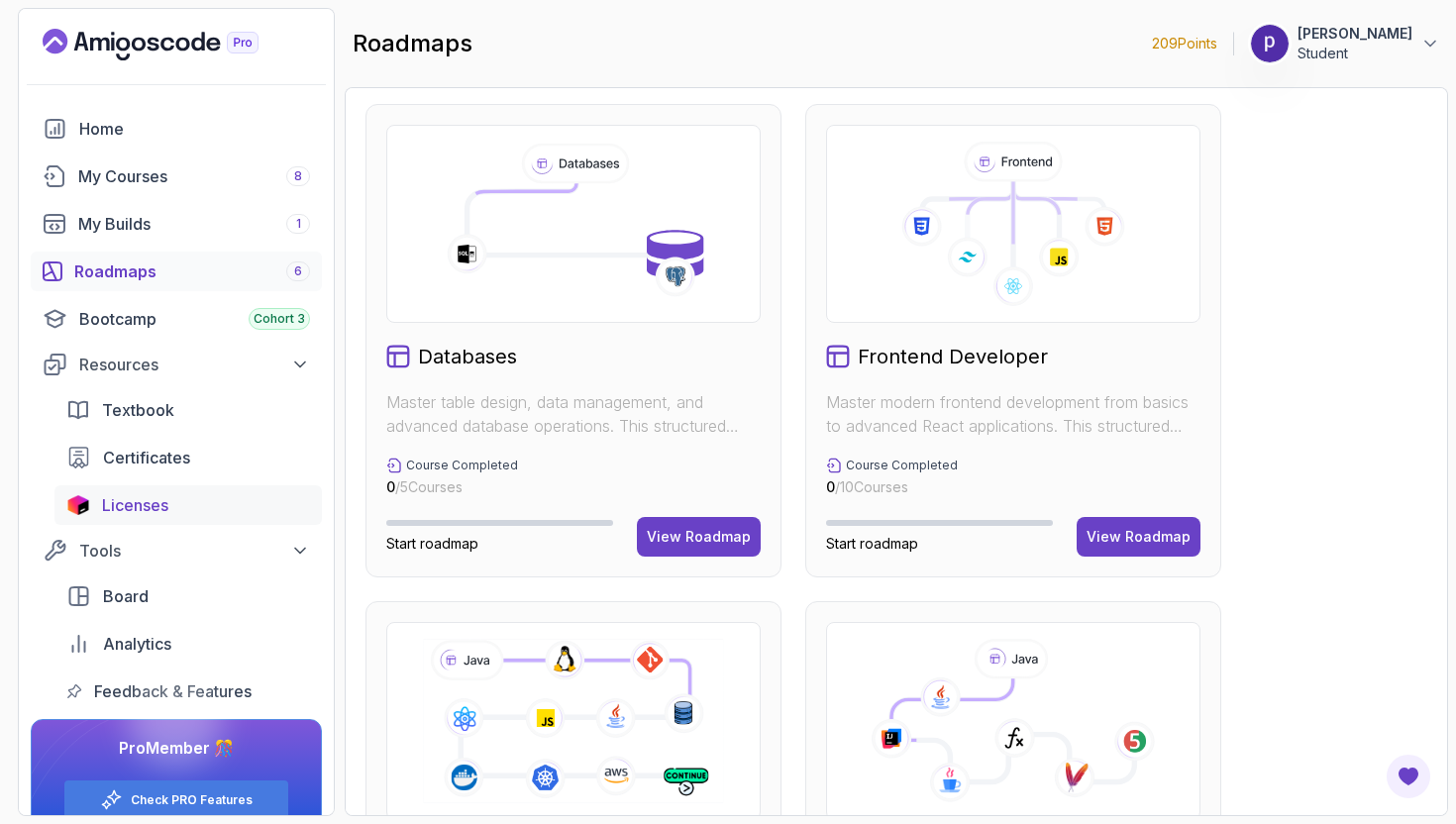 click on "Licenses" at bounding box center (206, 505) 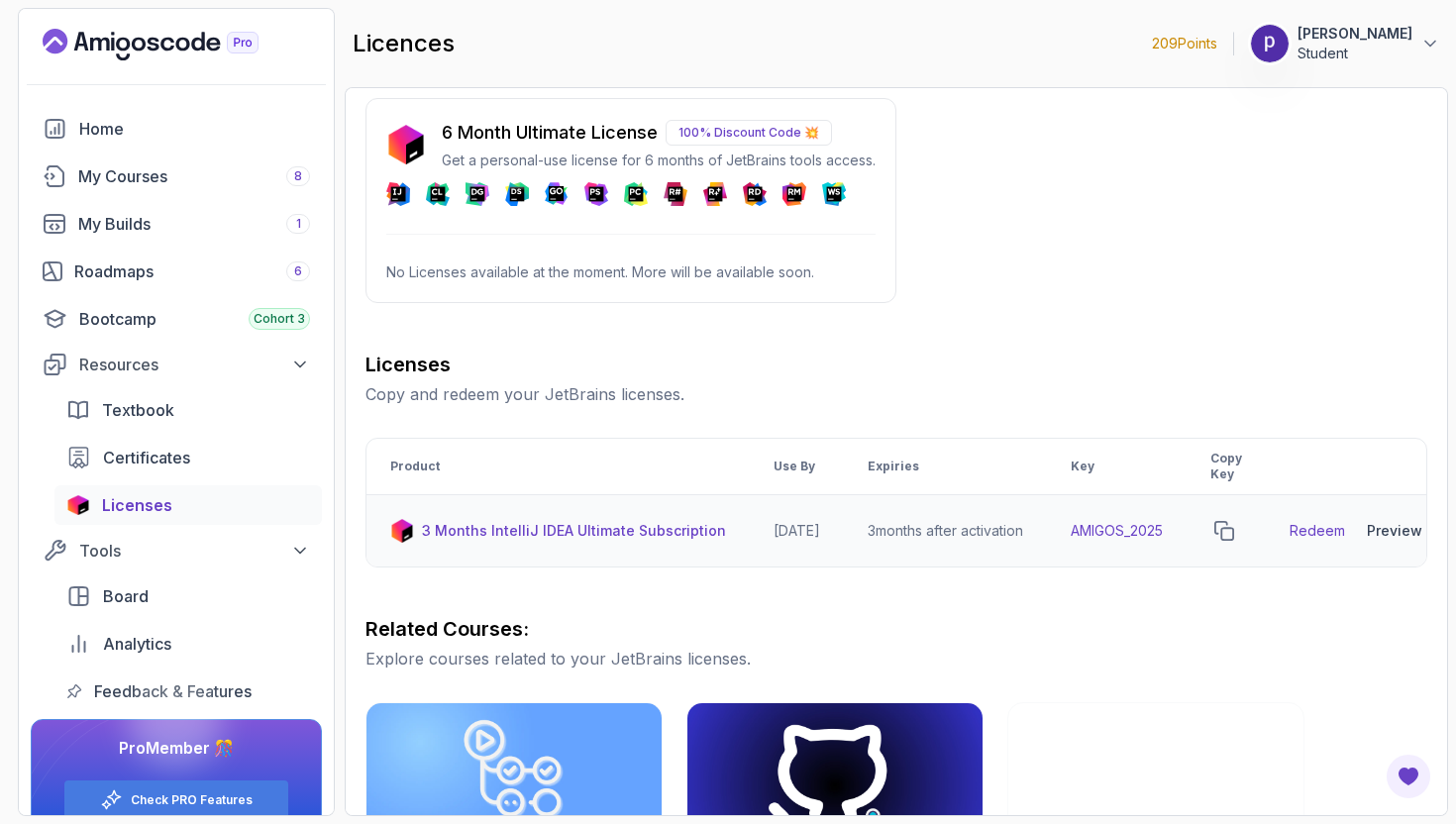 scroll, scrollTop: 12, scrollLeft: 0, axis: vertical 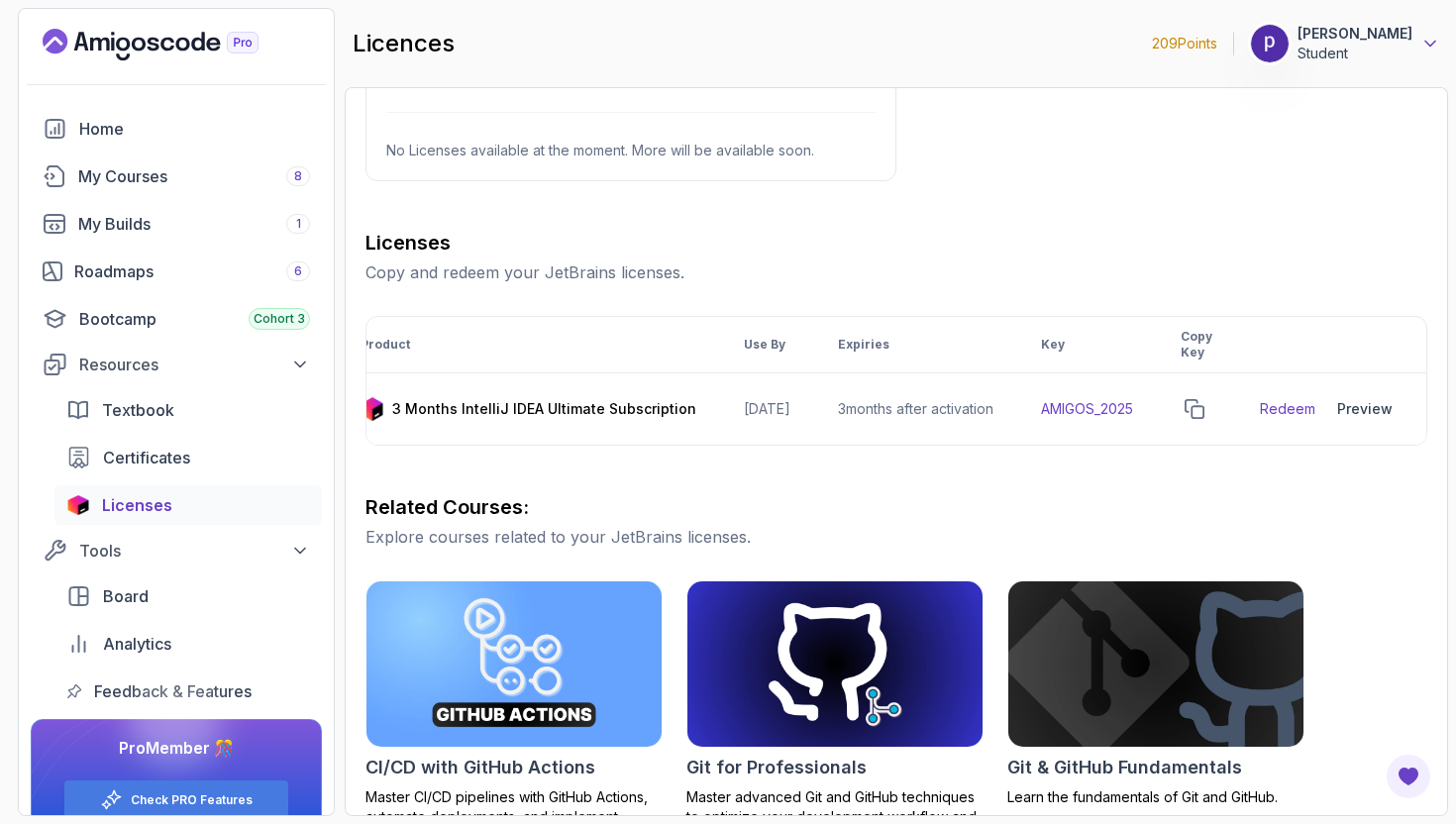 click 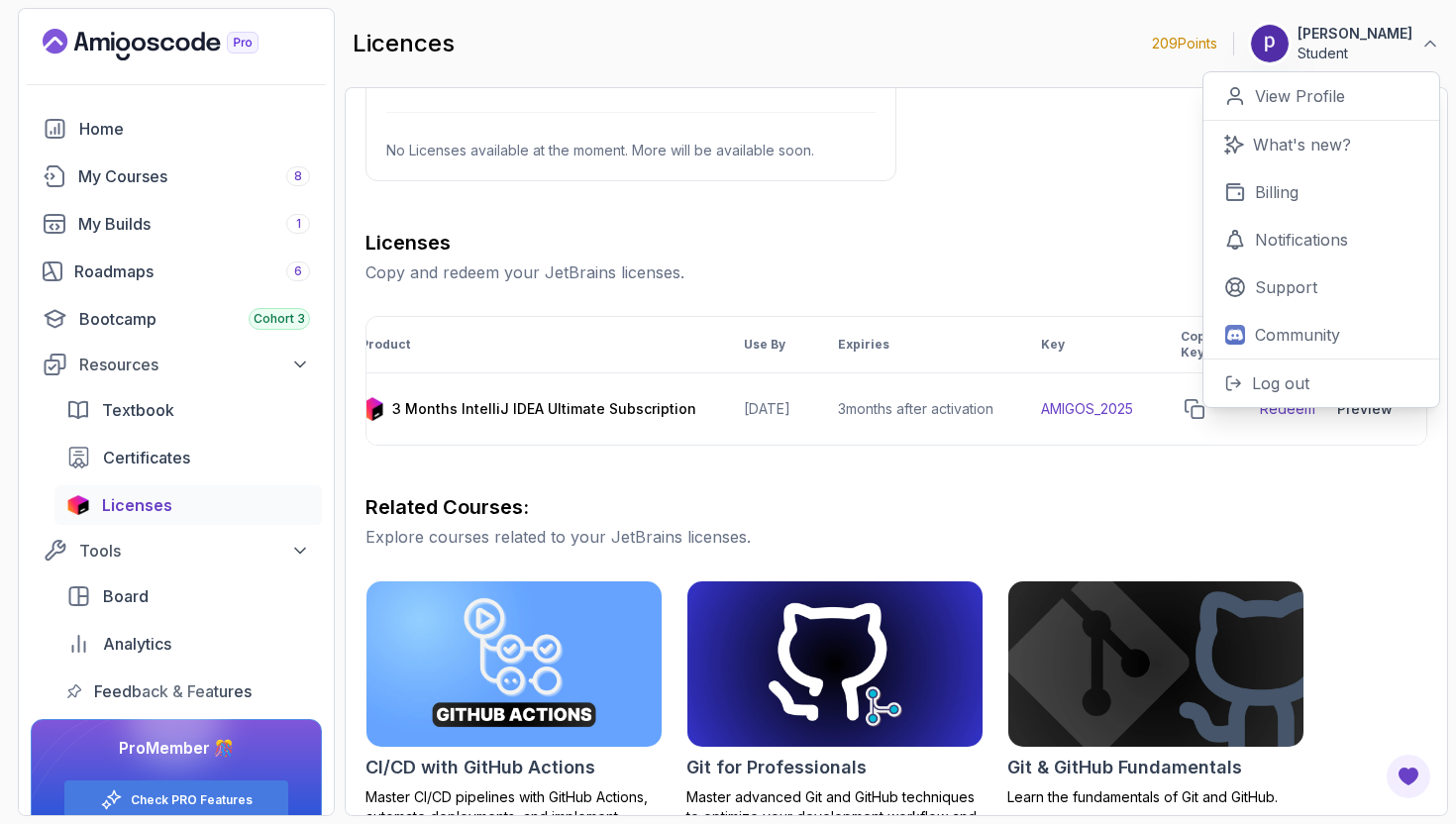 drag, startPoint x: 931, startPoint y: 278, endPoint x: 920, endPoint y: 279, distance: 11.045361 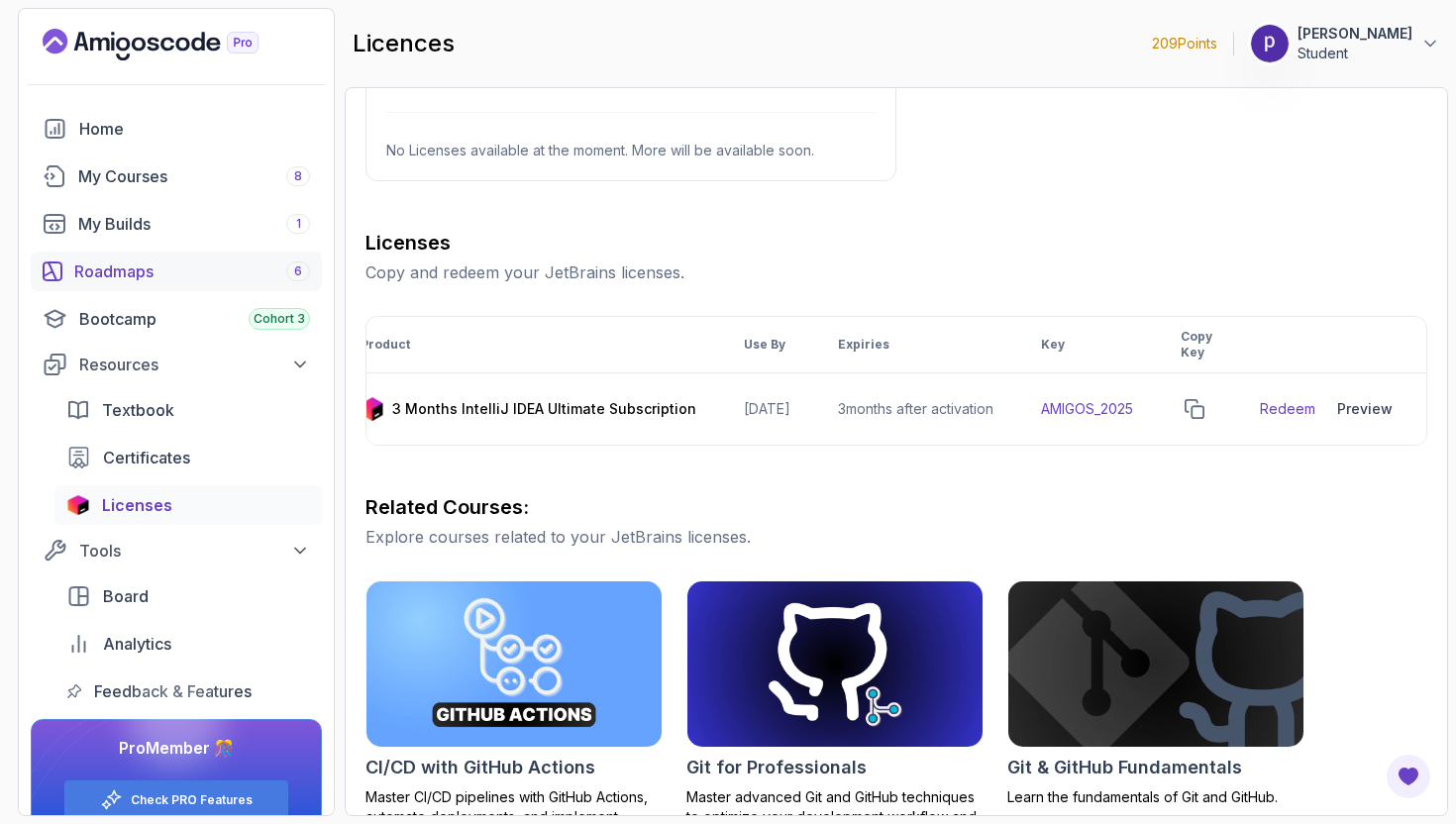 click on "Roadmaps 6" at bounding box center (192, 271) 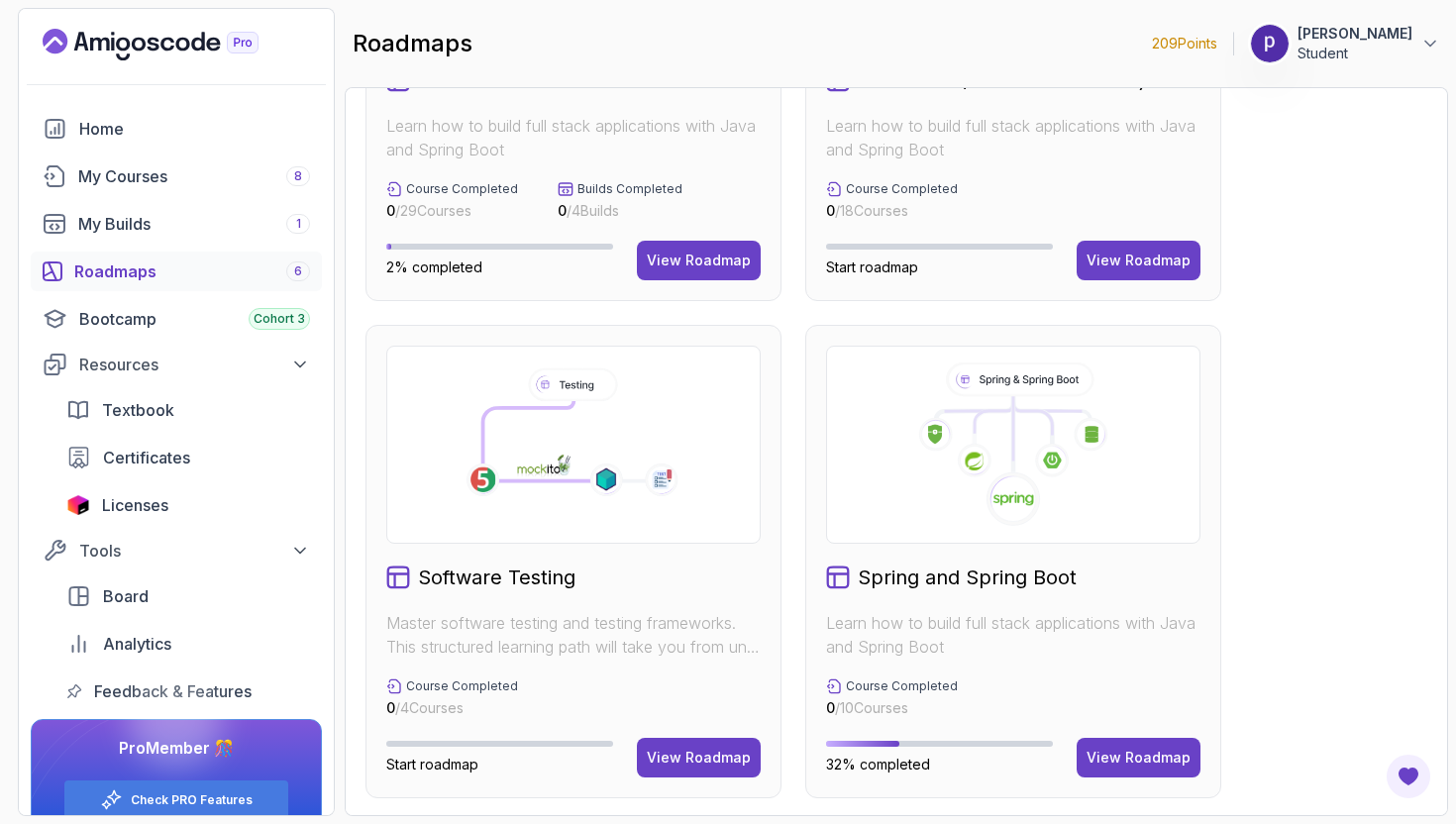 scroll, scrollTop: 780, scrollLeft: 0, axis: vertical 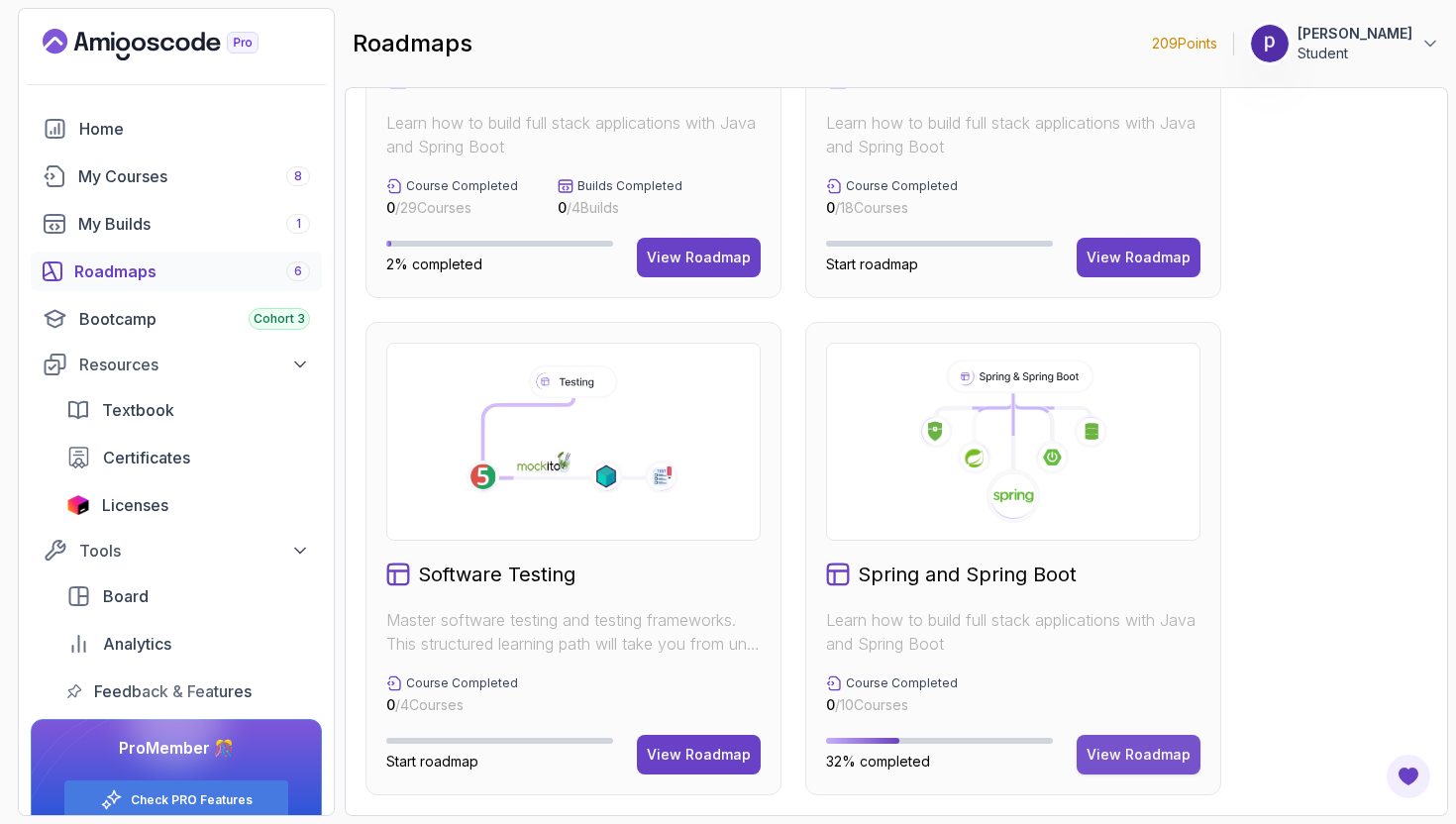 click on "View Roadmap" at bounding box center (1138, 755) 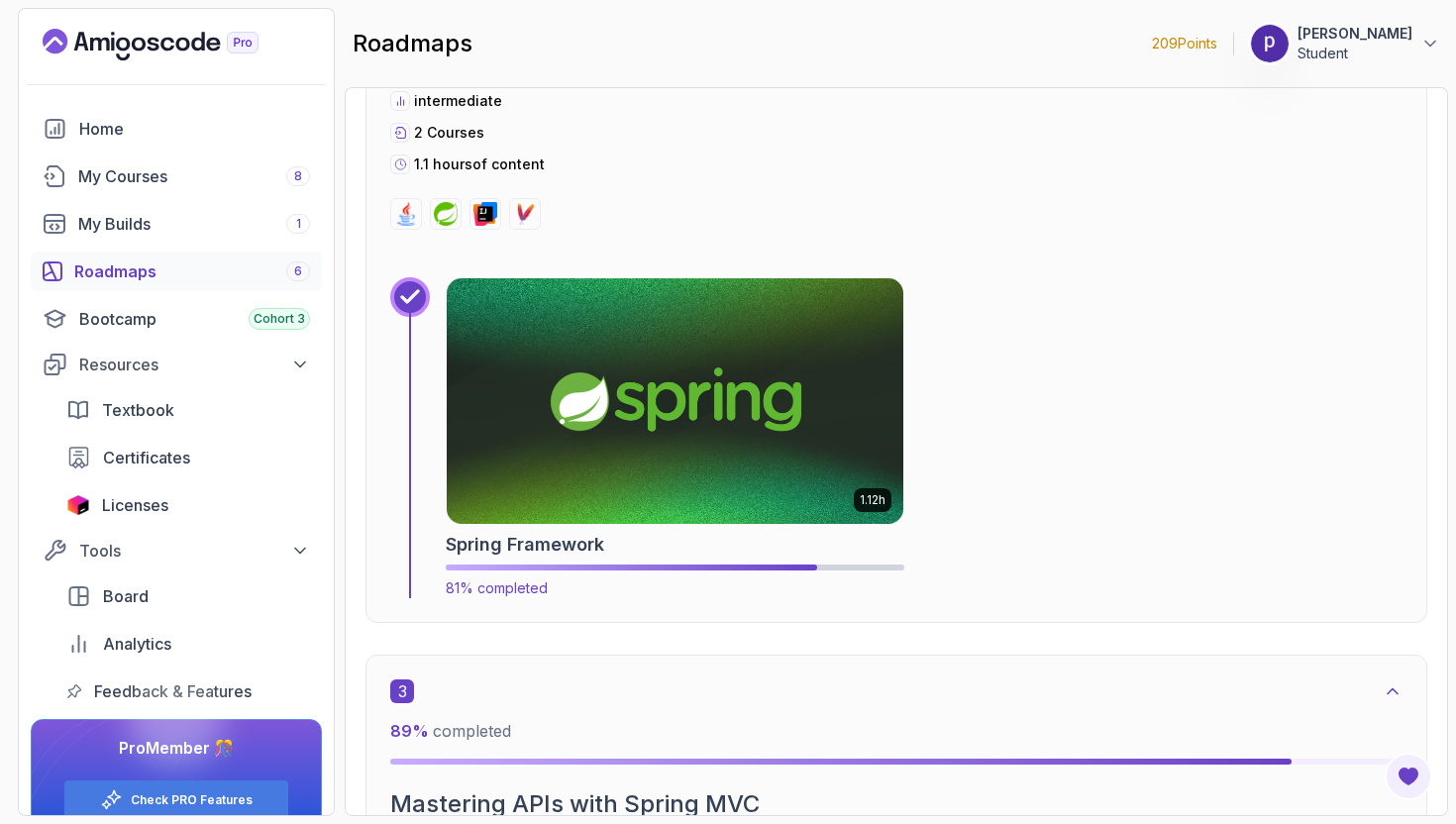 scroll, scrollTop: 1814, scrollLeft: 0, axis: vertical 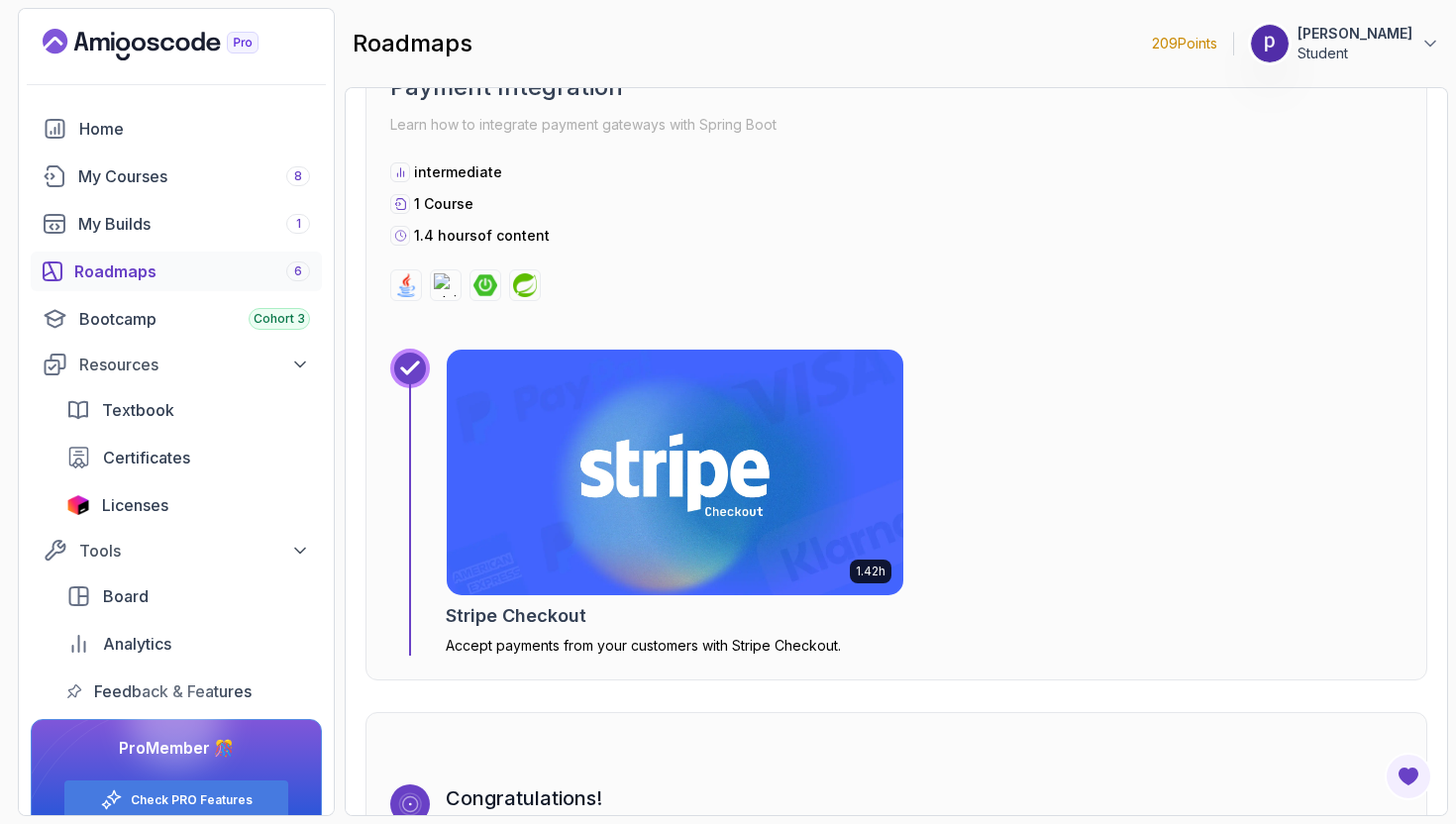 click at bounding box center [675, 472] 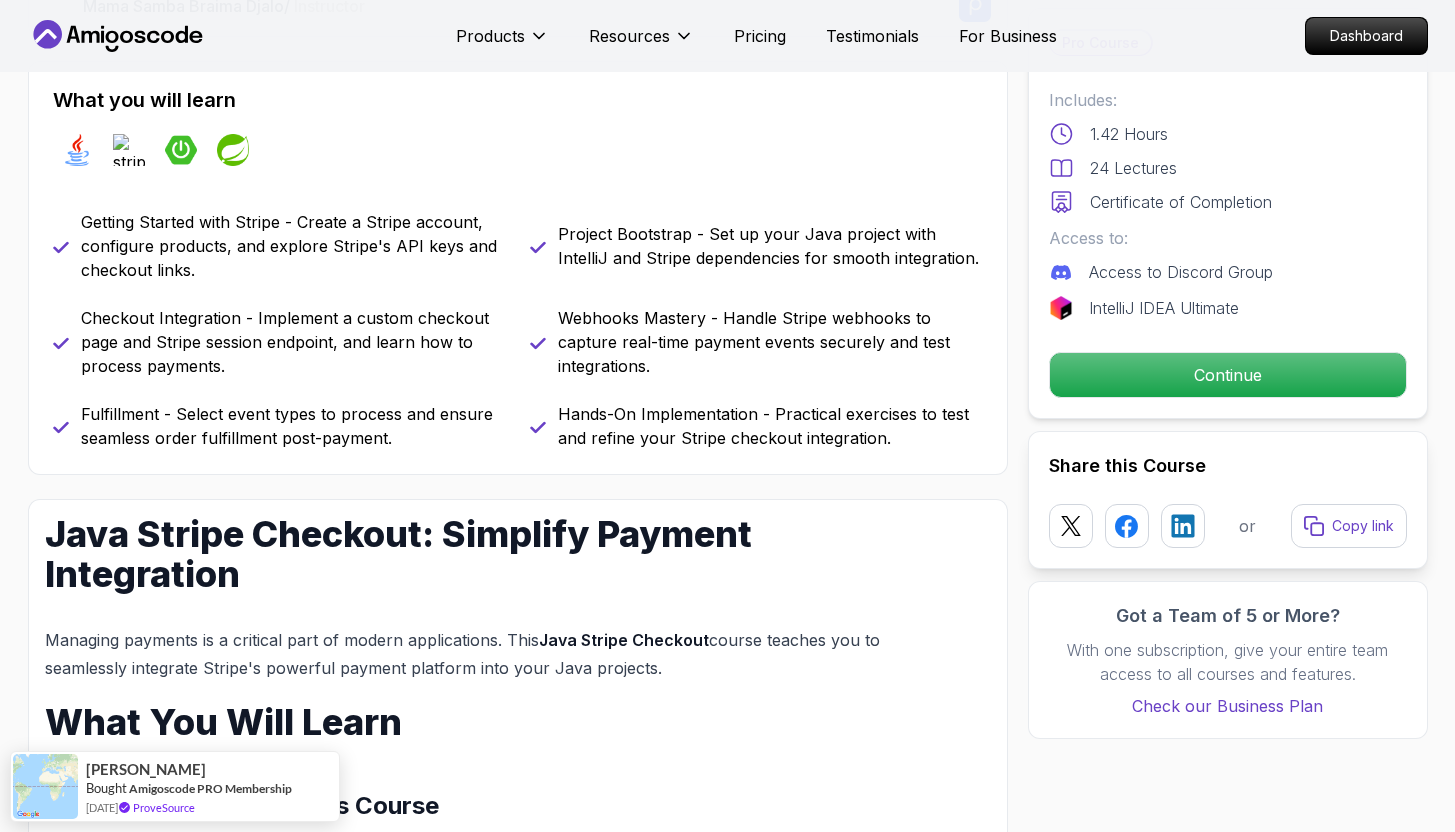 scroll, scrollTop: 817, scrollLeft: 0, axis: vertical 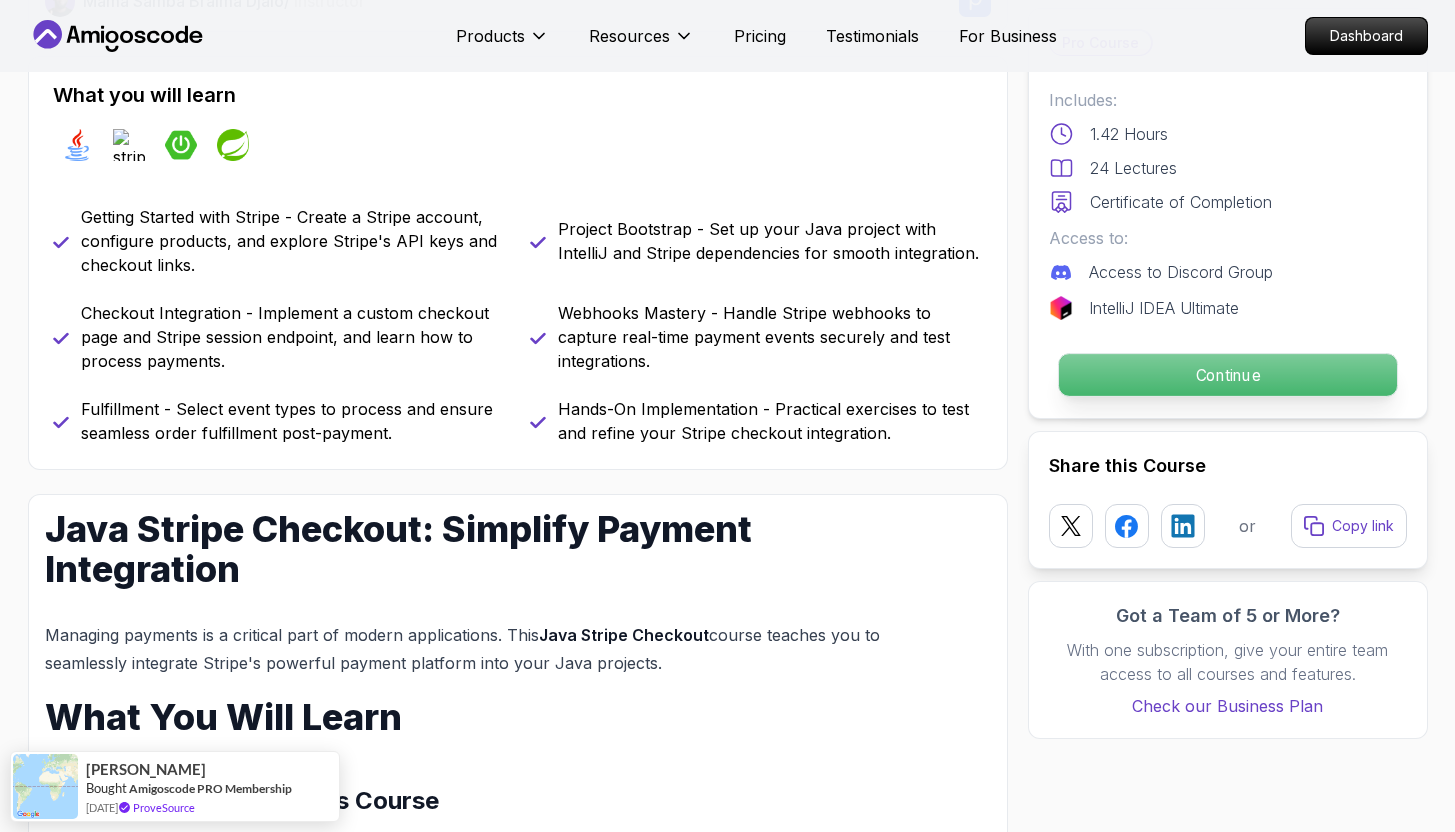 click on "Continue" at bounding box center [1227, 375] 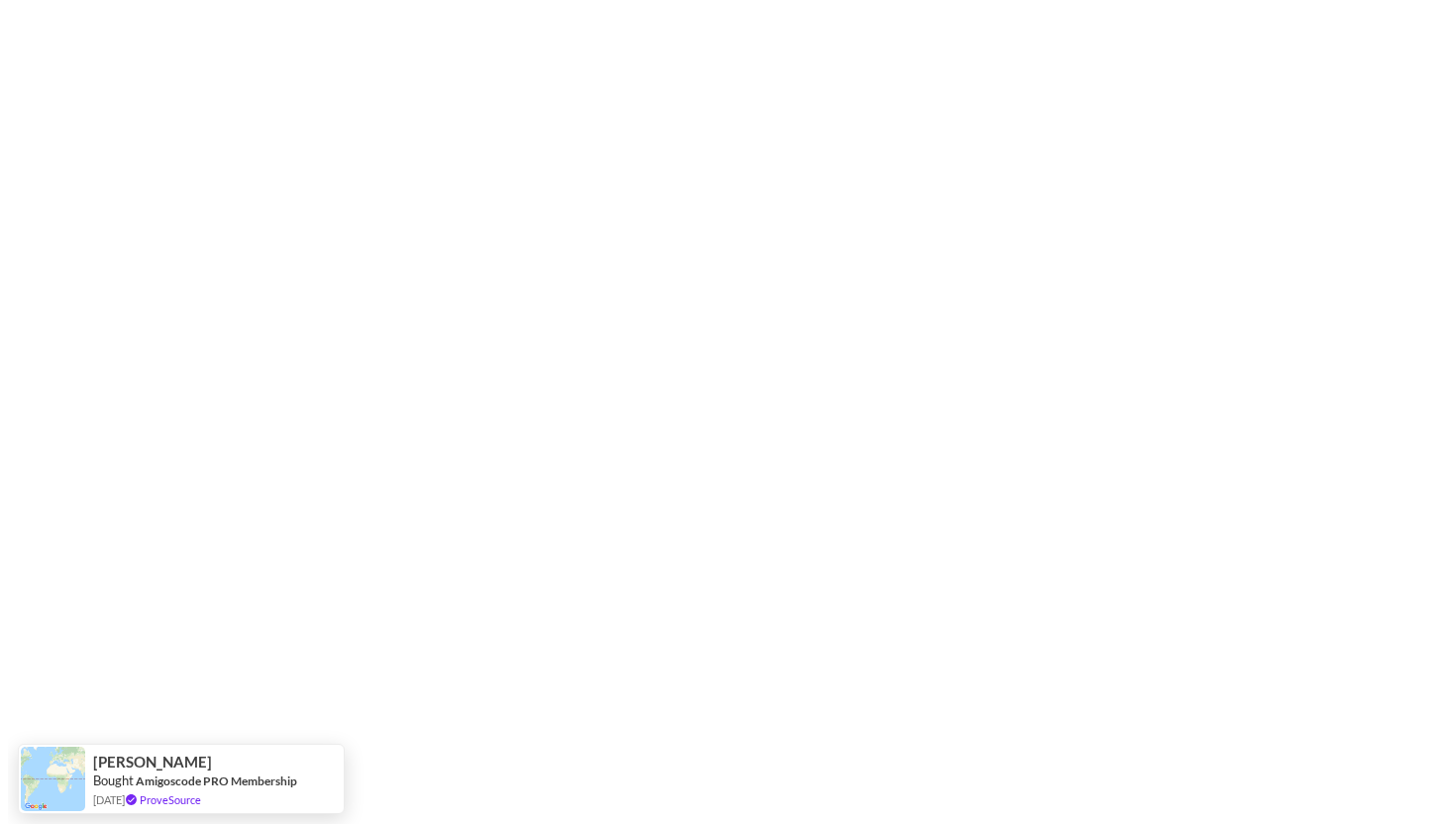 scroll, scrollTop: 0, scrollLeft: 0, axis: both 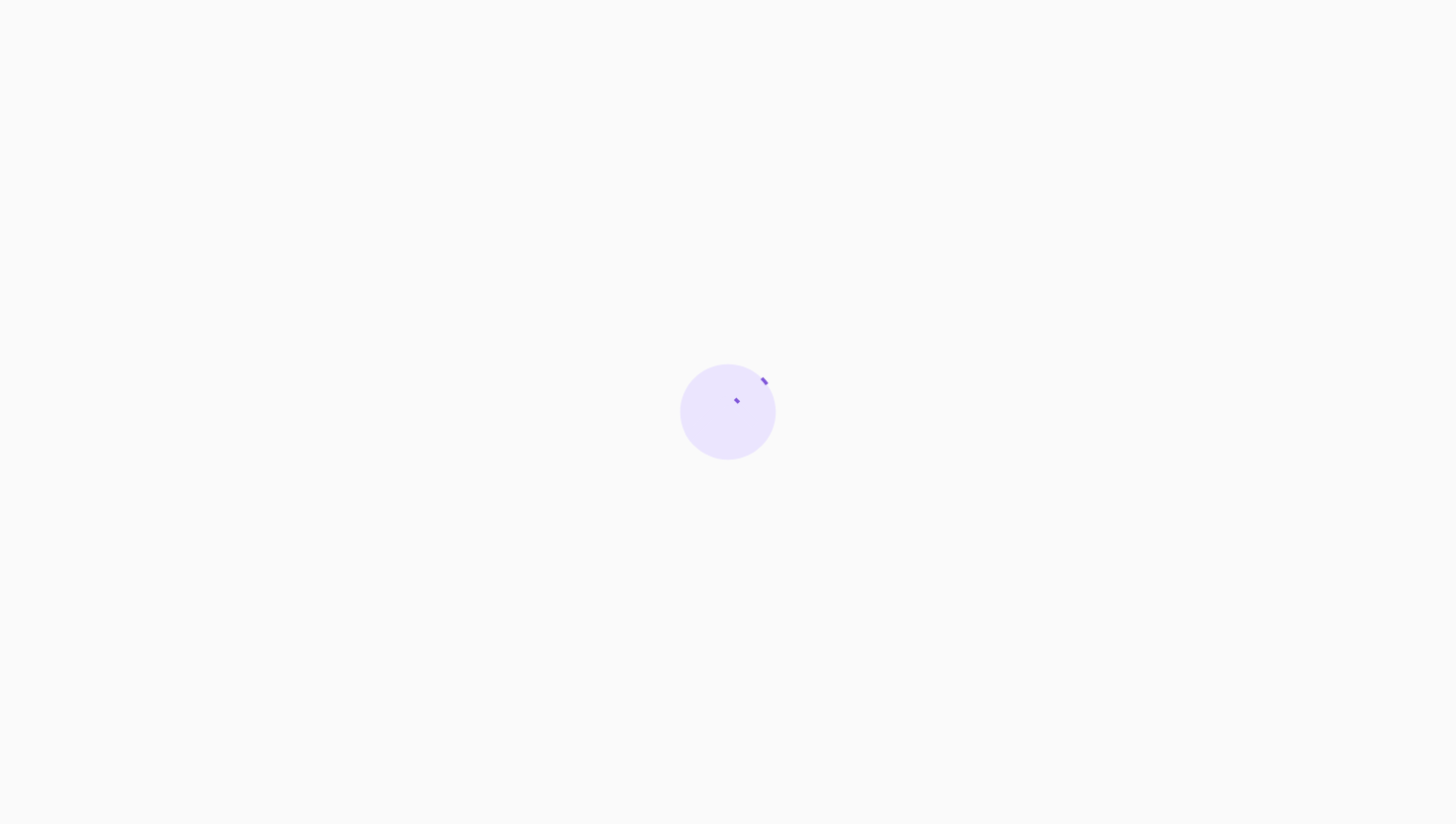 click at bounding box center [728, 412] 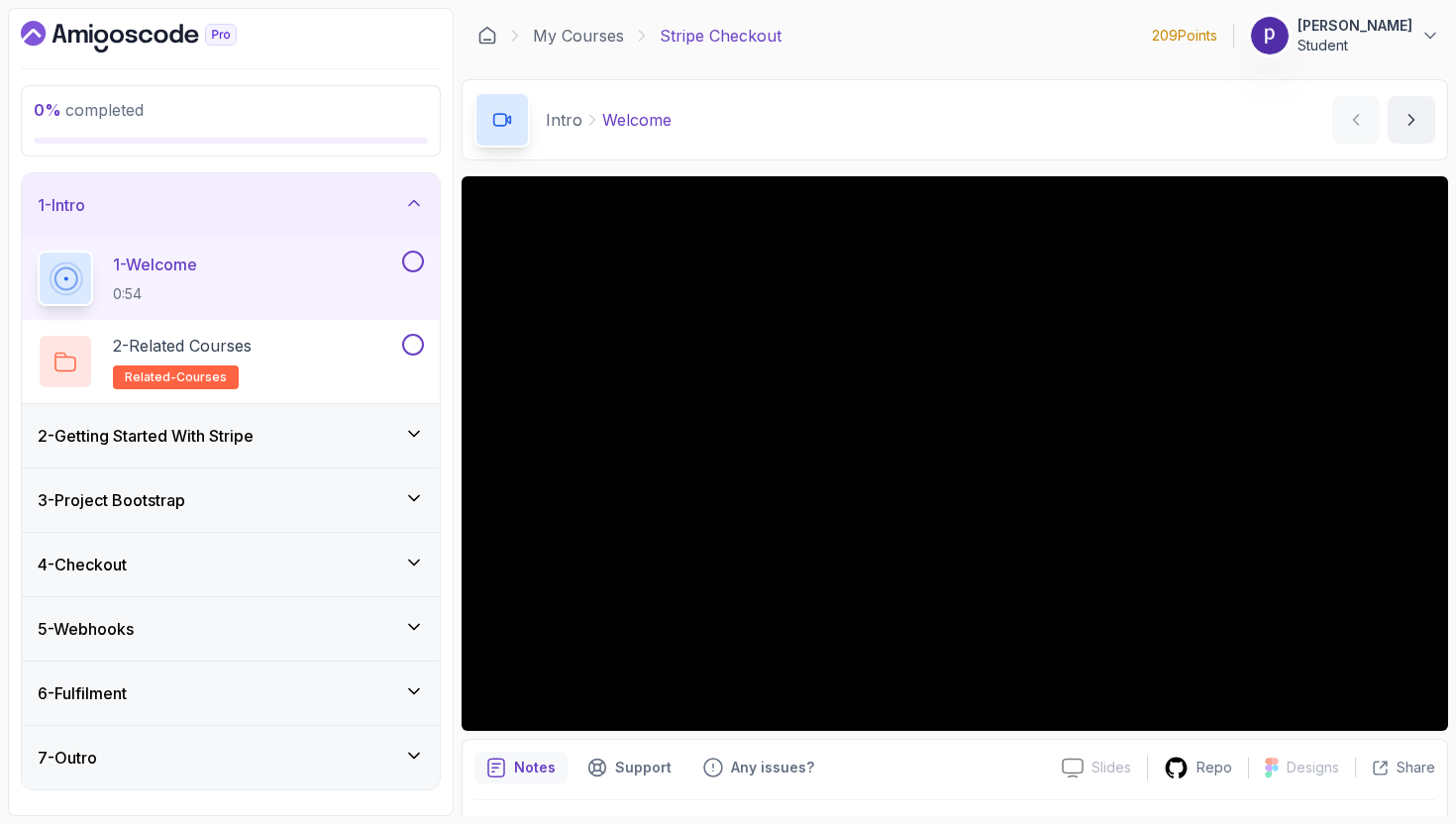 click 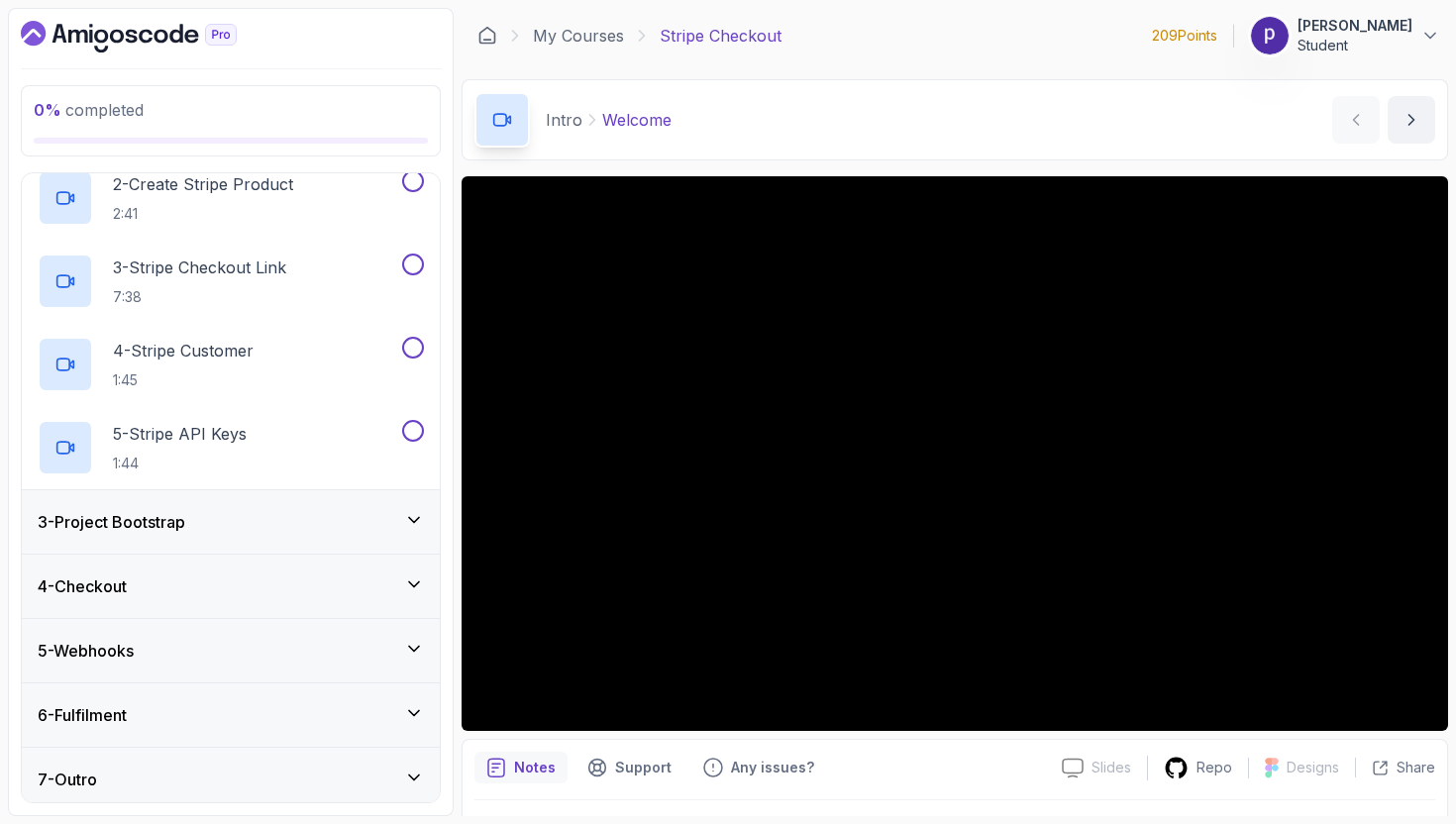scroll, scrollTop: 236, scrollLeft: 0, axis: vertical 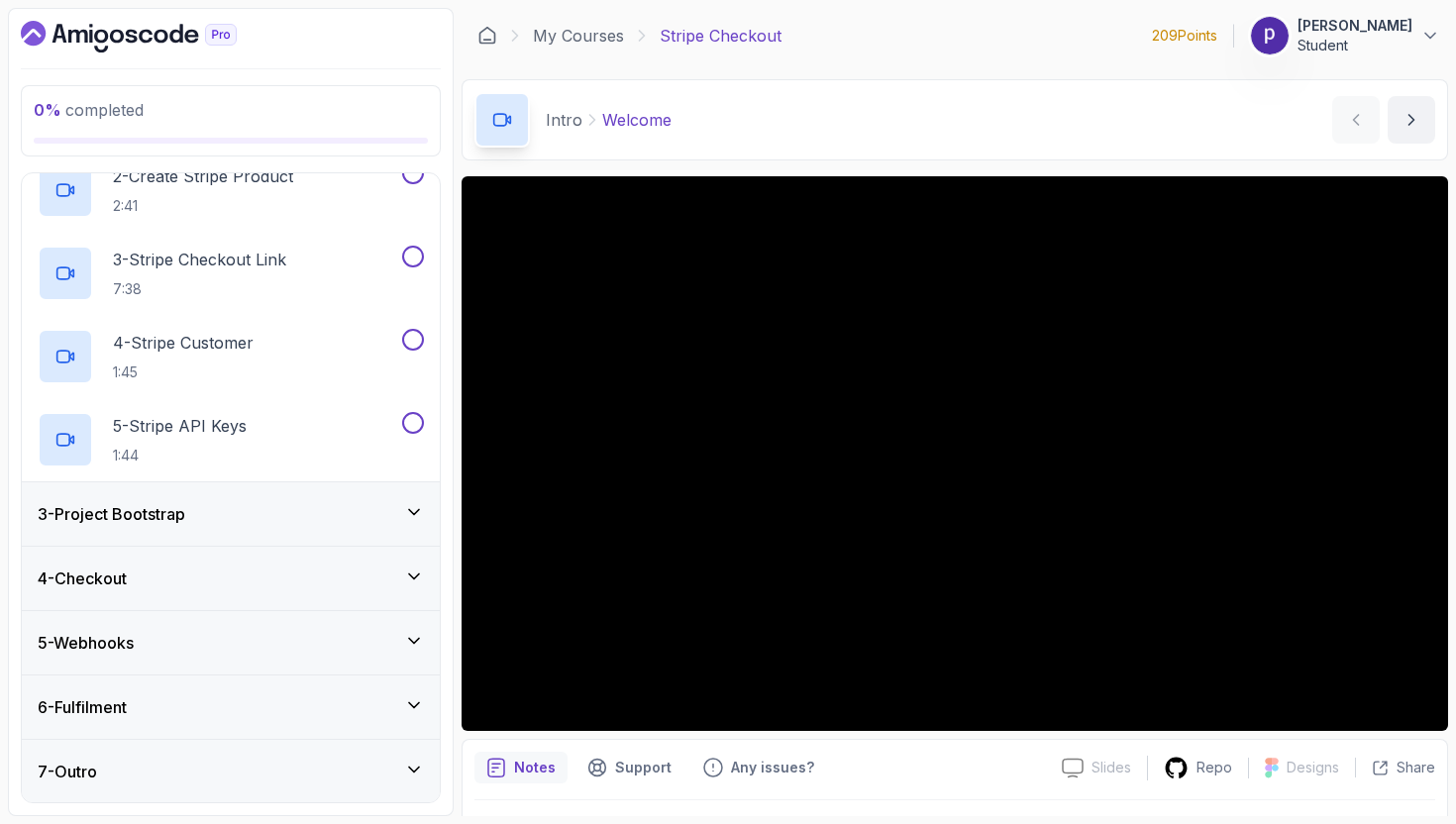 click on "3  -  Project Bootstrap" at bounding box center [231, 514] 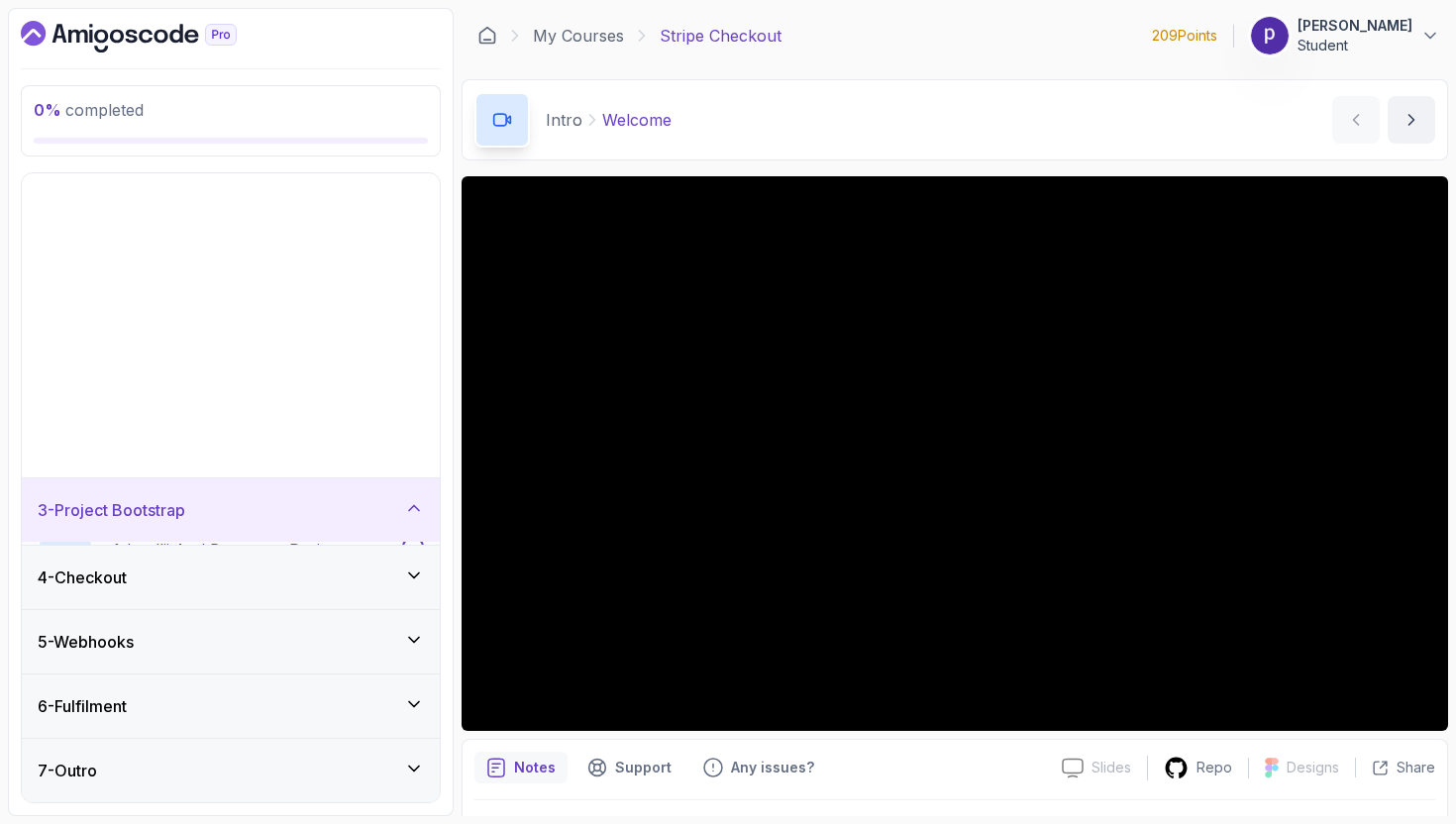 scroll, scrollTop: 0, scrollLeft: 0, axis: both 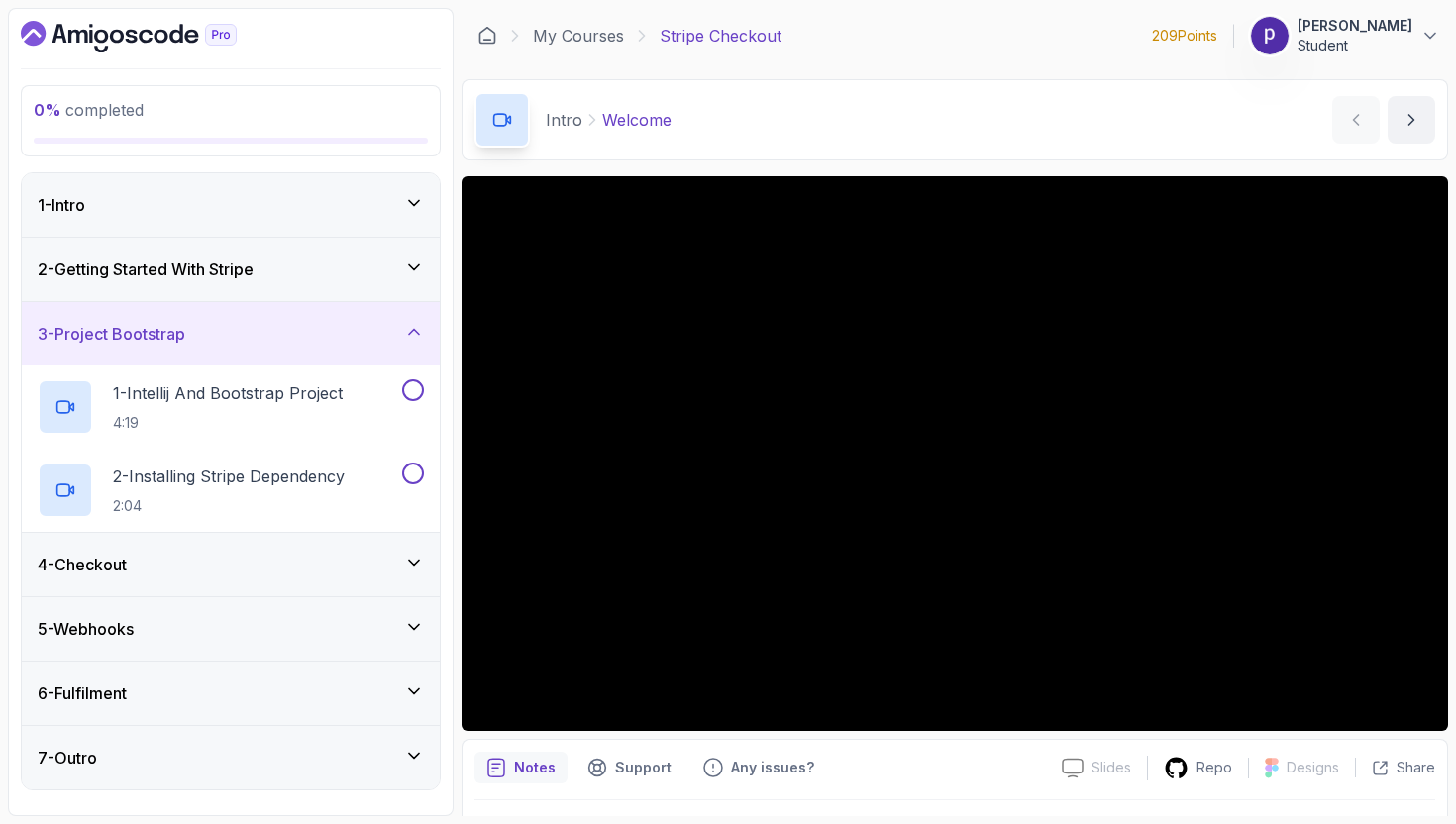 click on "4  -  Checkout" at bounding box center (231, 565) 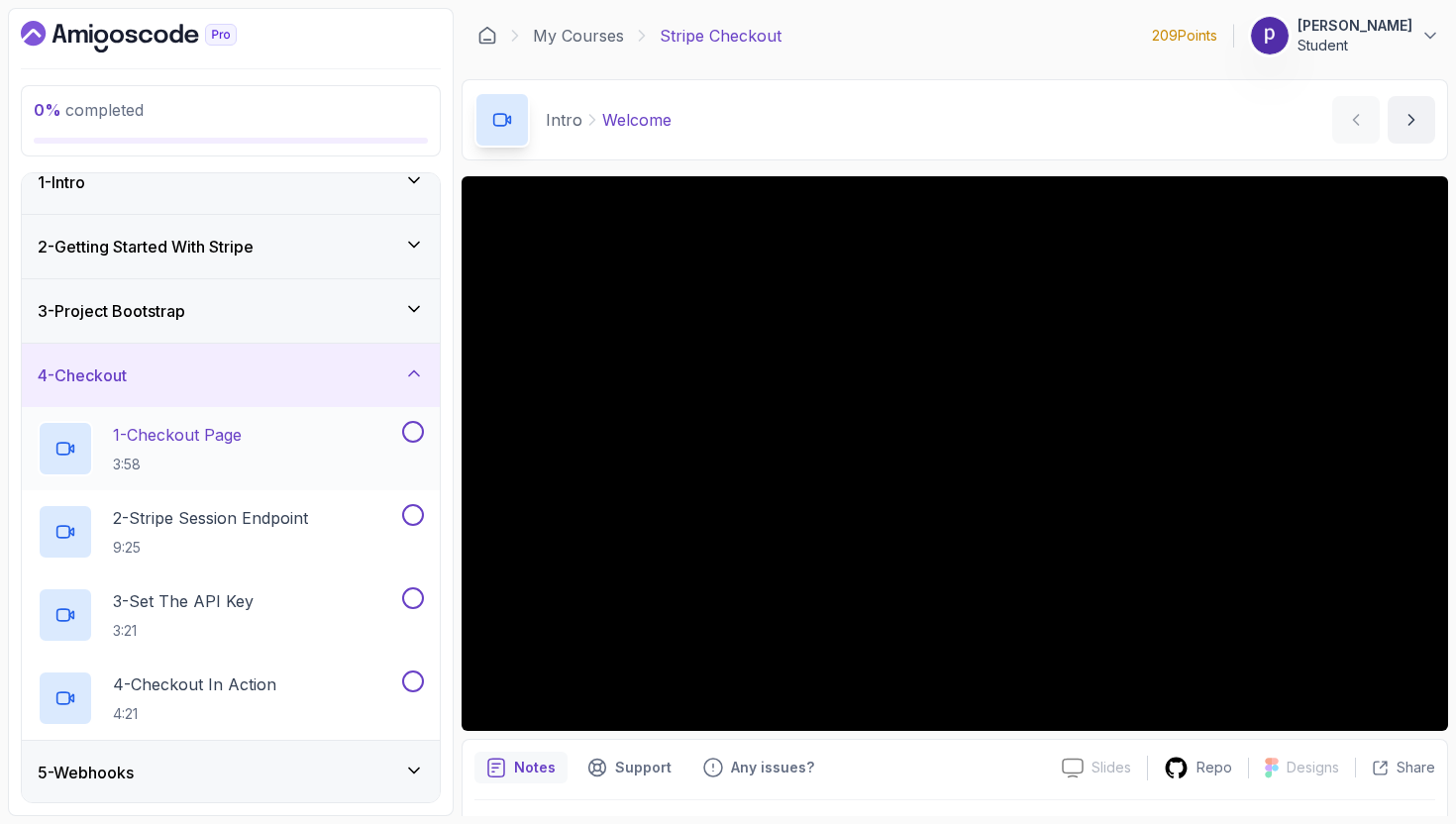 scroll, scrollTop: 154, scrollLeft: 0, axis: vertical 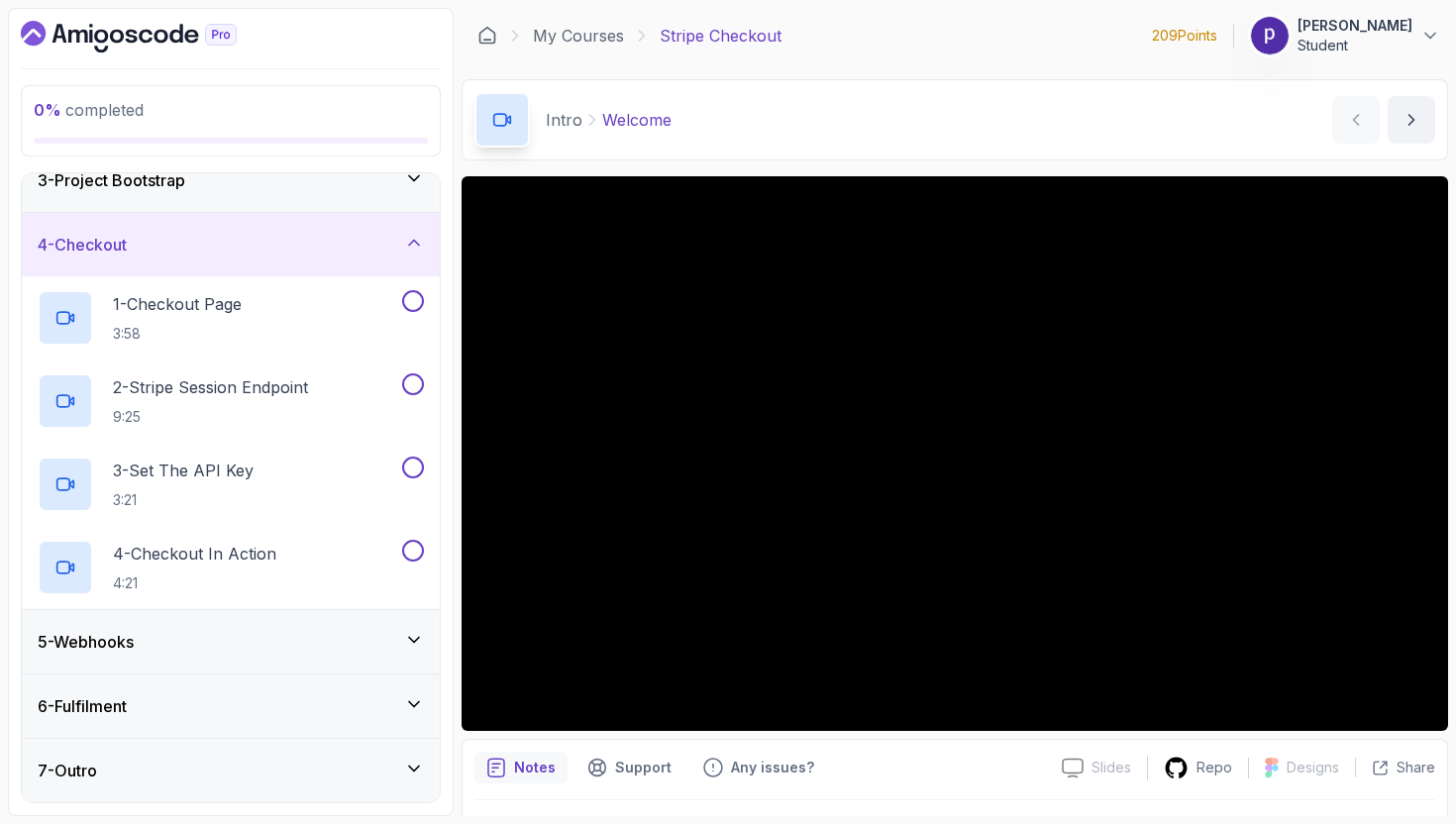 click on "5  -  Webhooks" at bounding box center (231, 642) 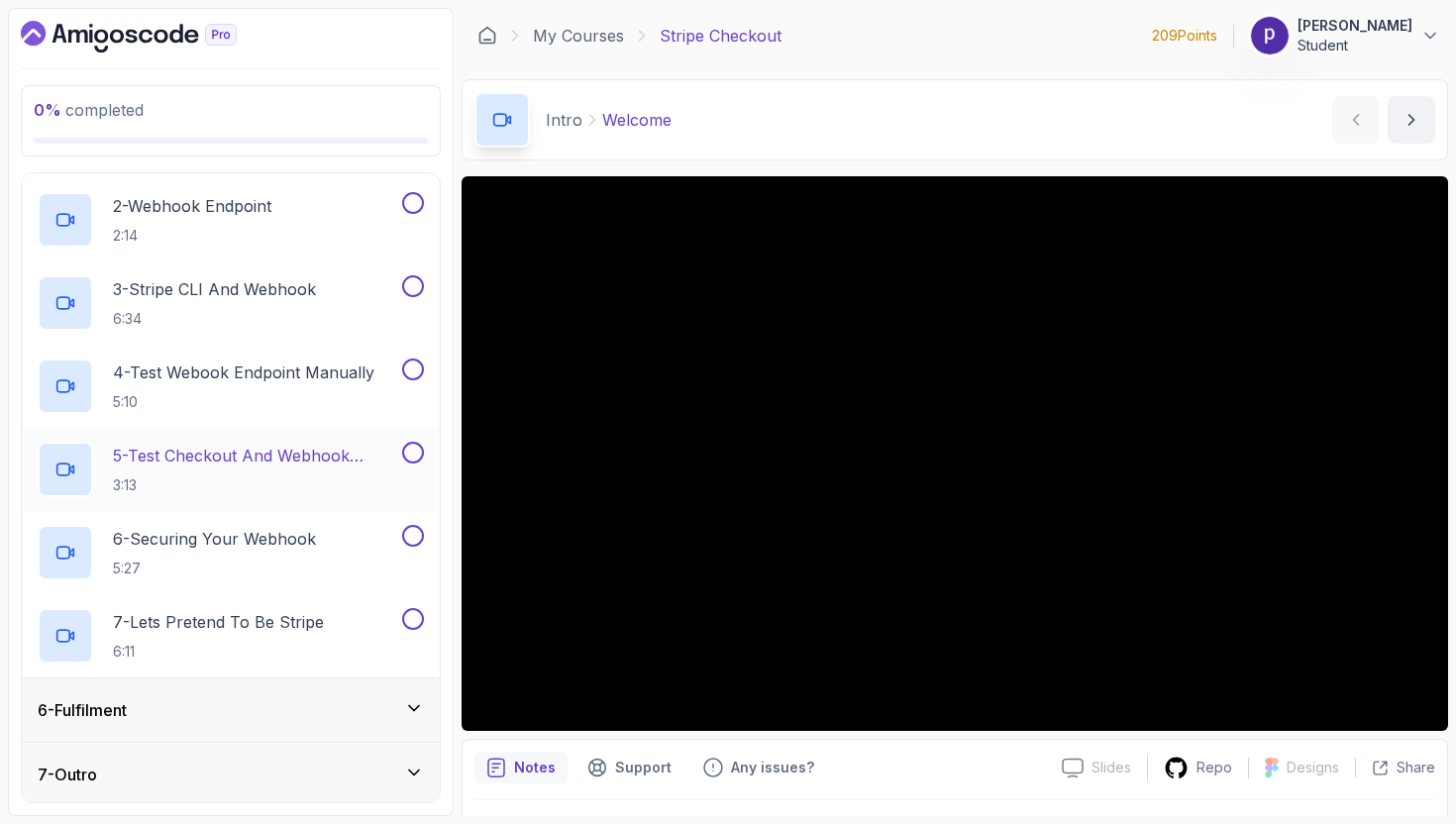 scroll, scrollTop: 402, scrollLeft: 0, axis: vertical 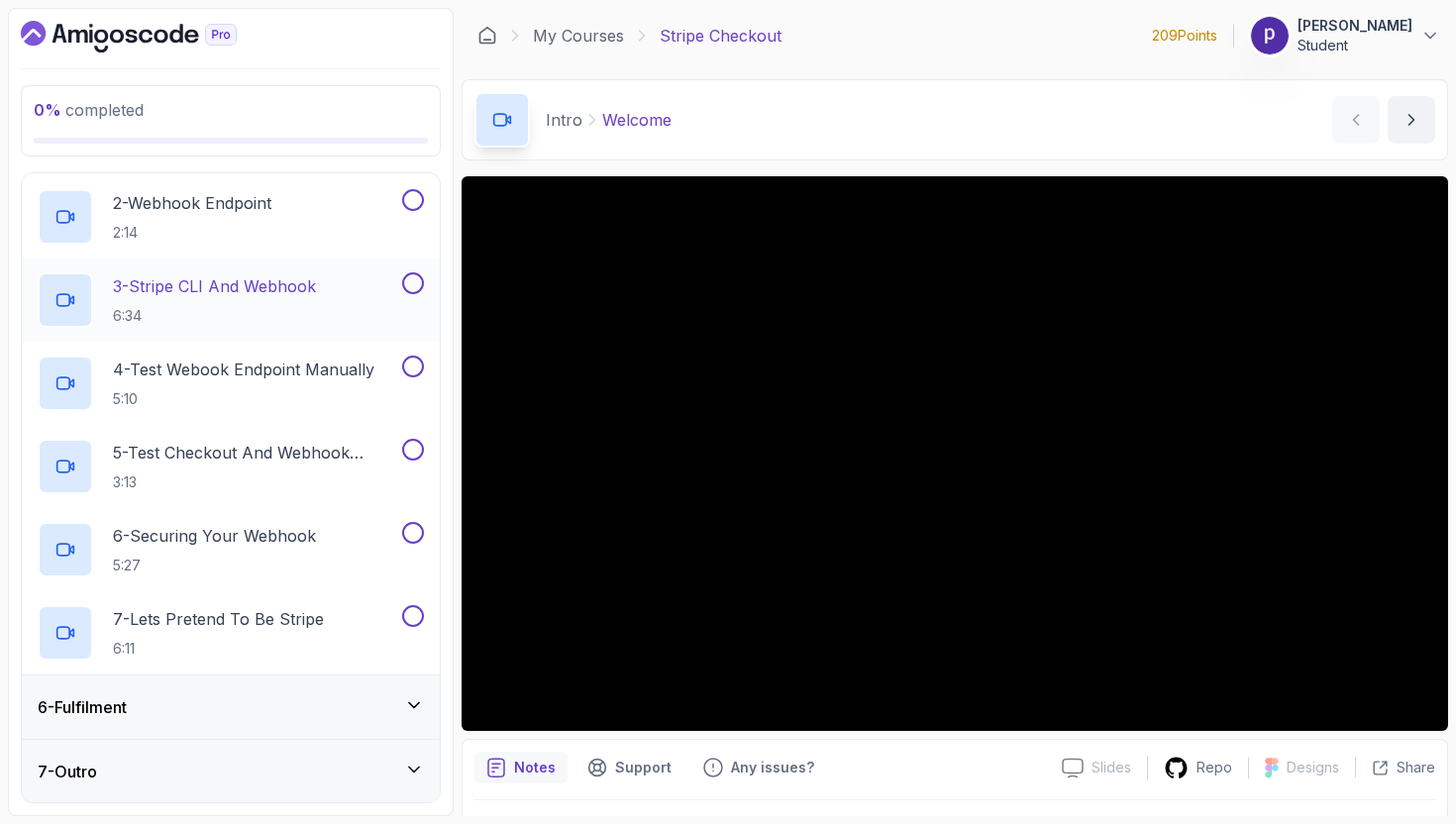 click on "6  -  Fulfilment" at bounding box center (231, 707) 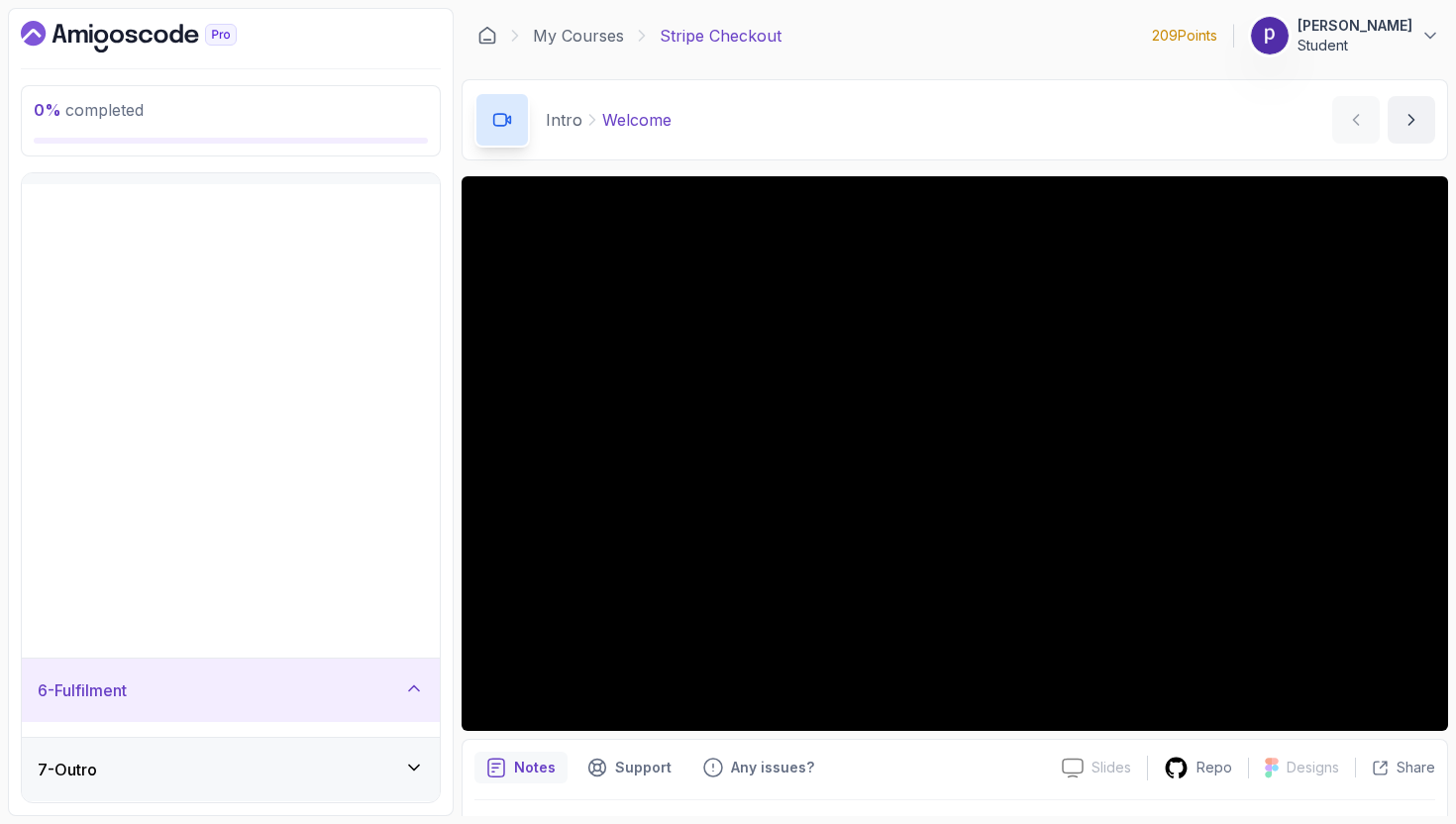 scroll, scrollTop: 0, scrollLeft: 0, axis: both 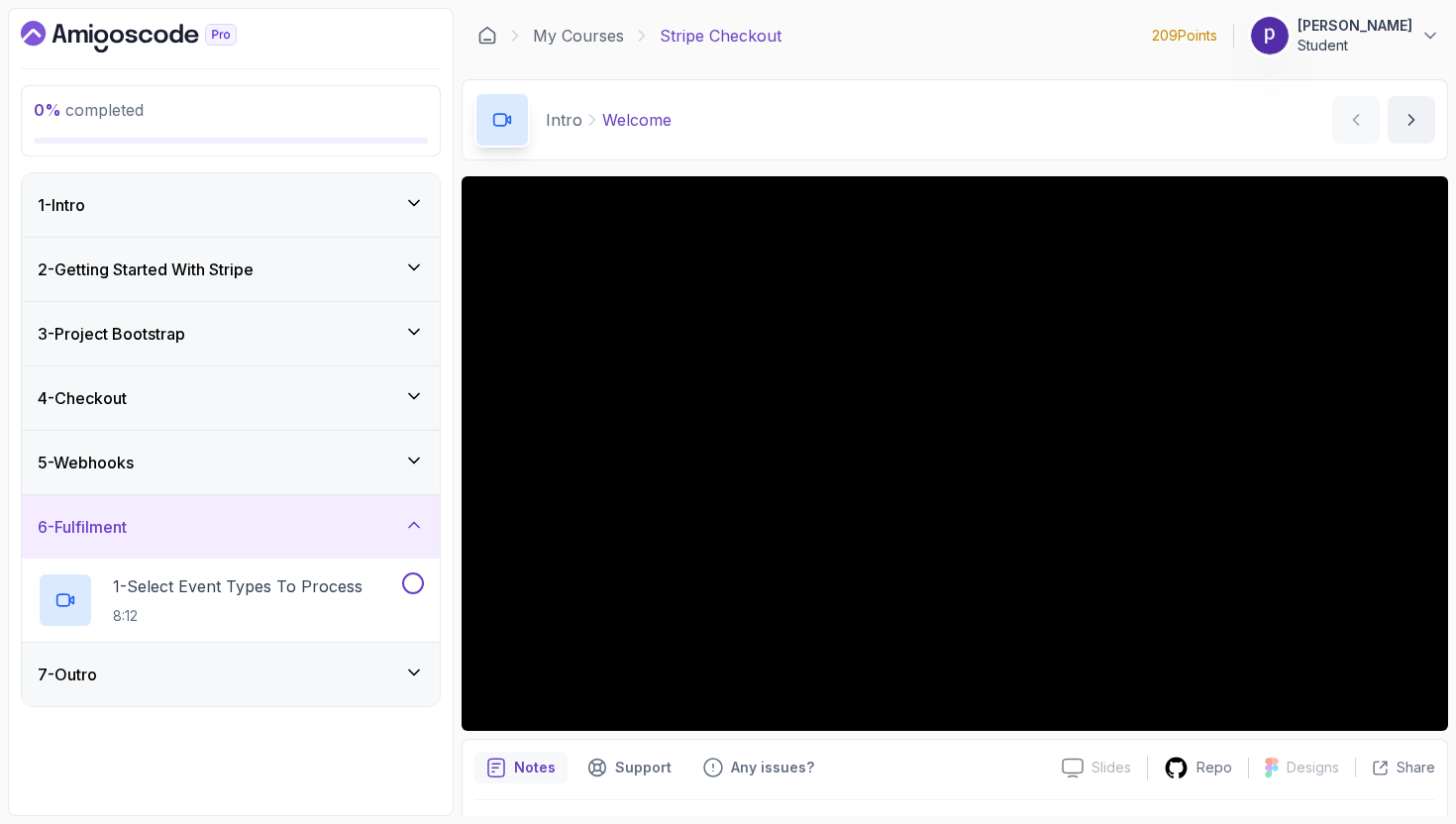 click on "6  -  Fulfilment" at bounding box center (231, 527) 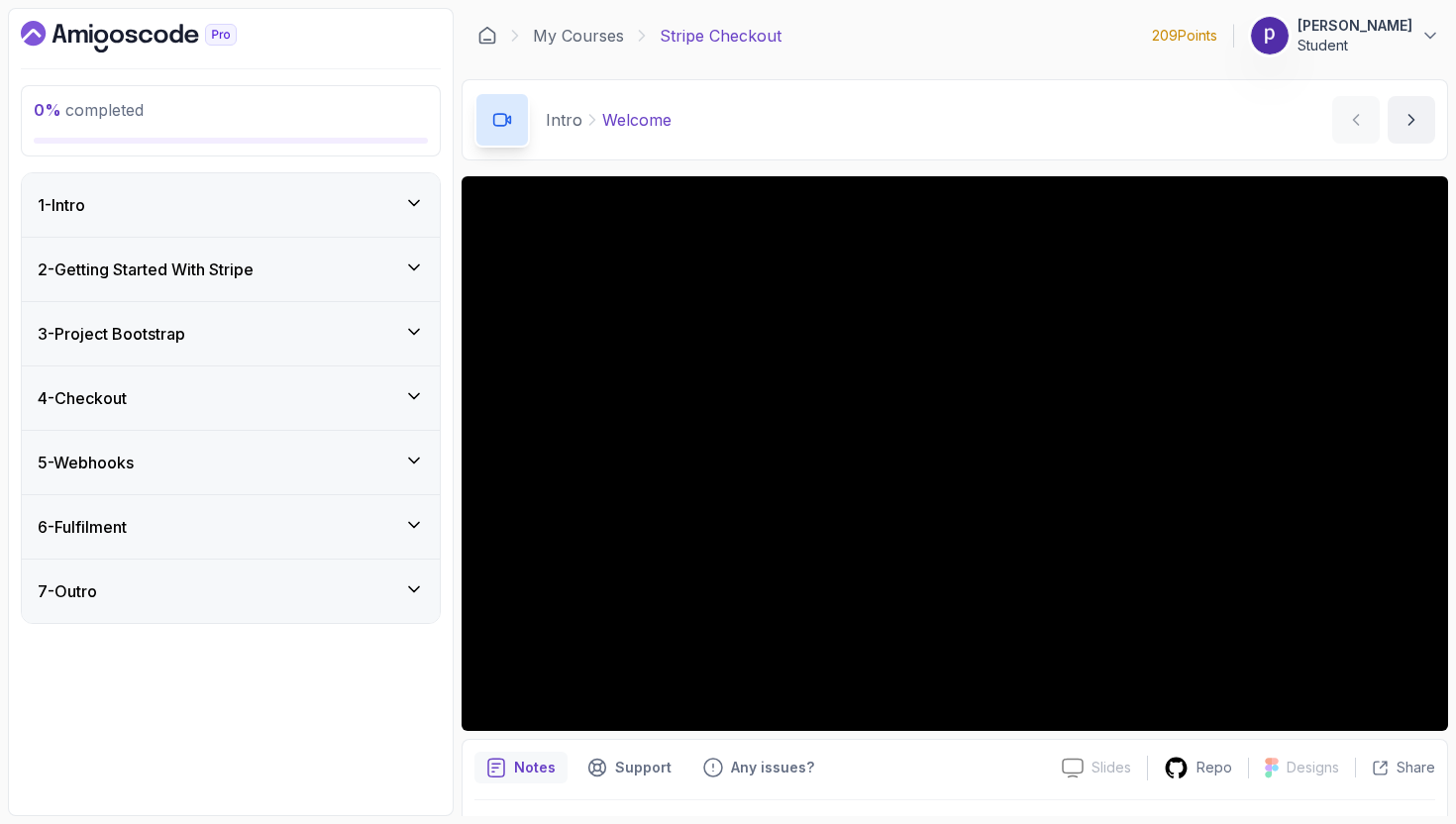 click on "1  -  Intro" at bounding box center [231, 205] 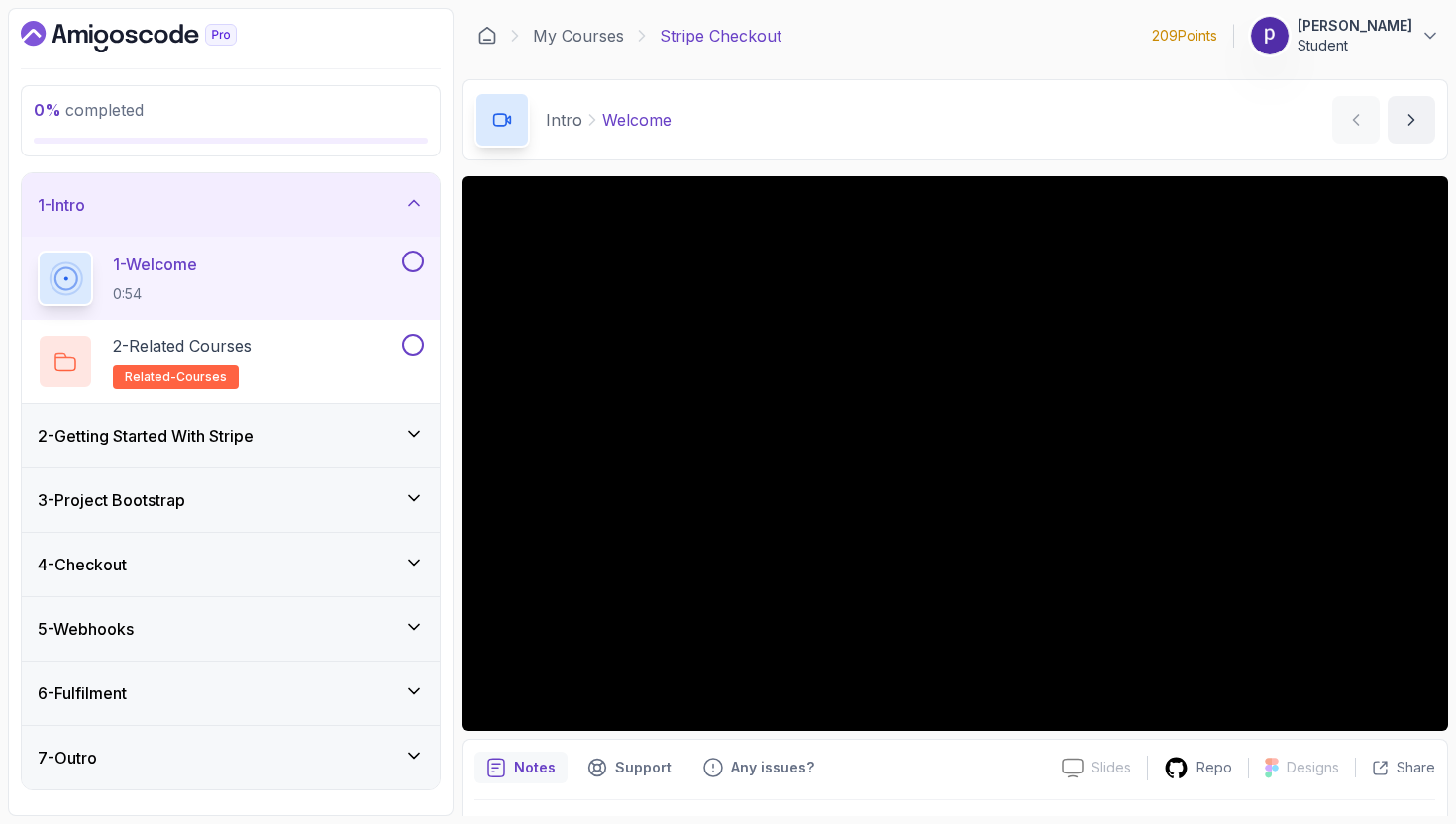 click on "2  -  Getting Started With Stripe" at bounding box center (231, 436) 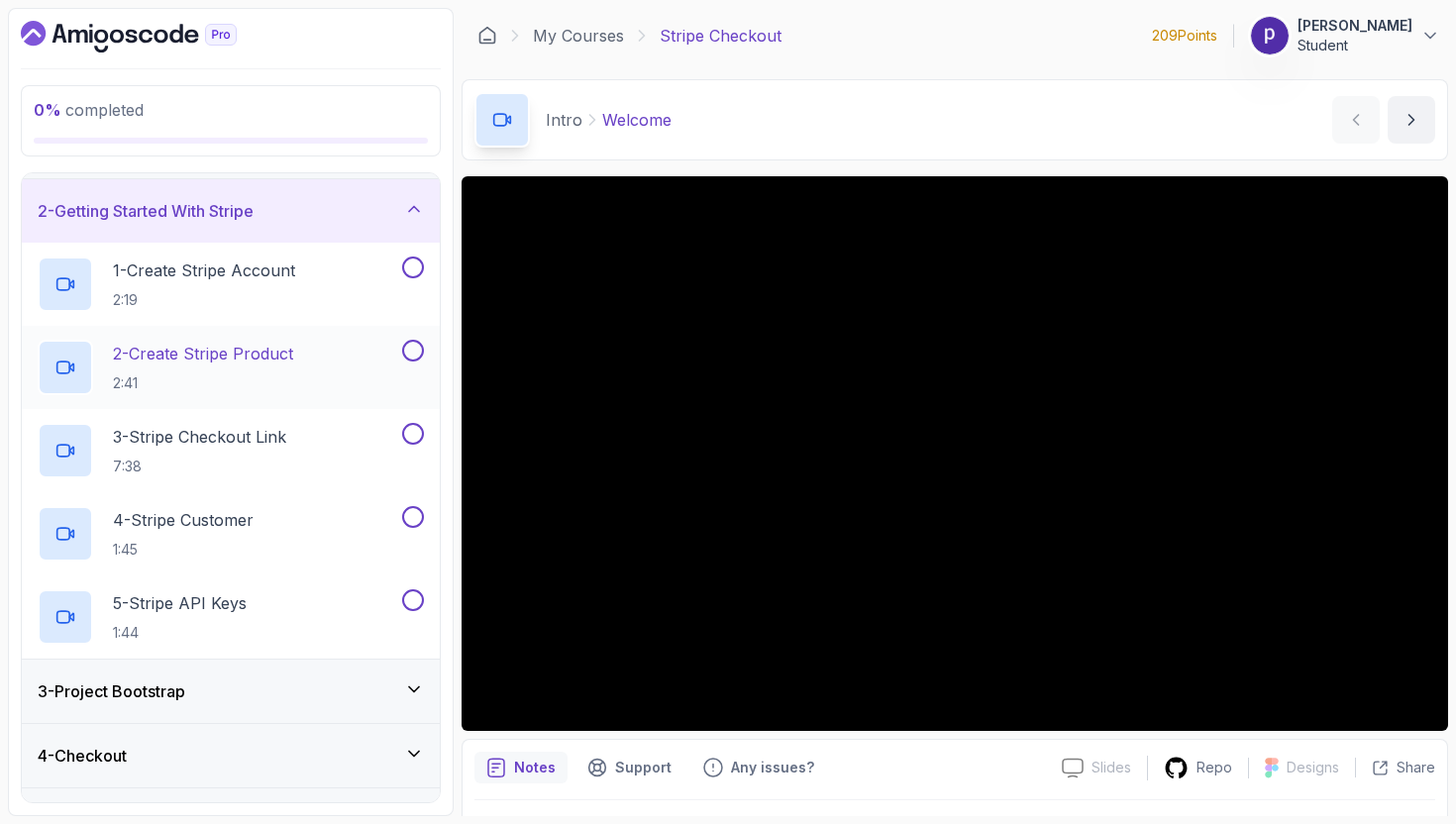 scroll, scrollTop: 62, scrollLeft: 0, axis: vertical 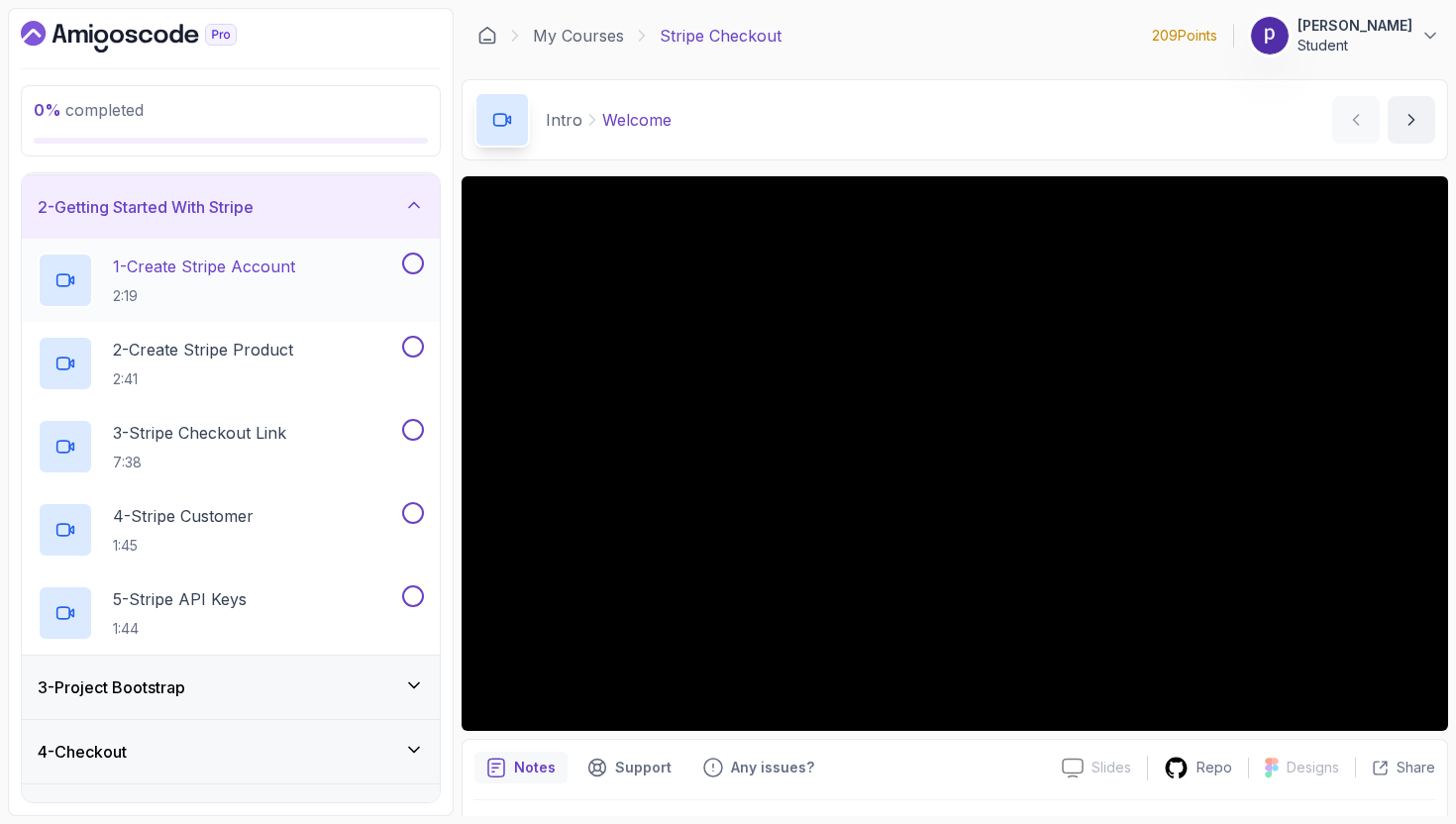 click on "1  -  Create Stripe Account 2:19" at bounding box center (218, 280) 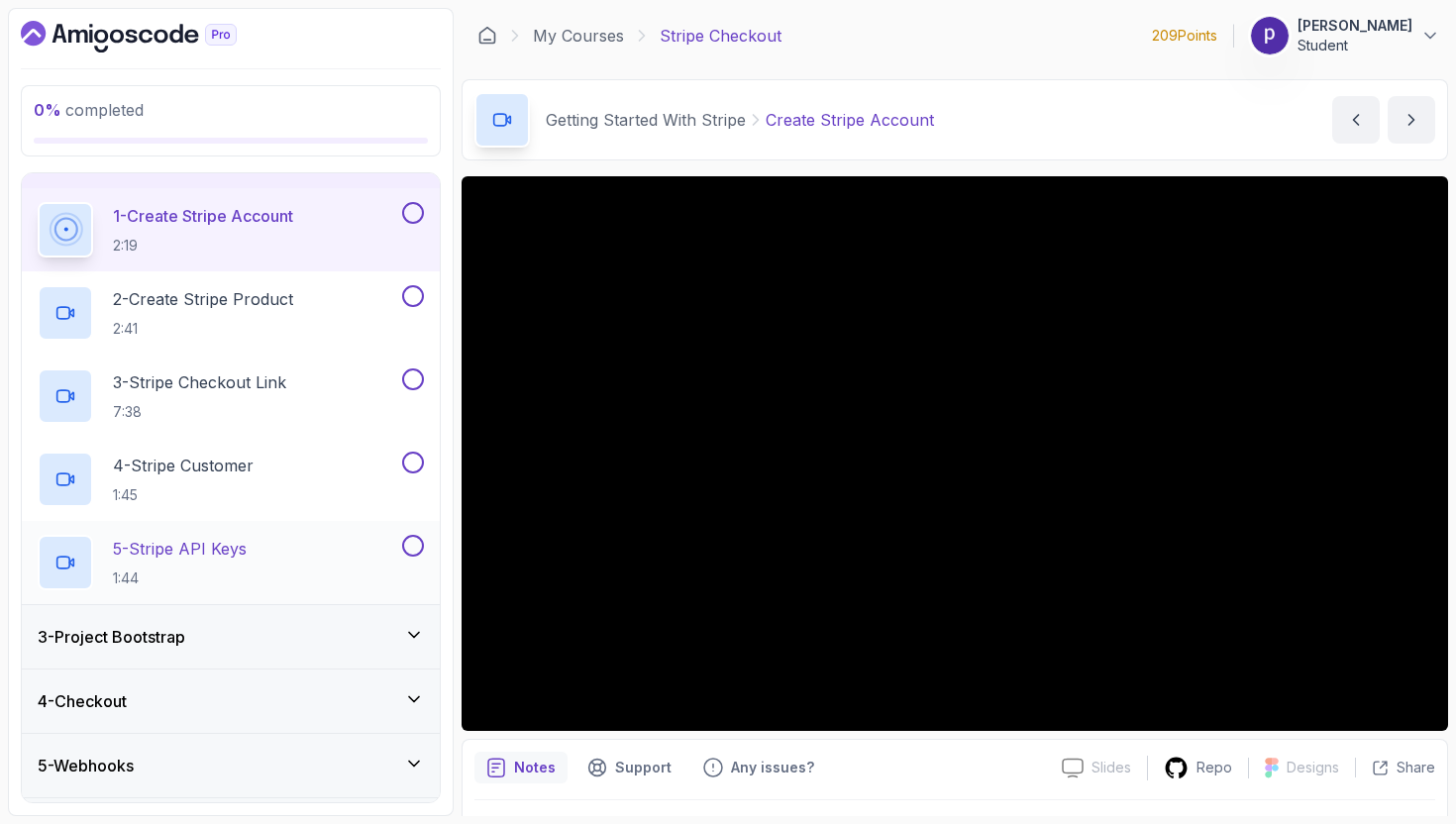 scroll, scrollTop: 115, scrollLeft: 0, axis: vertical 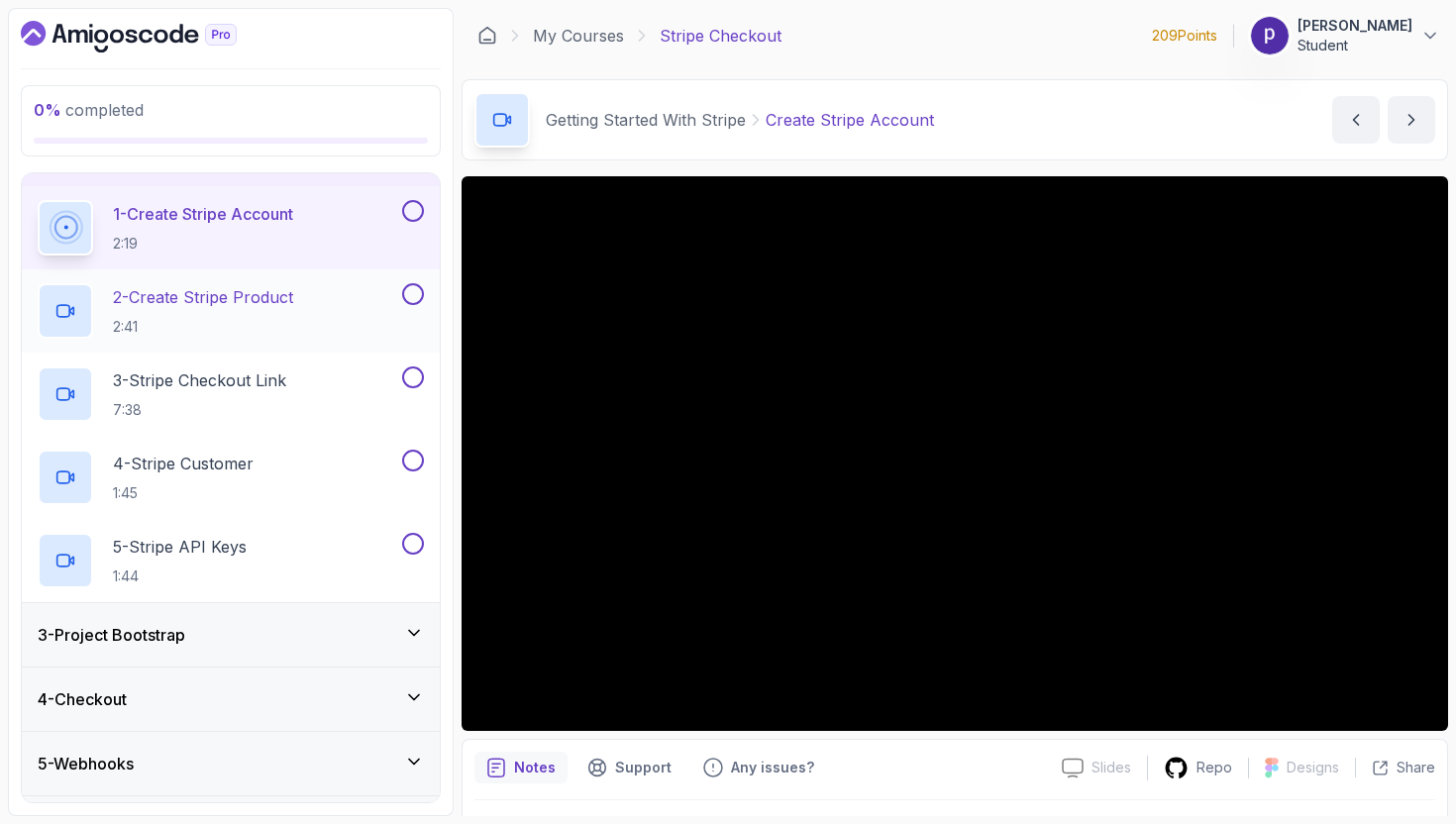 click on "2  -  Create Stripe Product 2:41" at bounding box center (218, 311) 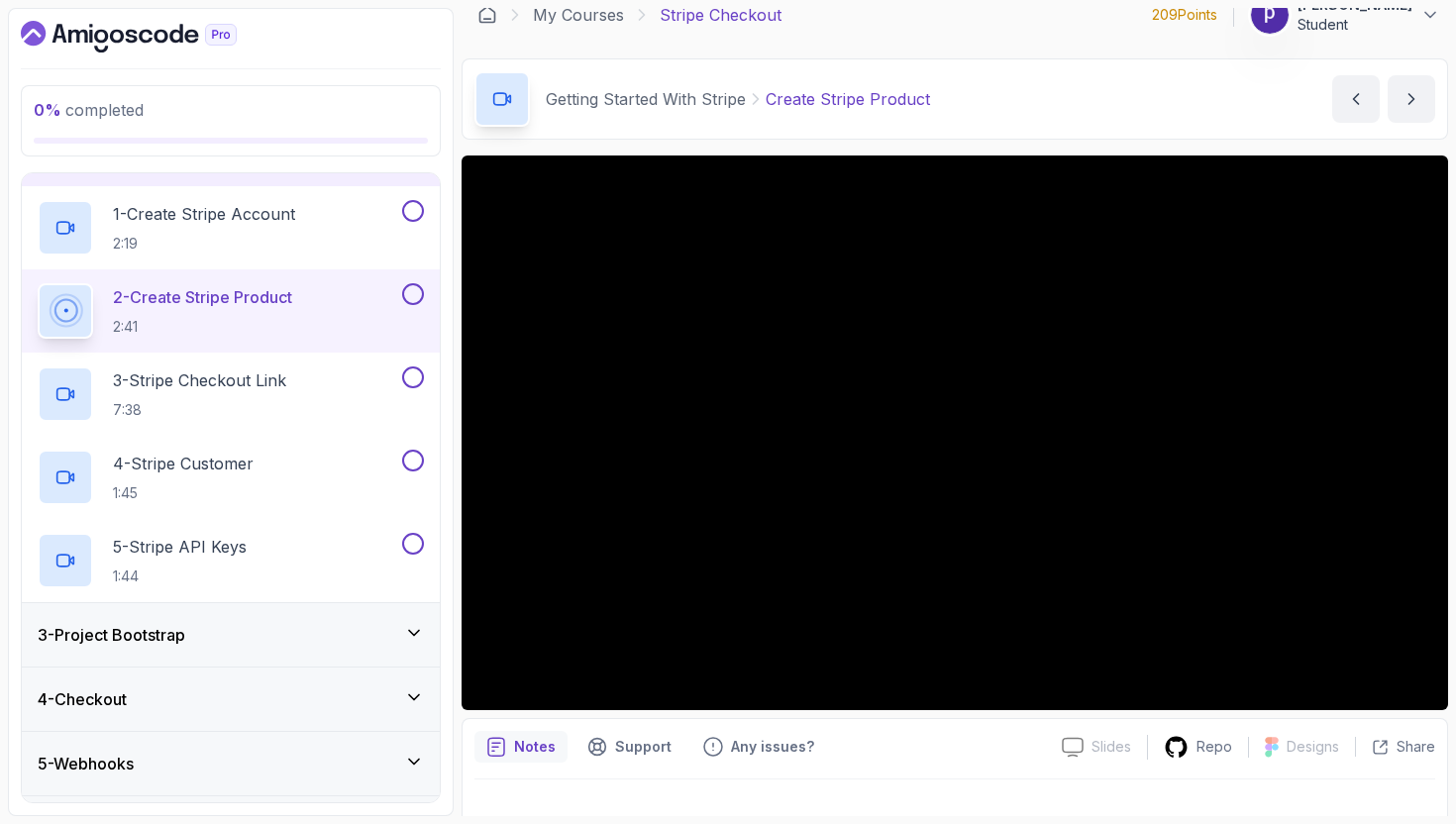 scroll, scrollTop: 23, scrollLeft: 0, axis: vertical 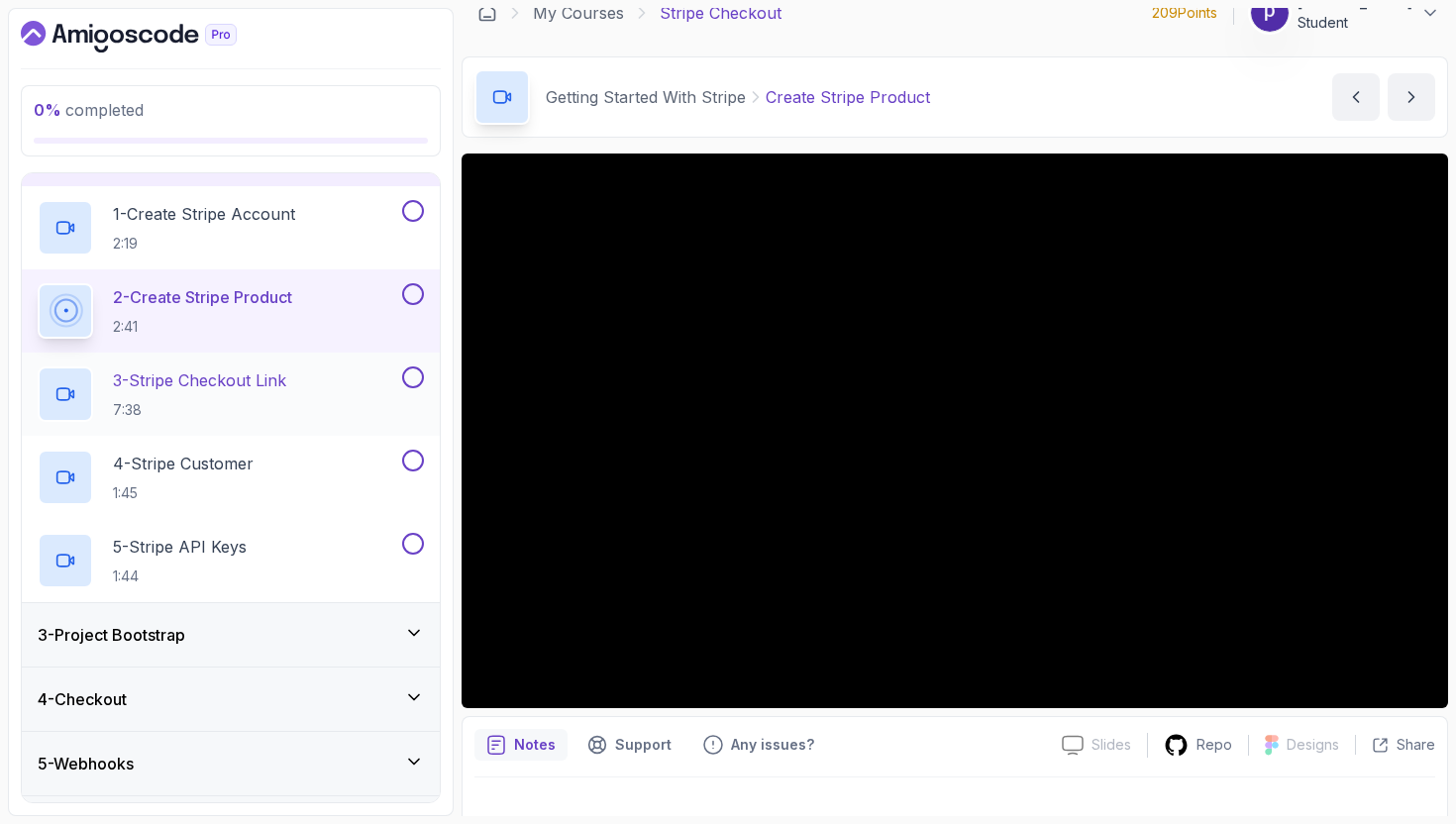 click on "3  -  Stripe Checkout Link" at bounding box center (199, 380) 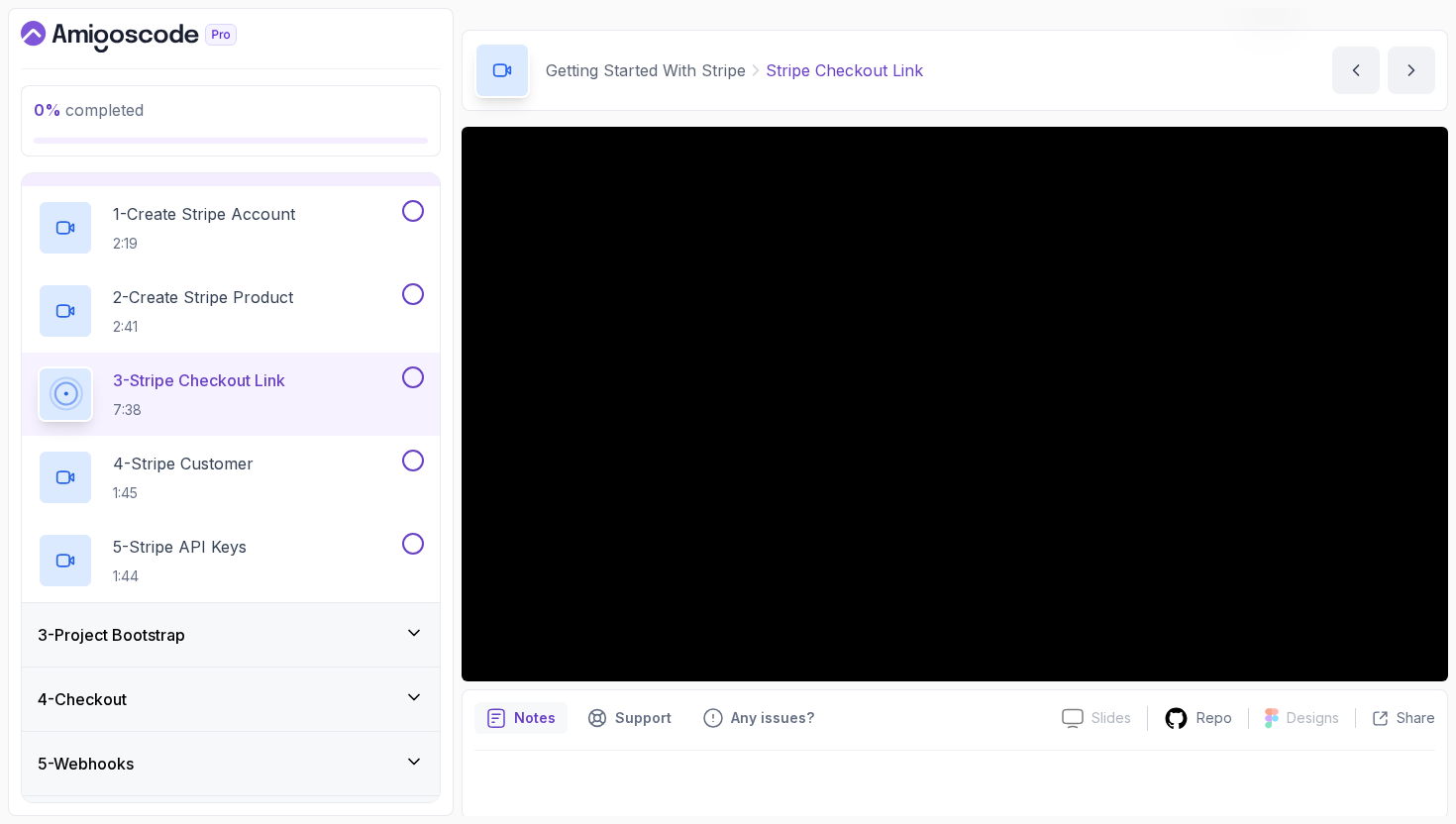 scroll, scrollTop: 52, scrollLeft: 0, axis: vertical 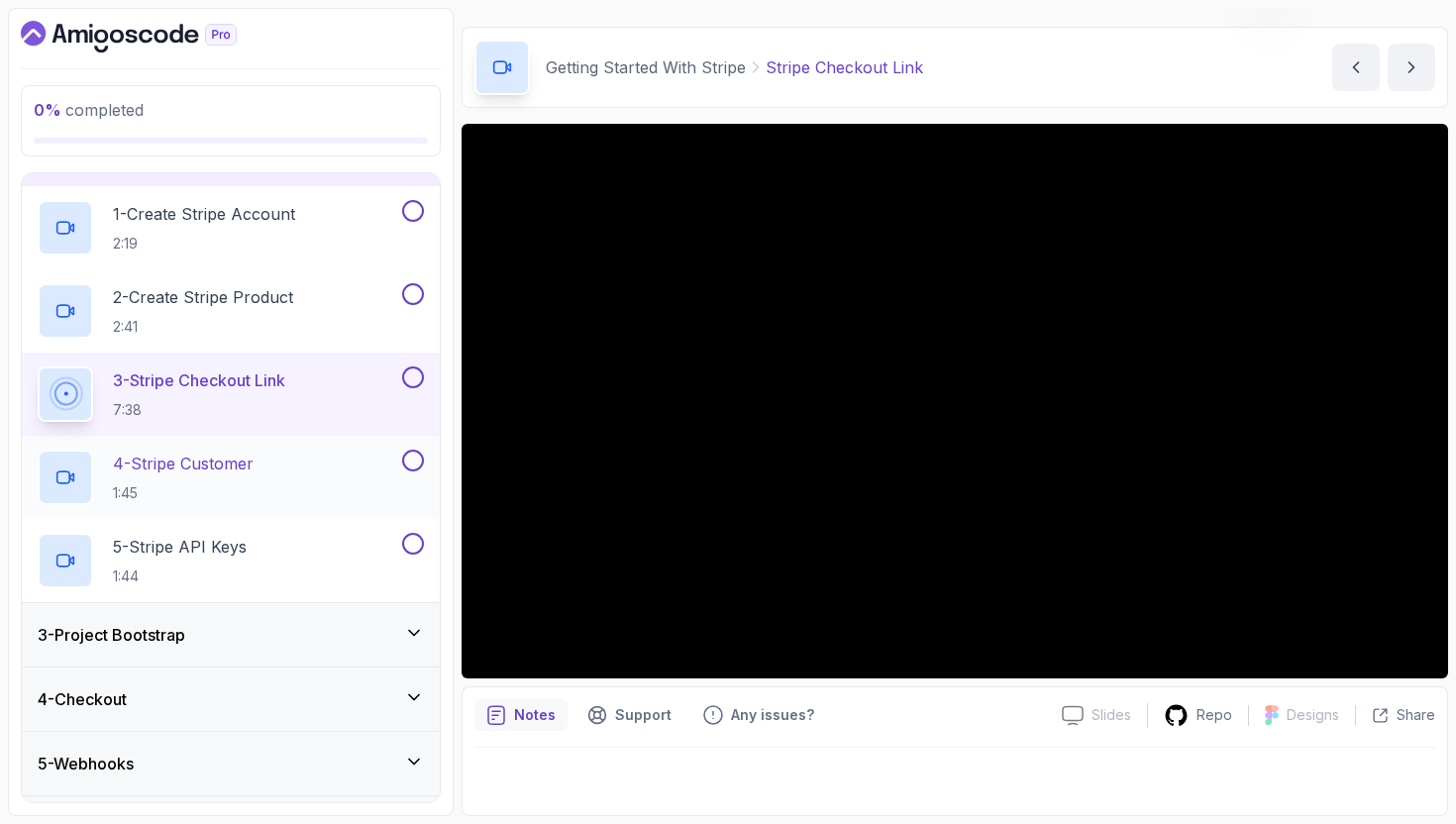 click on "4  -  Stripe Customer 1:45" at bounding box center (218, 477) 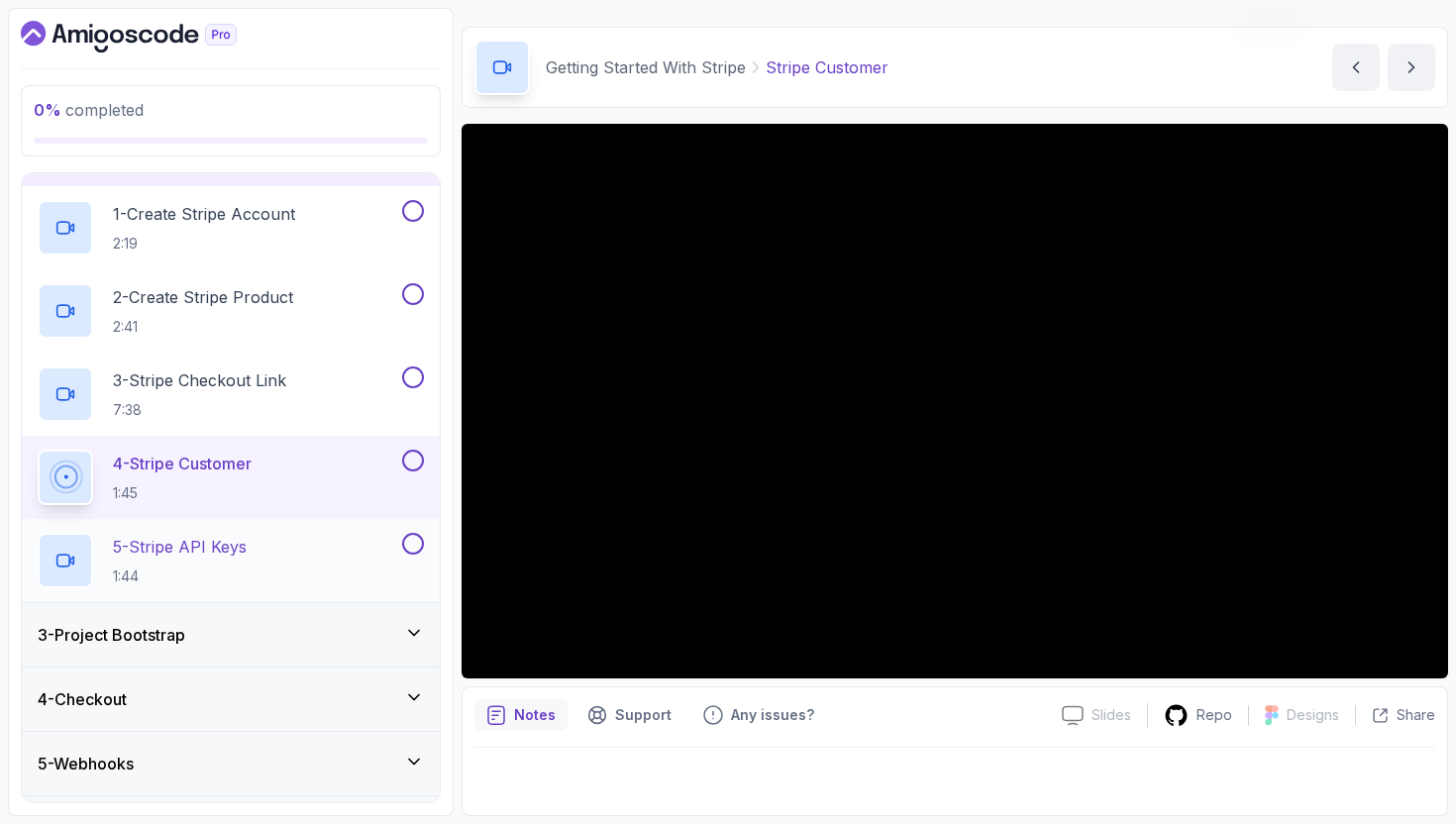 click on "5  -  Stripe API Keys 1:44" at bounding box center (218, 561) 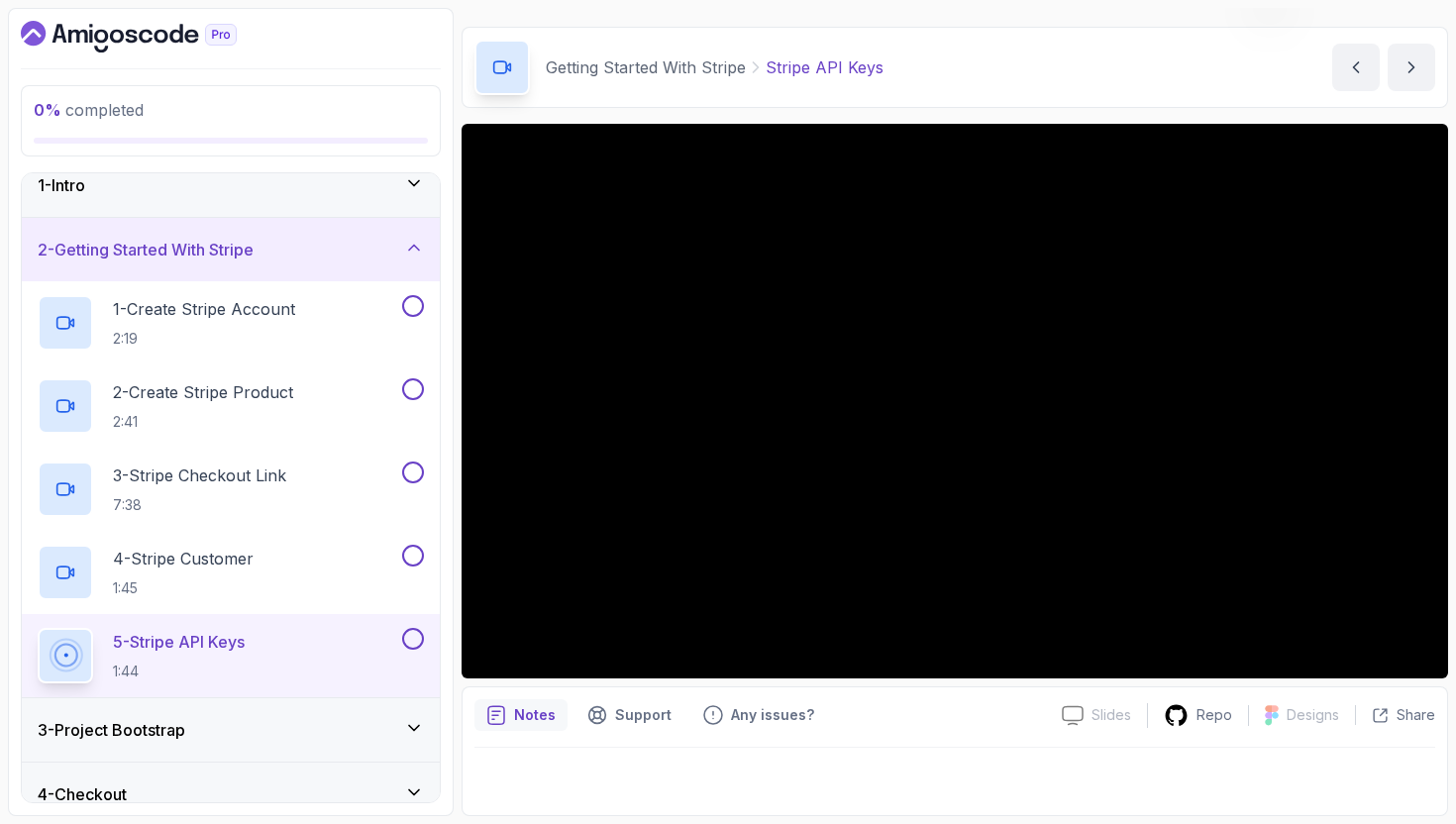 scroll, scrollTop: 0, scrollLeft: 0, axis: both 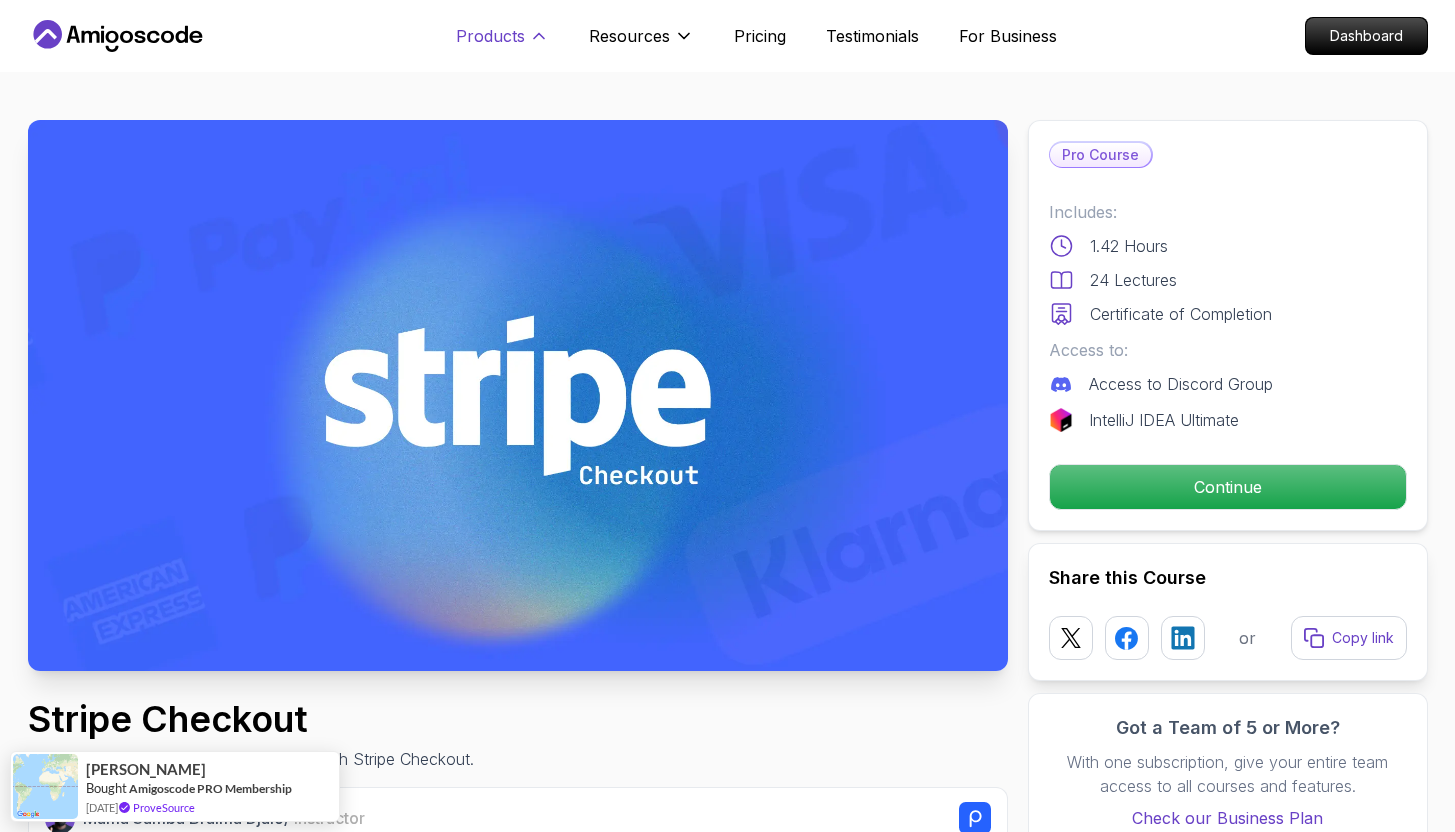 click on "Products" at bounding box center (490, 36) 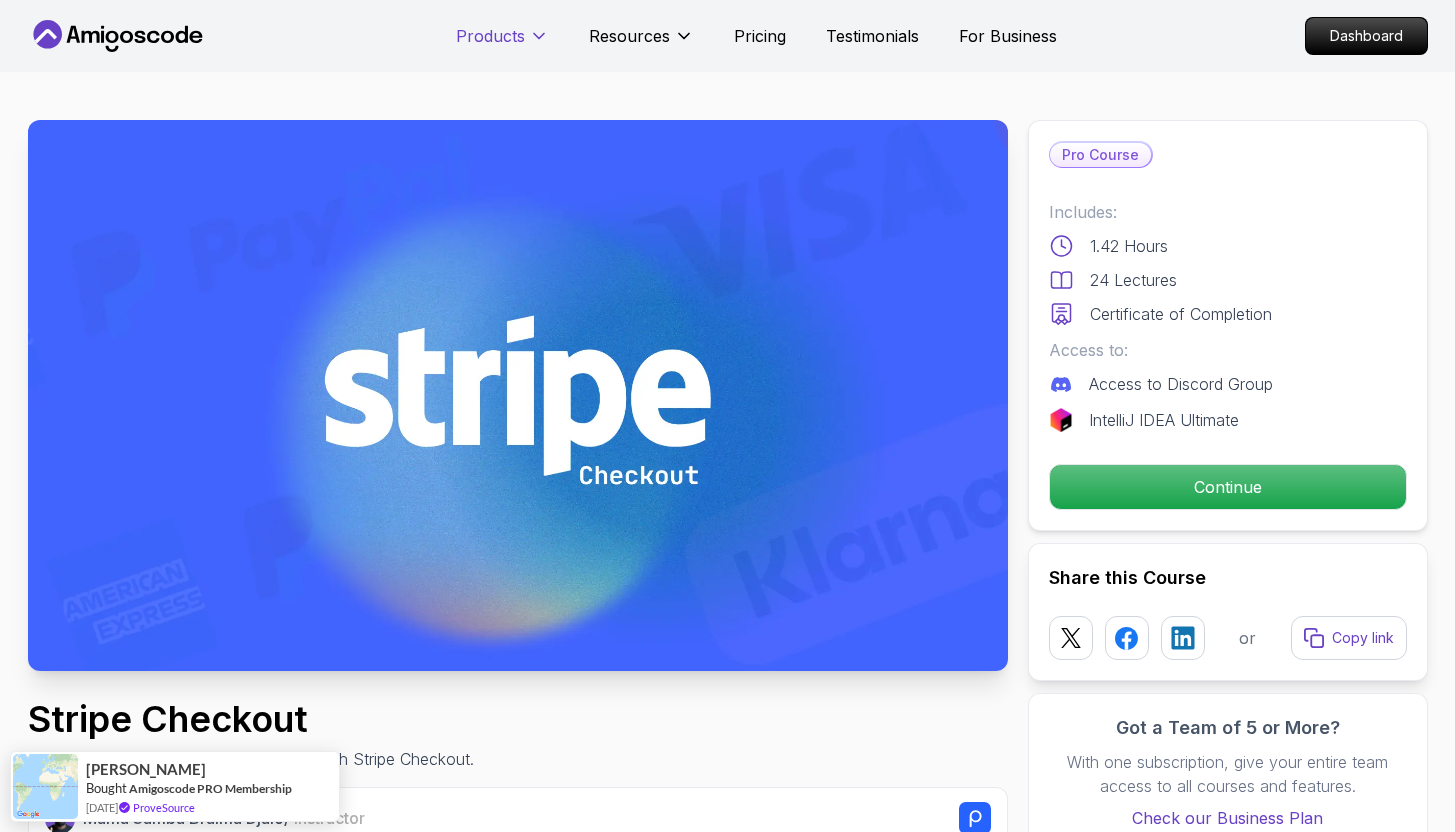 click on "Products" at bounding box center [490, 36] 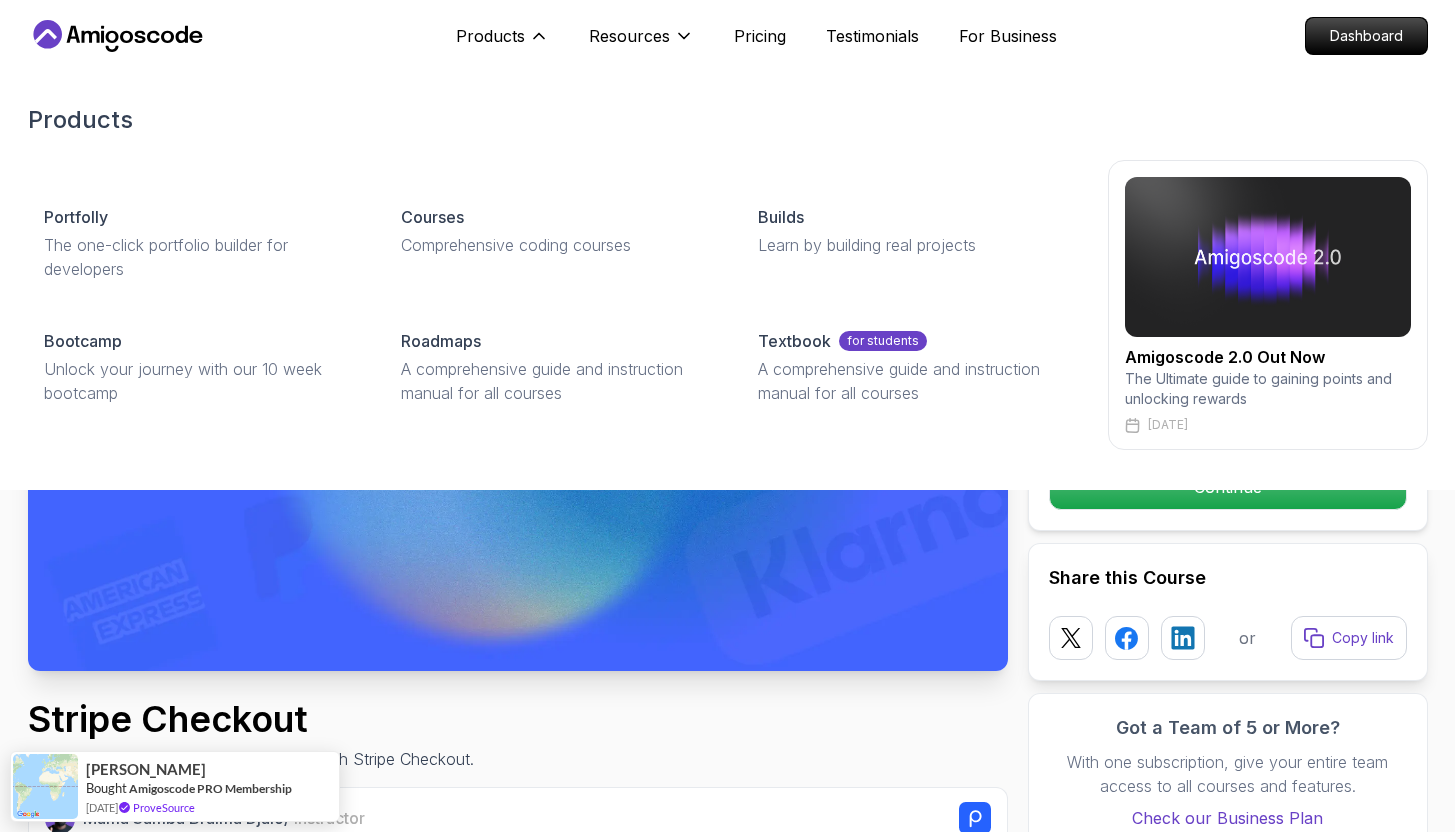 click on "The Ultimate guide to gaining points and unlocking rewards" at bounding box center [1268, 389] 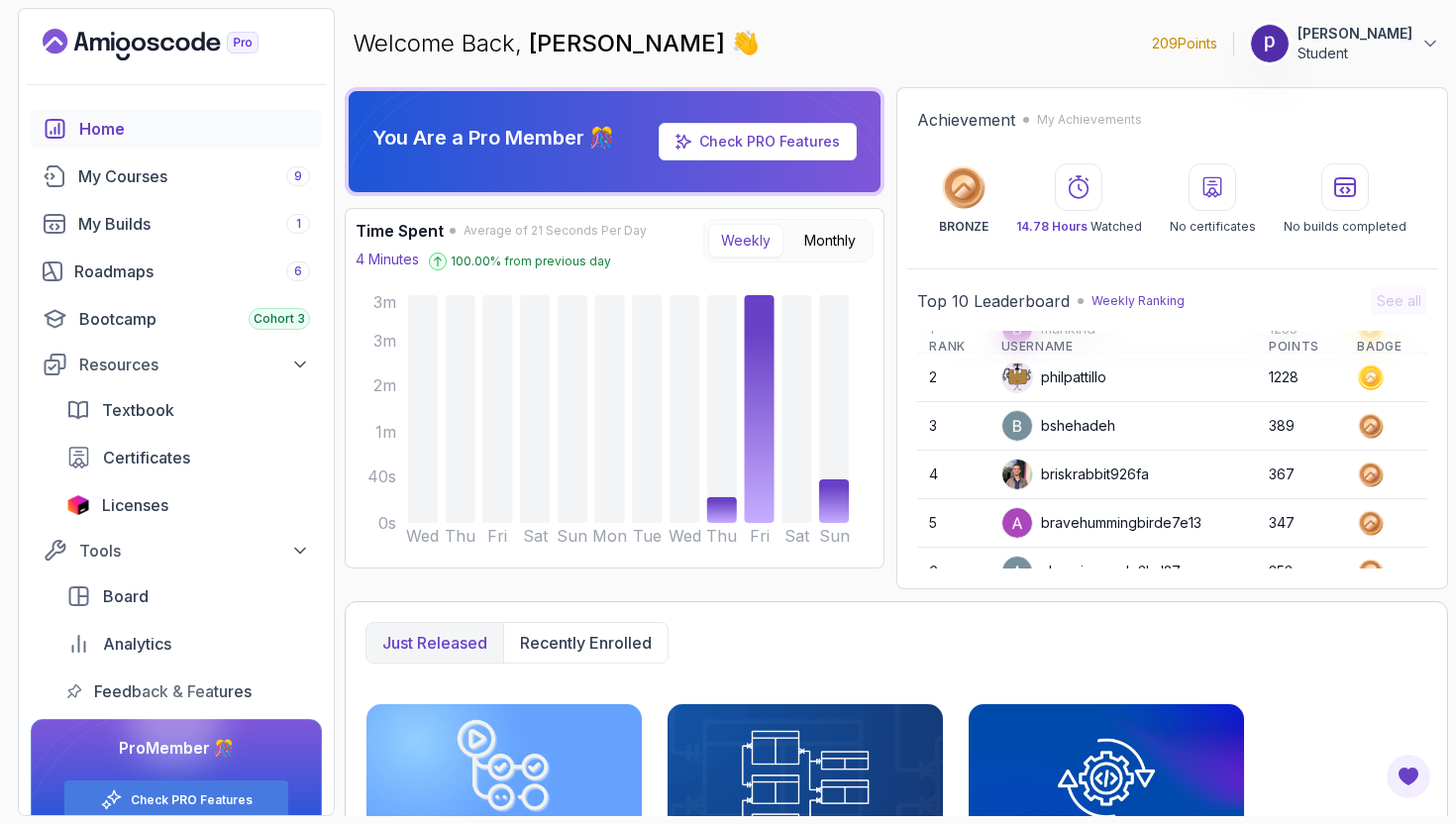 scroll, scrollTop: 69, scrollLeft: 0, axis: vertical 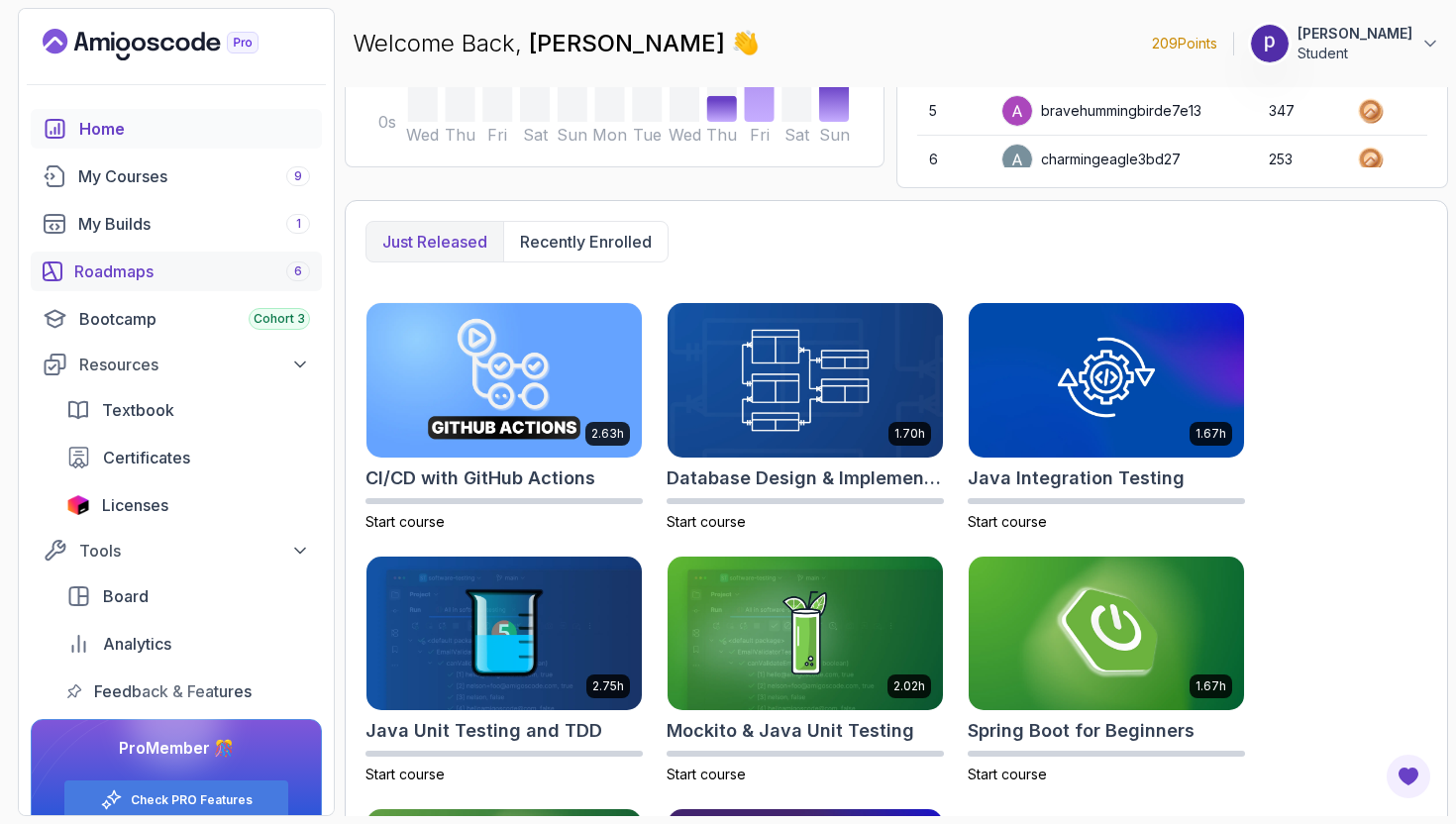 click on "Roadmaps 6" at bounding box center (176, 271) 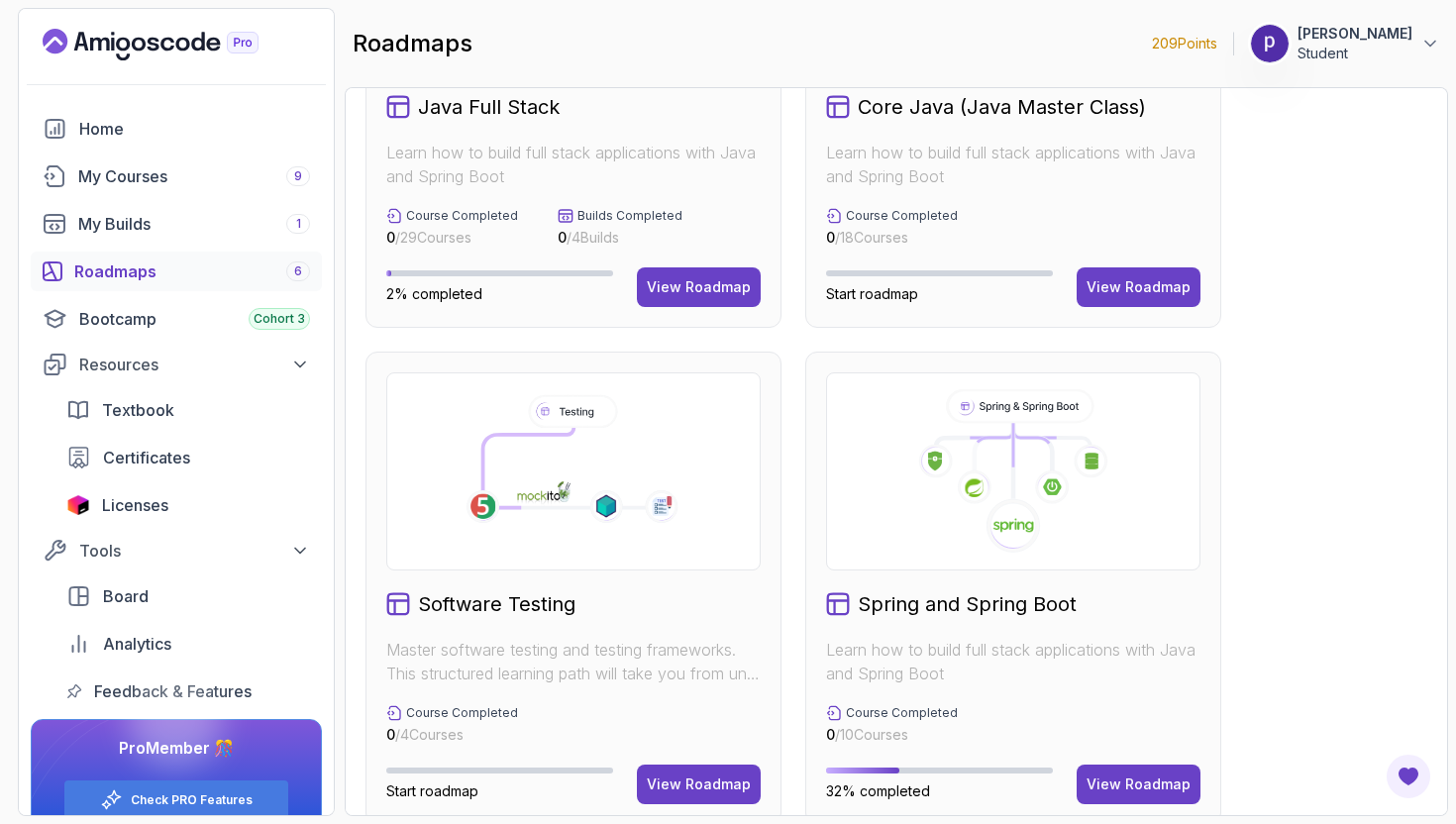scroll, scrollTop: 780, scrollLeft: 0, axis: vertical 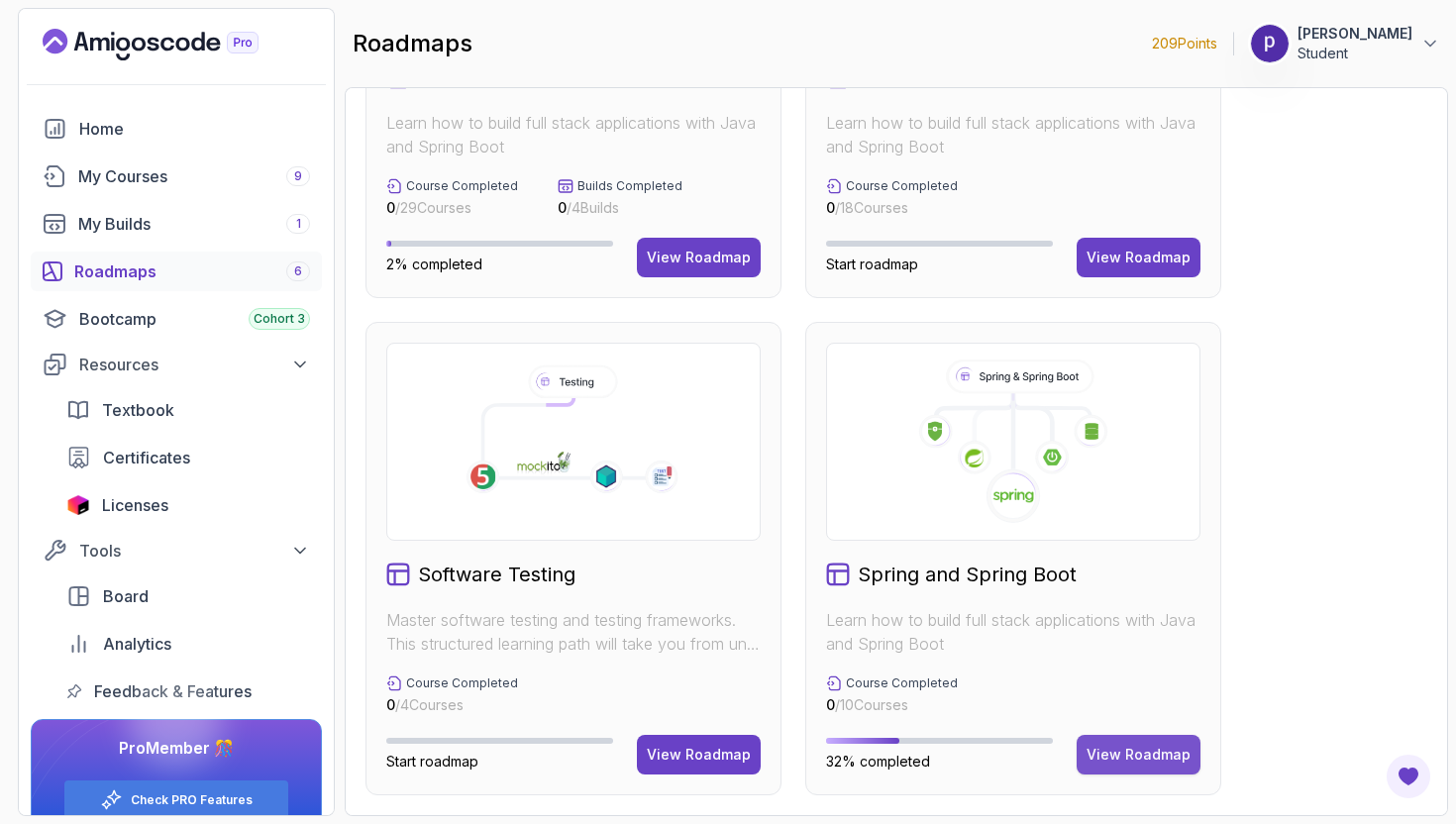 click on "View Roadmap" at bounding box center [1138, 755] 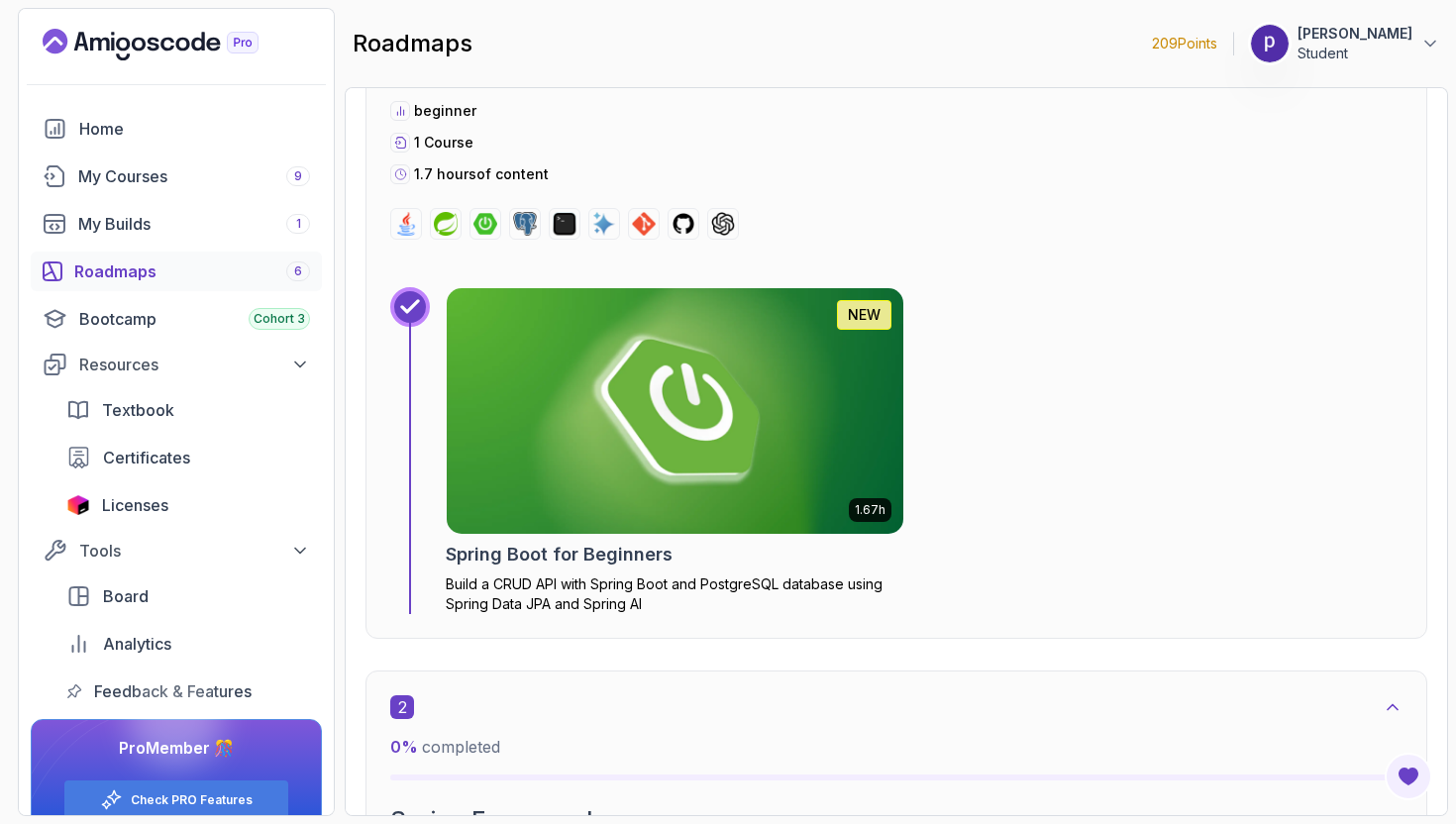 scroll, scrollTop: 59, scrollLeft: 0, axis: vertical 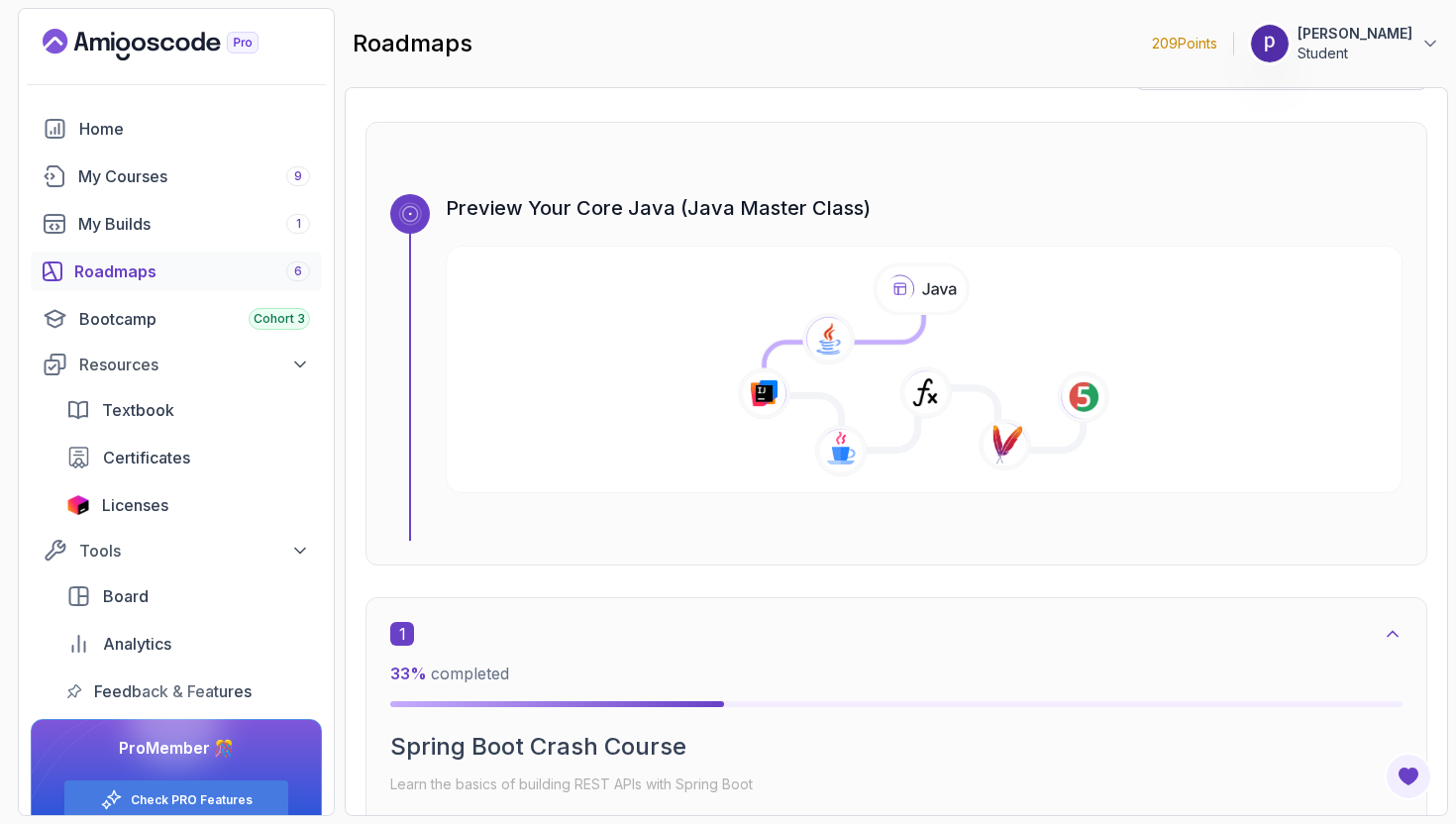 drag, startPoint x: 503, startPoint y: 205, endPoint x: 566, endPoint y: 207, distance: 63.03174 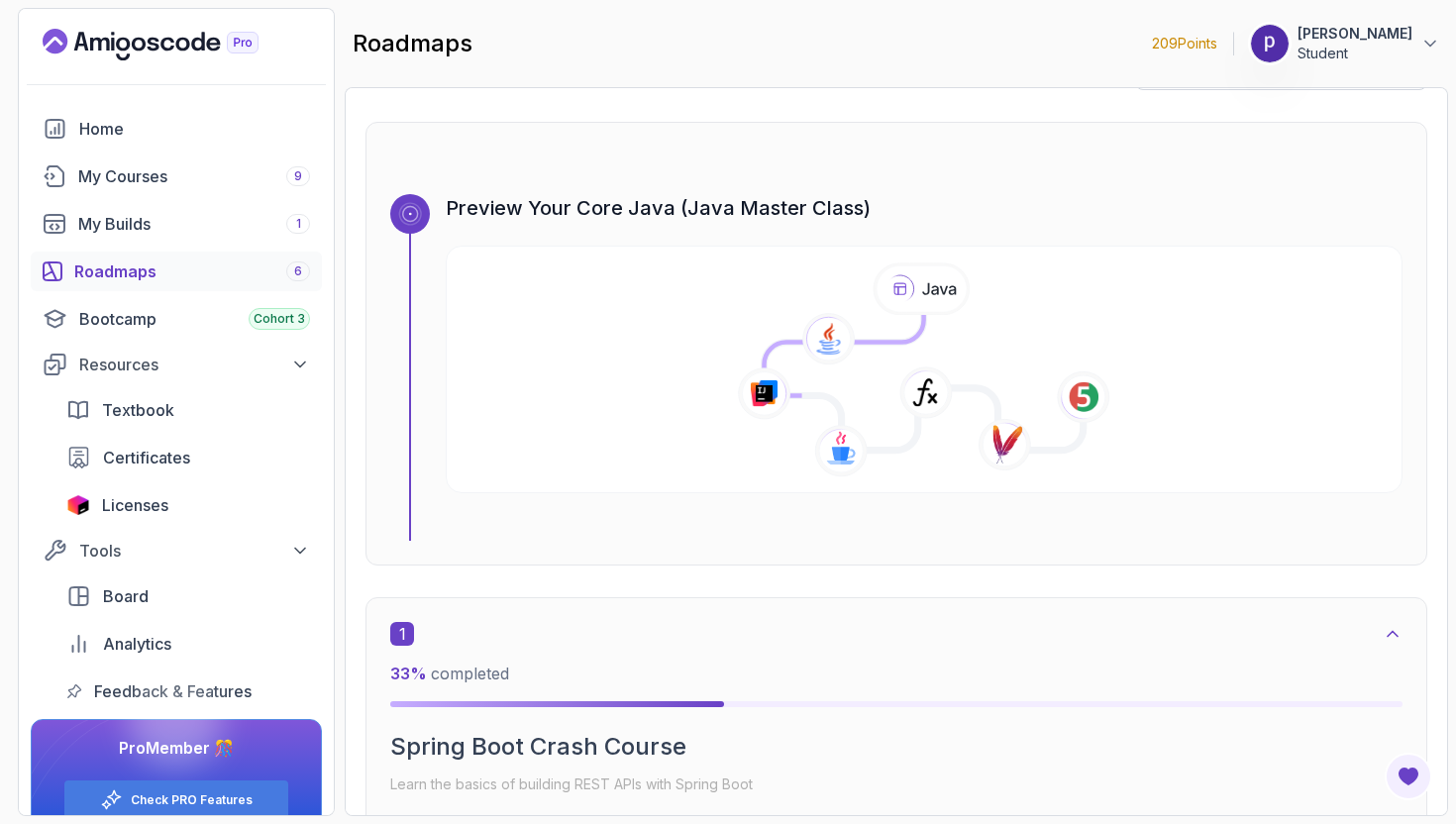 click on "Preview Your Core Java (Java Master Class)" at bounding box center (924, 208) 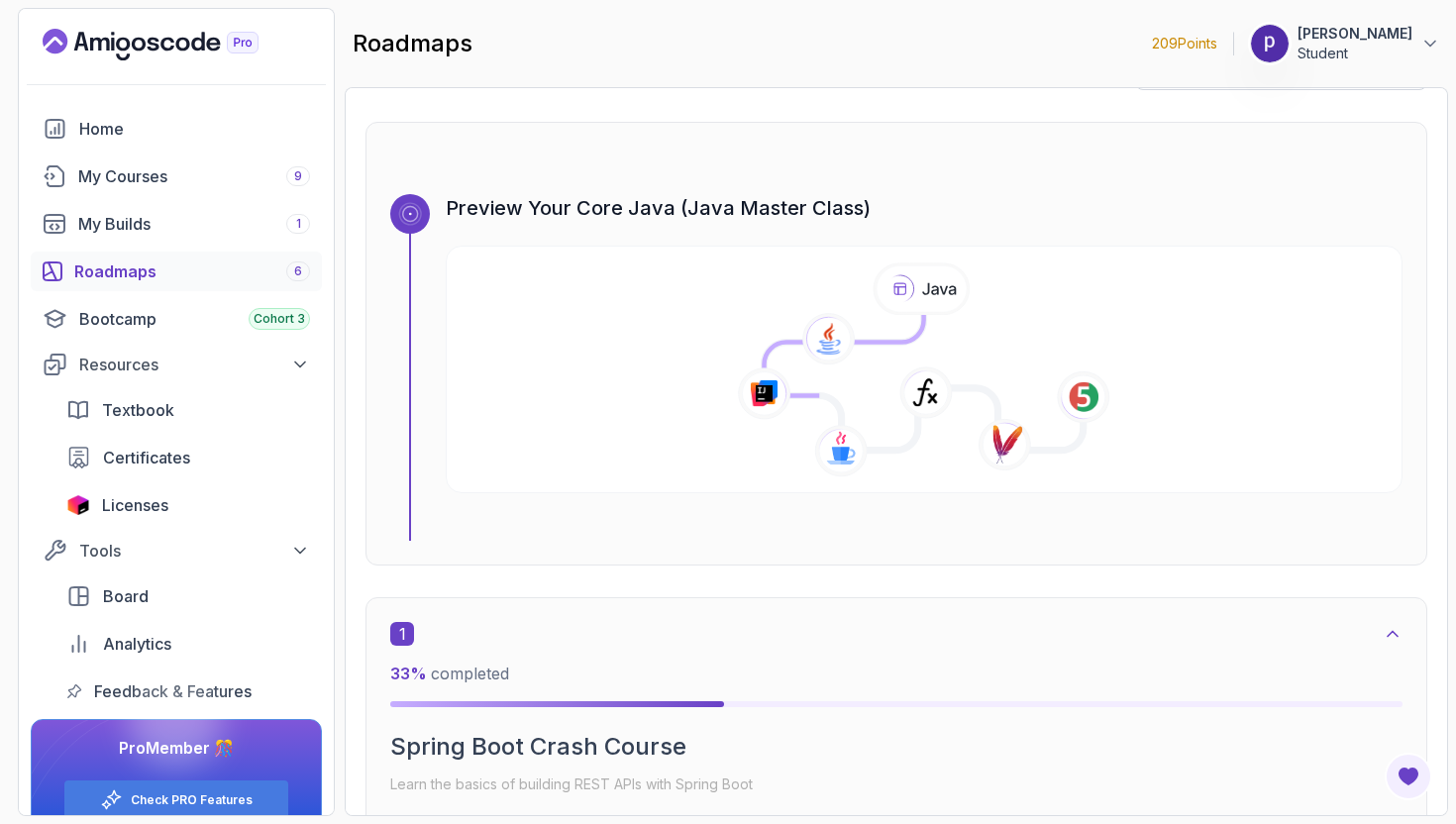 click on "Preview Your Core Java (Java Master Class)" at bounding box center (924, 208) 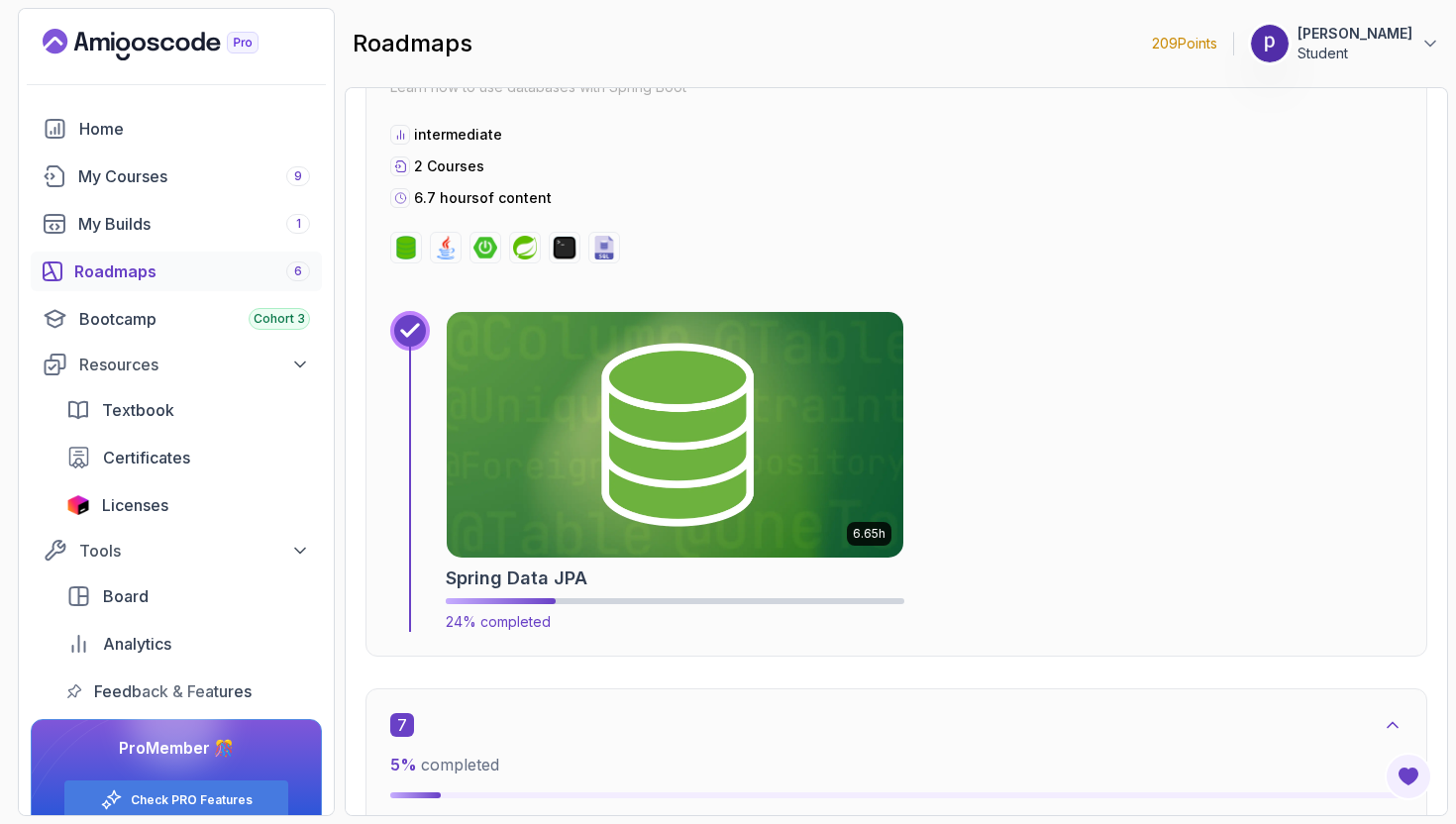 scroll, scrollTop: 4703, scrollLeft: 0, axis: vertical 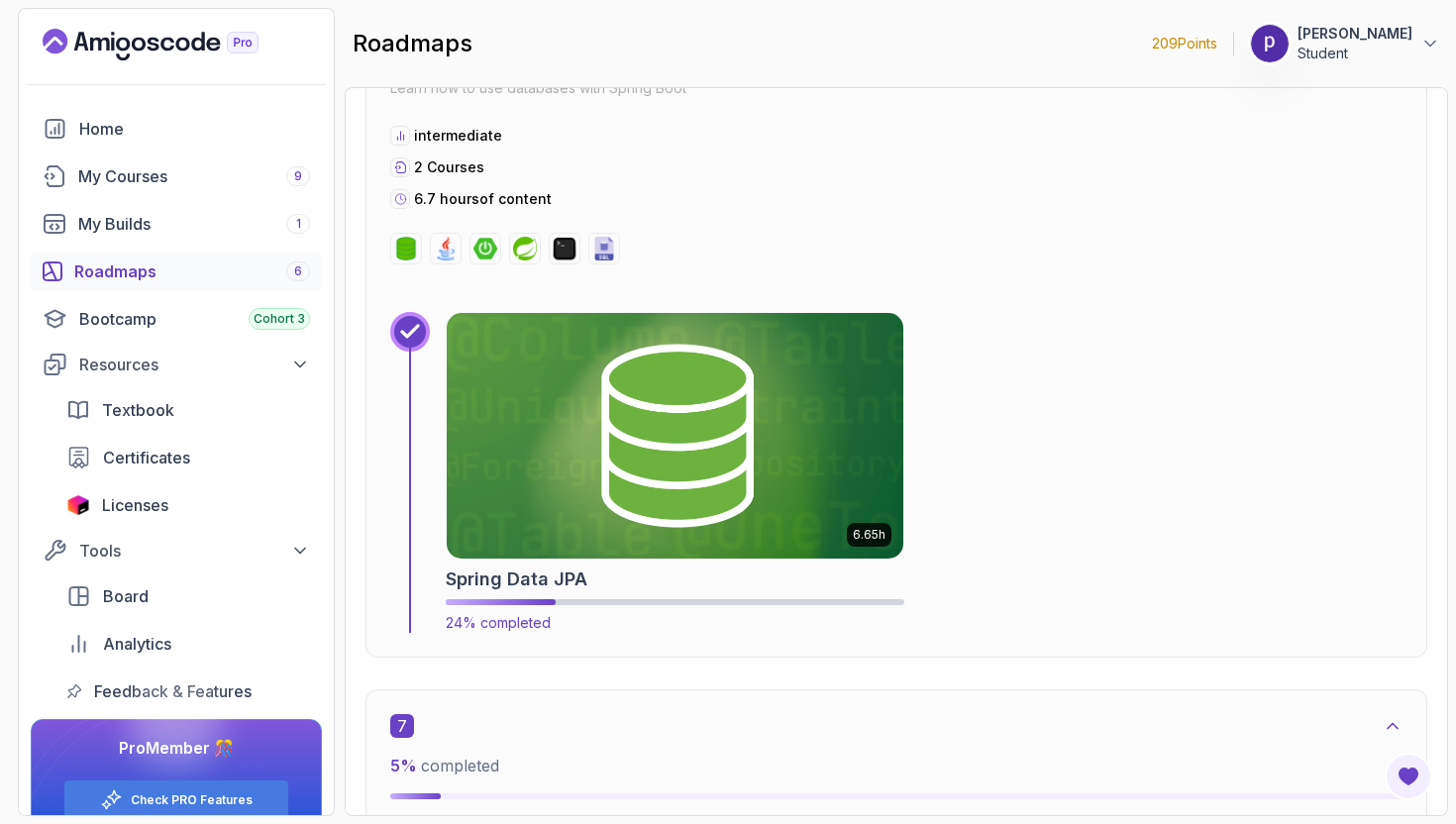 click at bounding box center (675, 436) 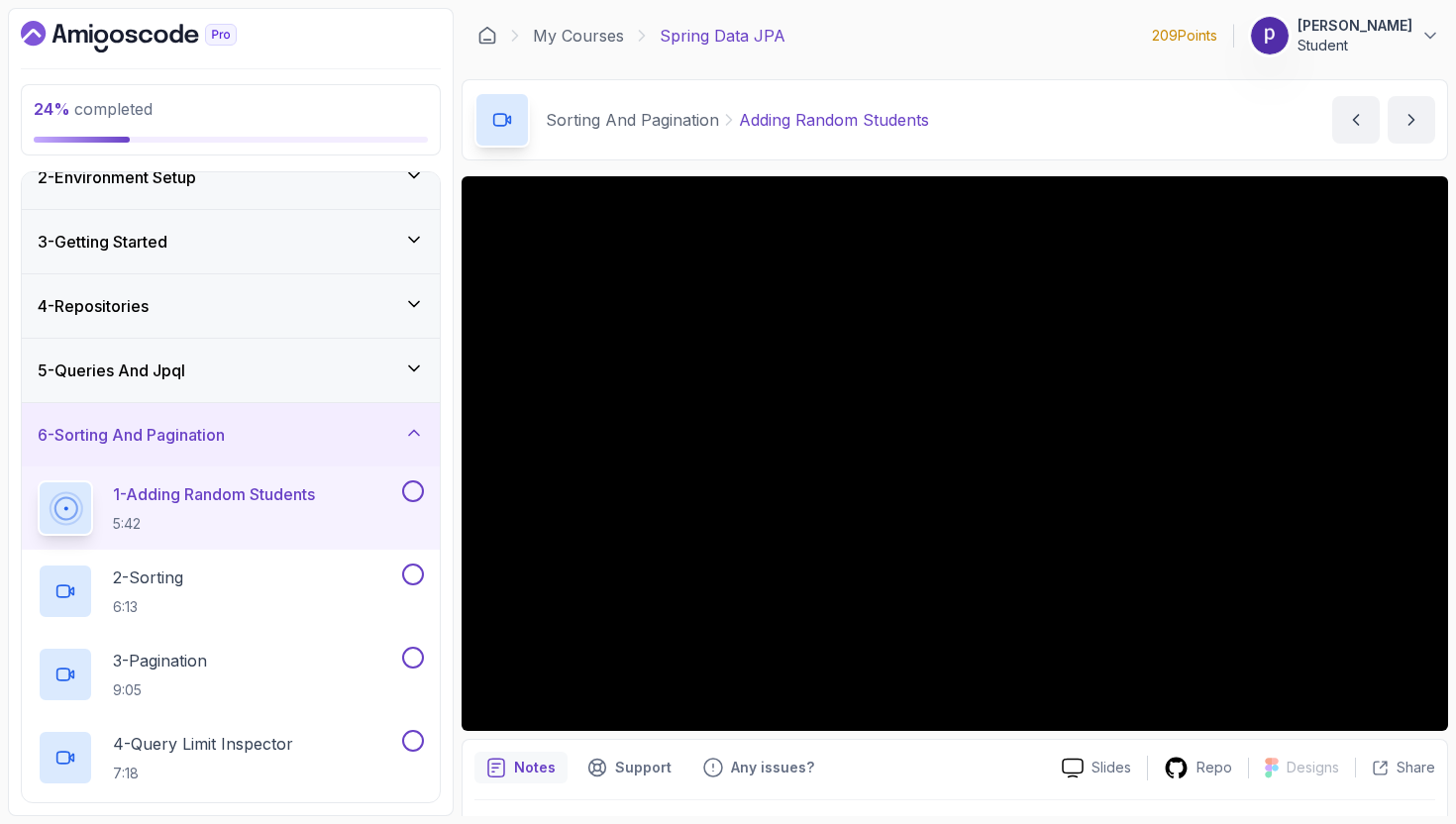 scroll, scrollTop: 92, scrollLeft: 0, axis: vertical 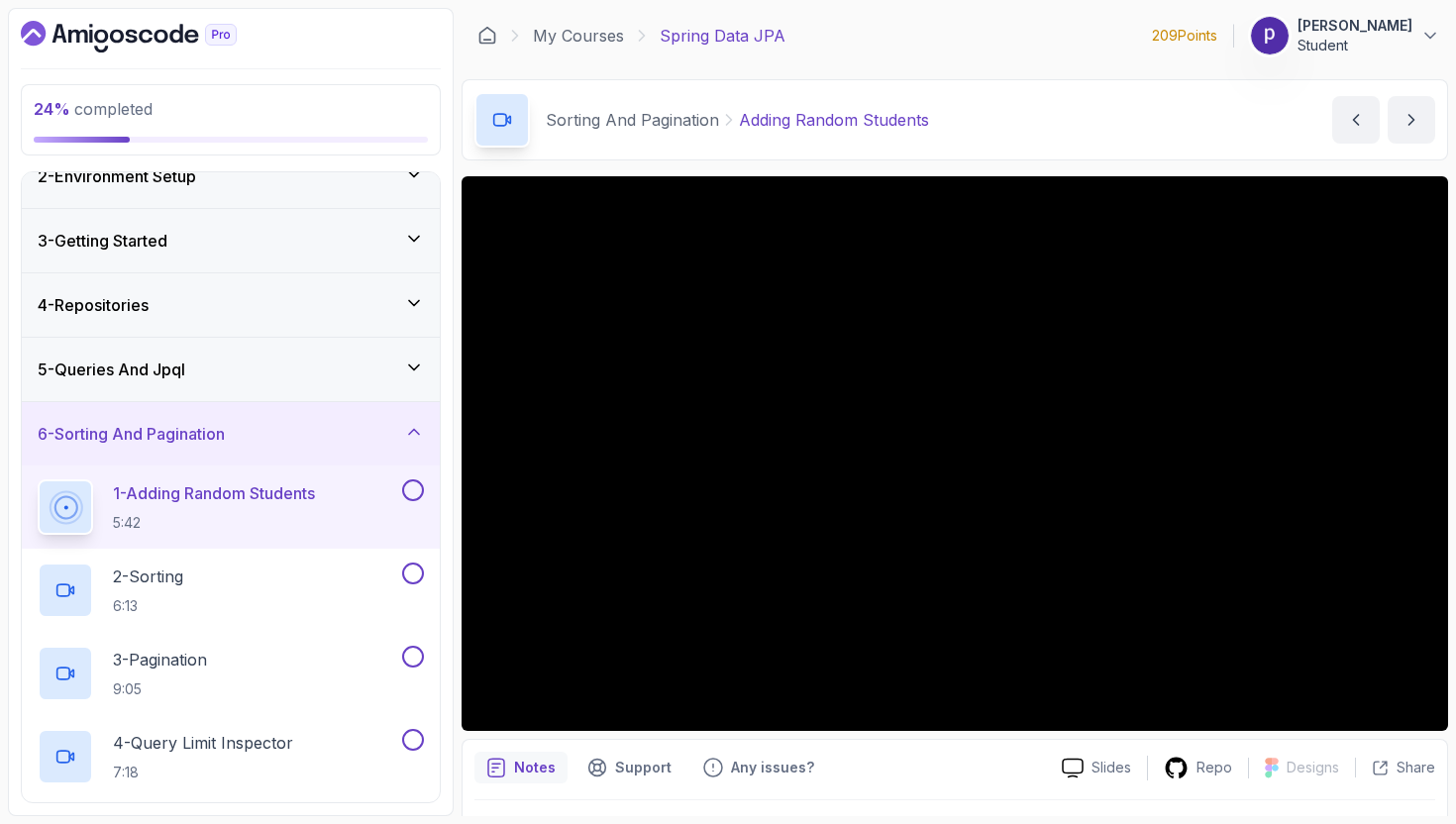 click on "5  -  Queries And Jpql" at bounding box center (231, 369) 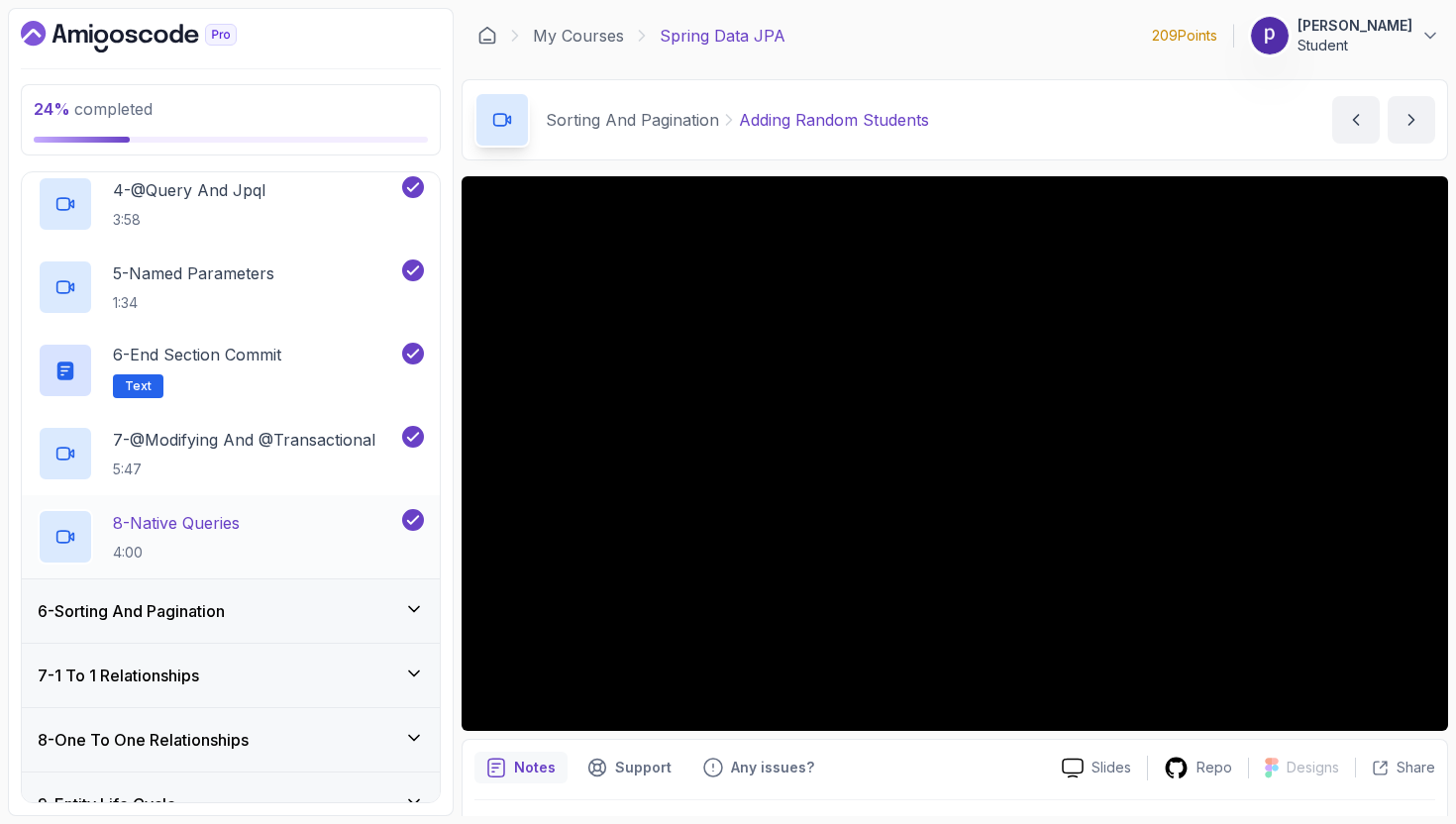 scroll, scrollTop: 616, scrollLeft: 0, axis: vertical 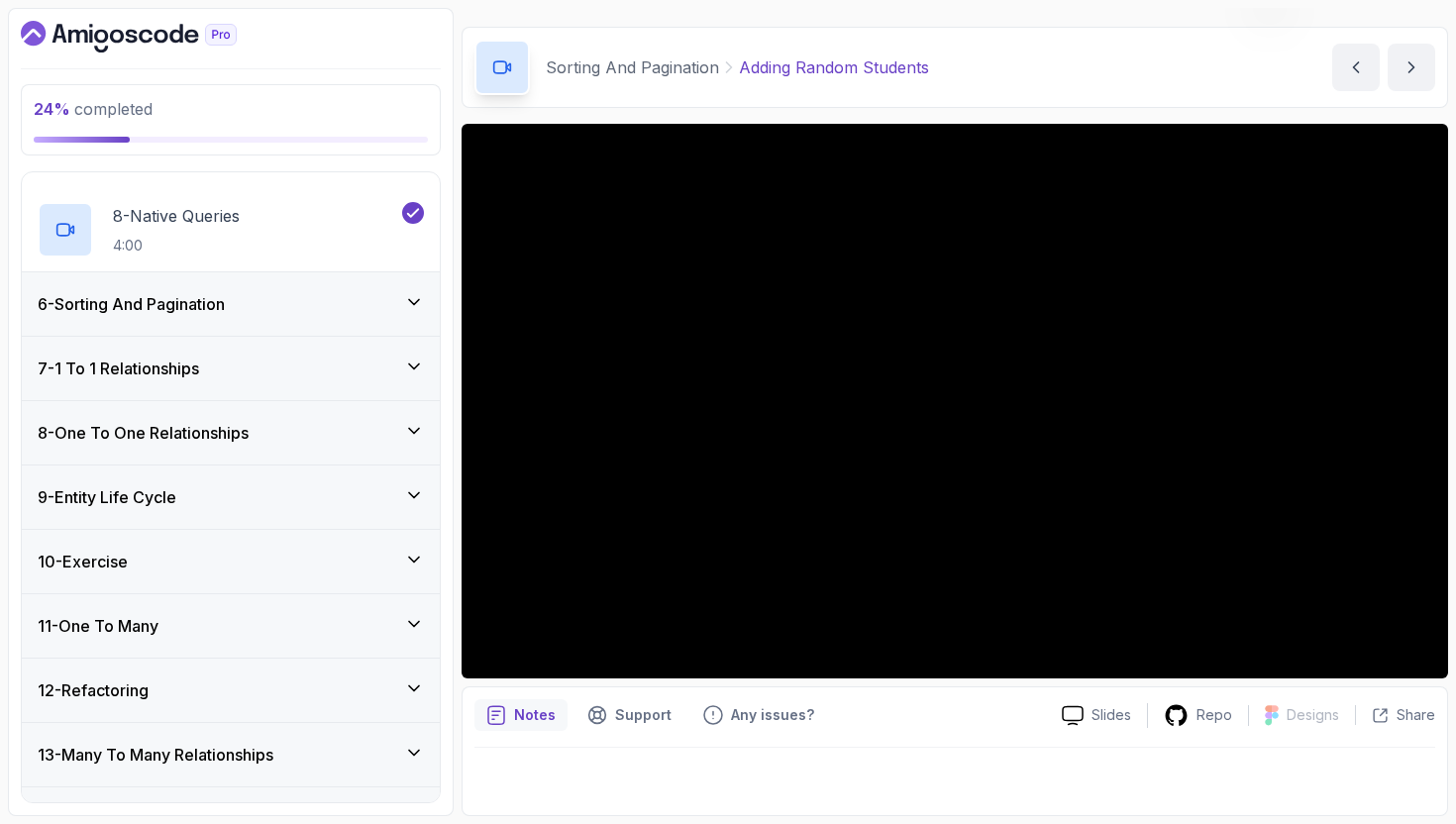 click on "6  -  Sorting And Pagination" at bounding box center (231, 304) 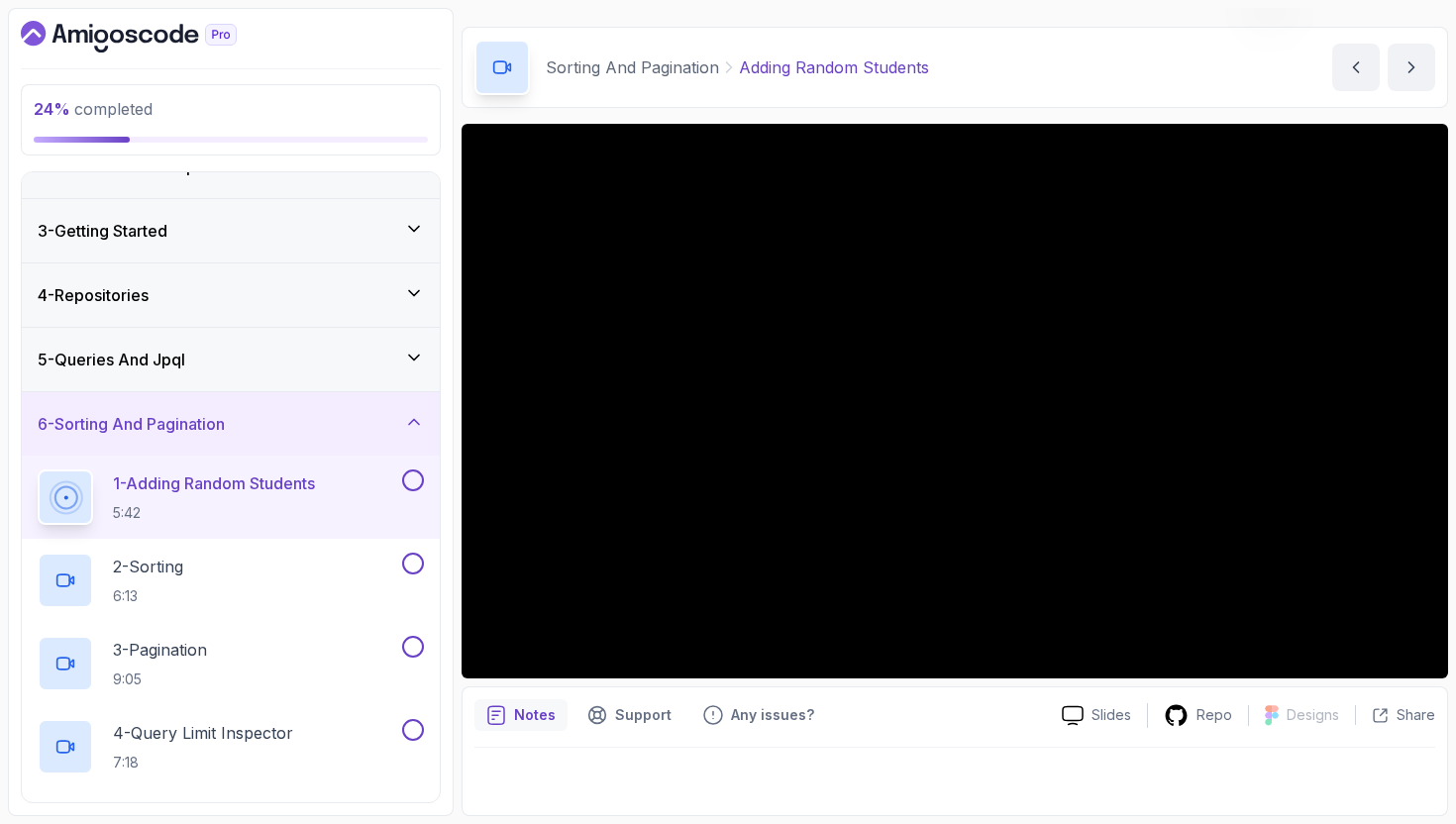 scroll, scrollTop: 206, scrollLeft: 0, axis: vertical 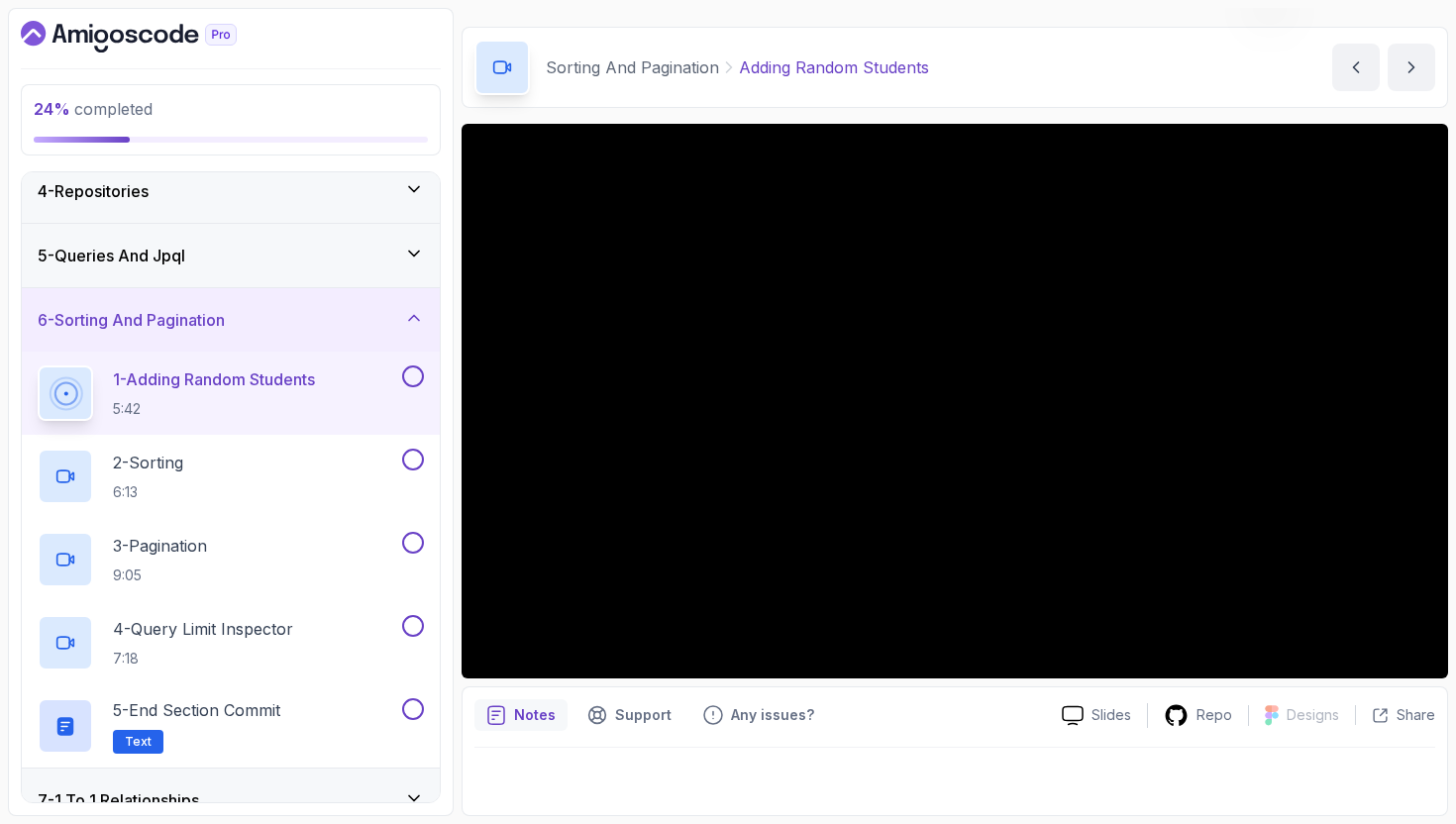 click 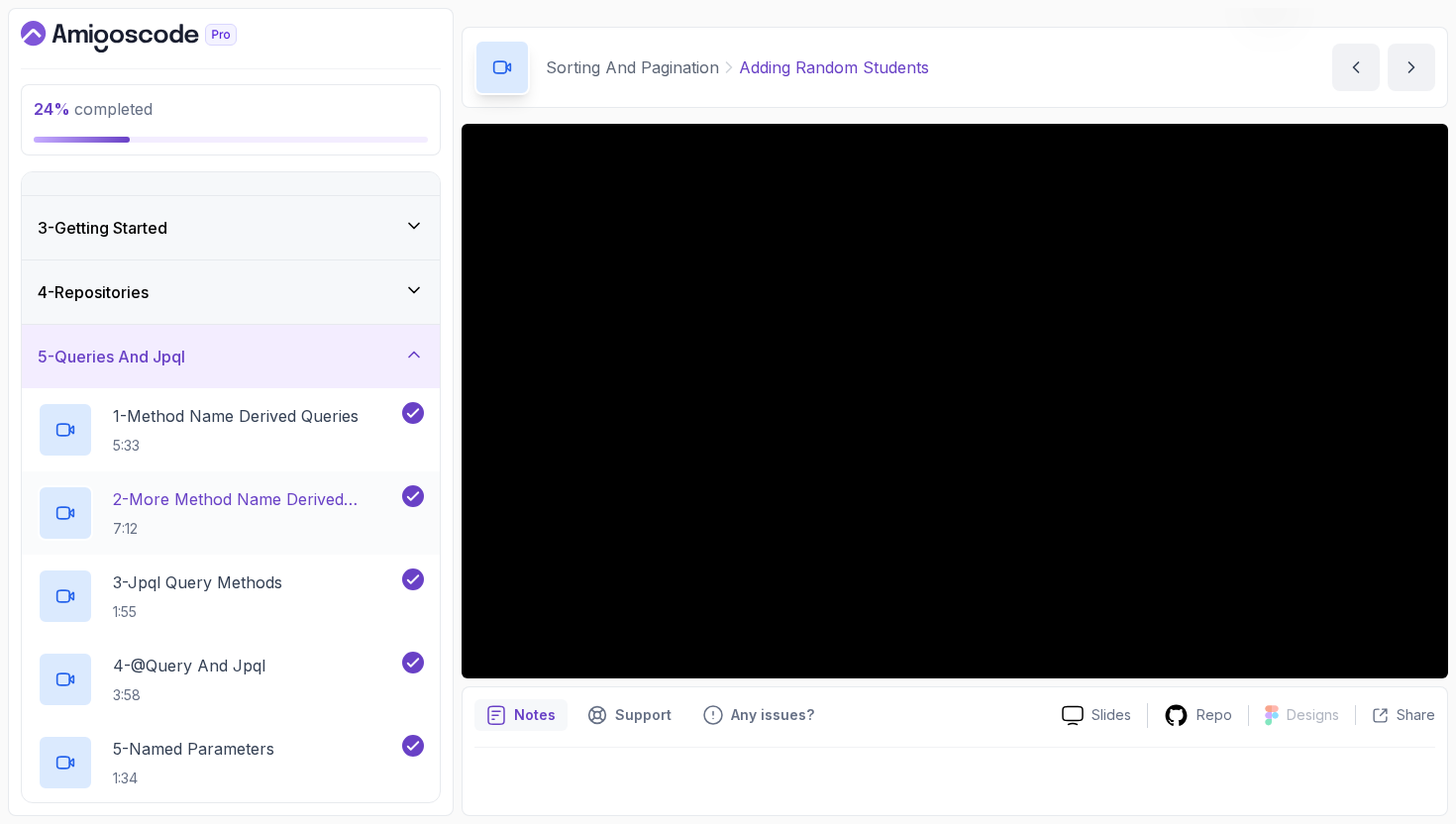 scroll, scrollTop: 22, scrollLeft: 0, axis: vertical 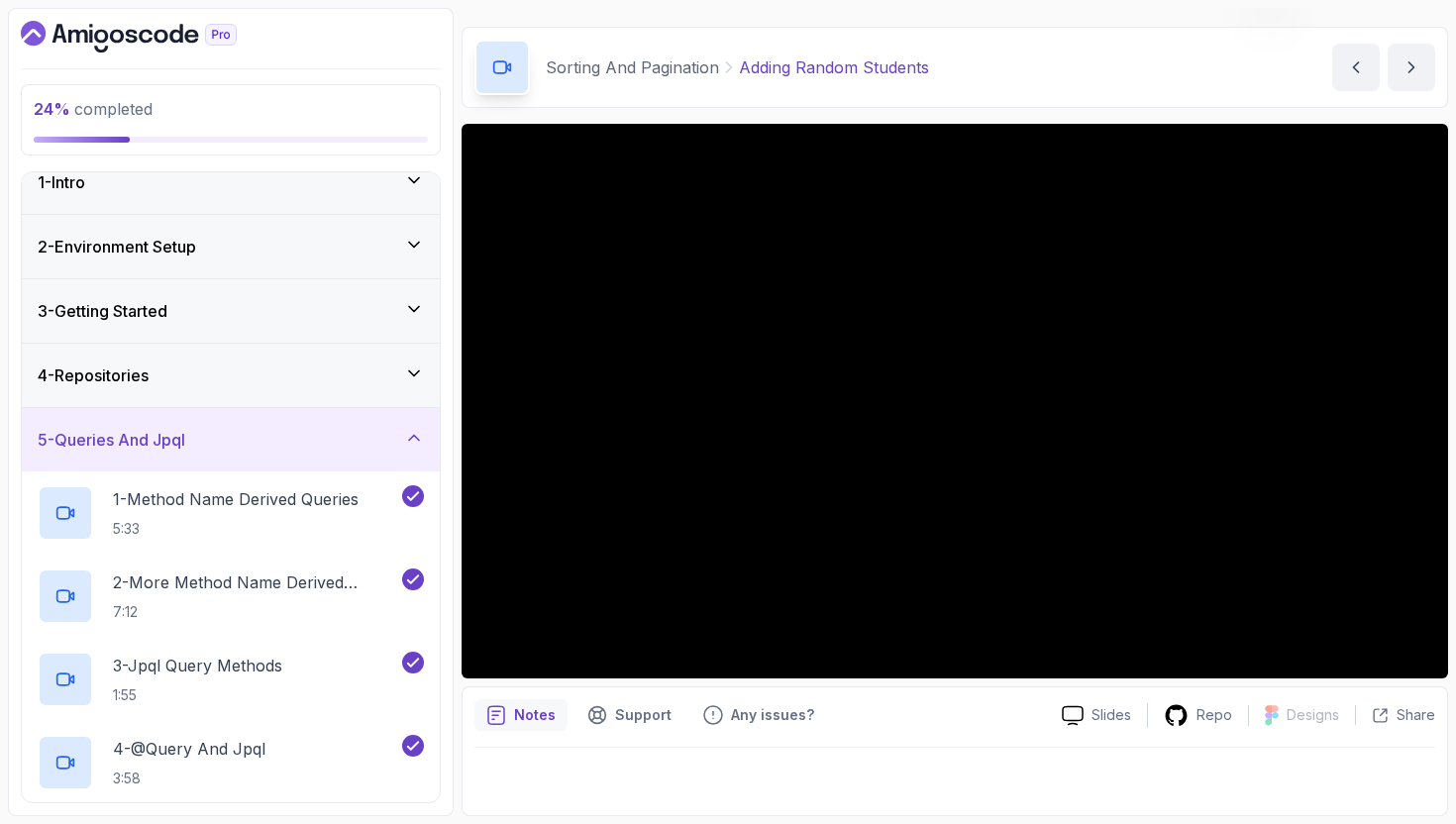 click on "4  -  Repositories" at bounding box center (231, 375) 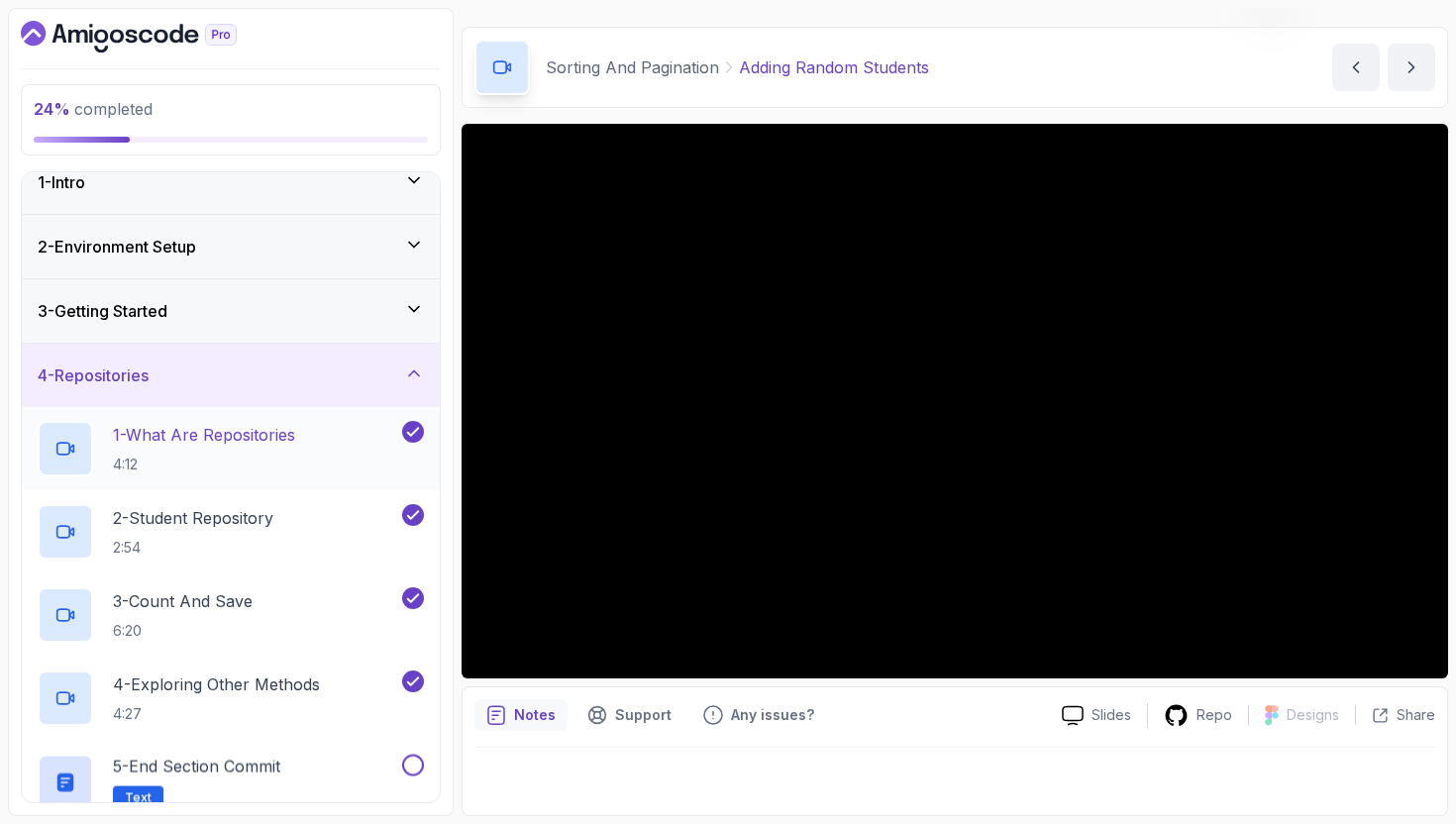 scroll, scrollTop: 26, scrollLeft: 0, axis: vertical 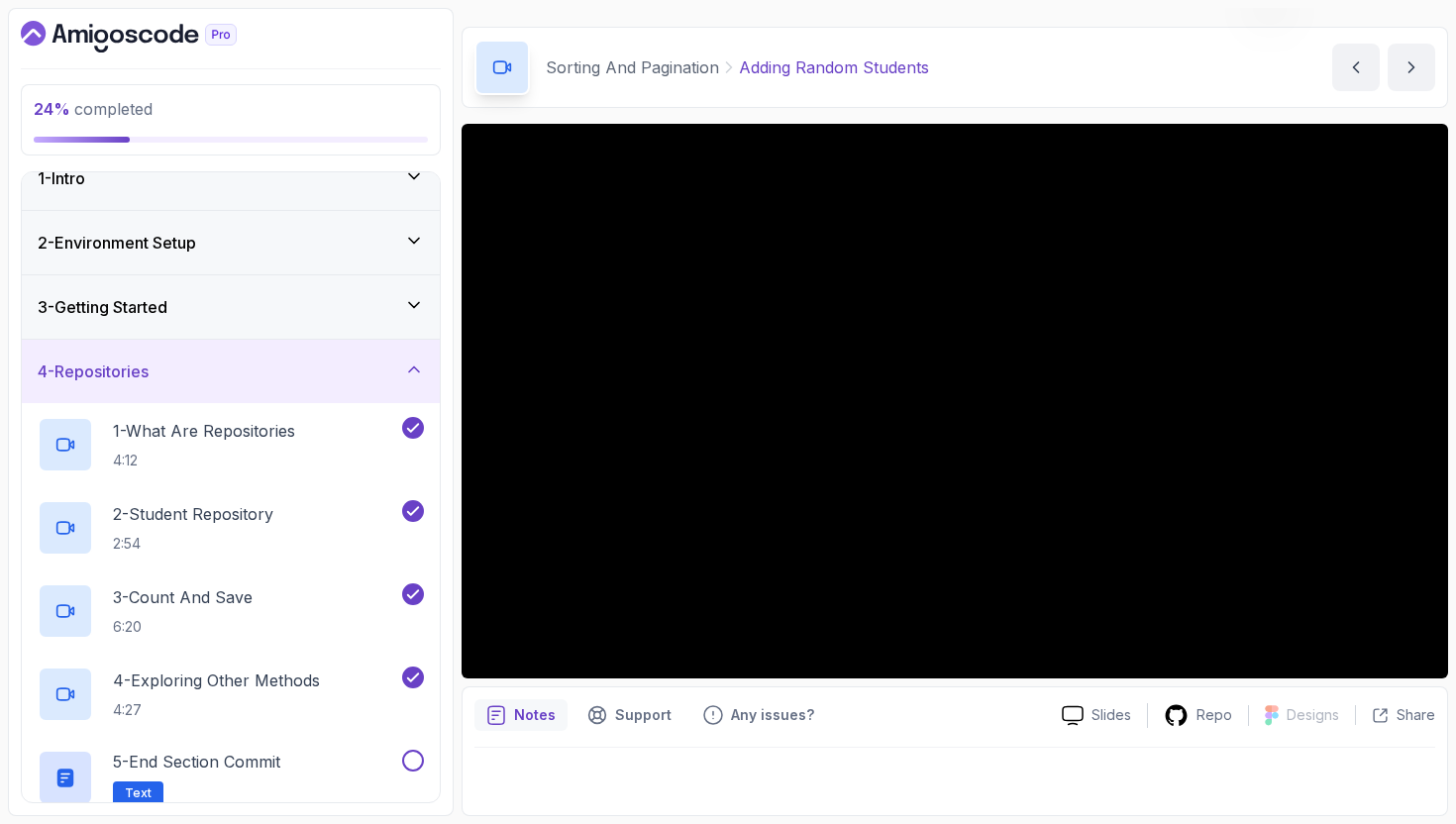 click on "4  -  Repositories" at bounding box center [231, 371] 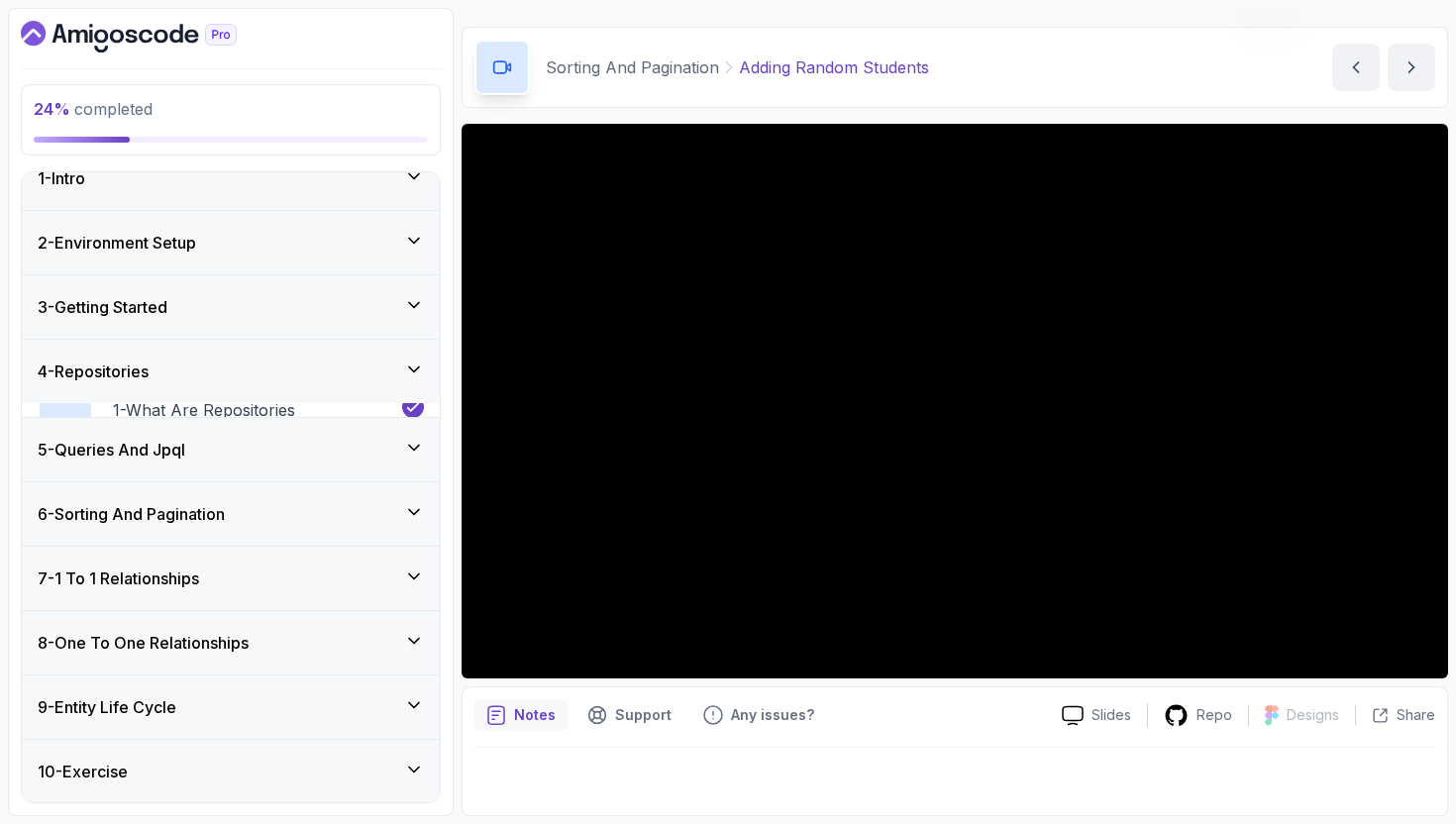 click on "3  -  Getting Started" at bounding box center (231, 307) 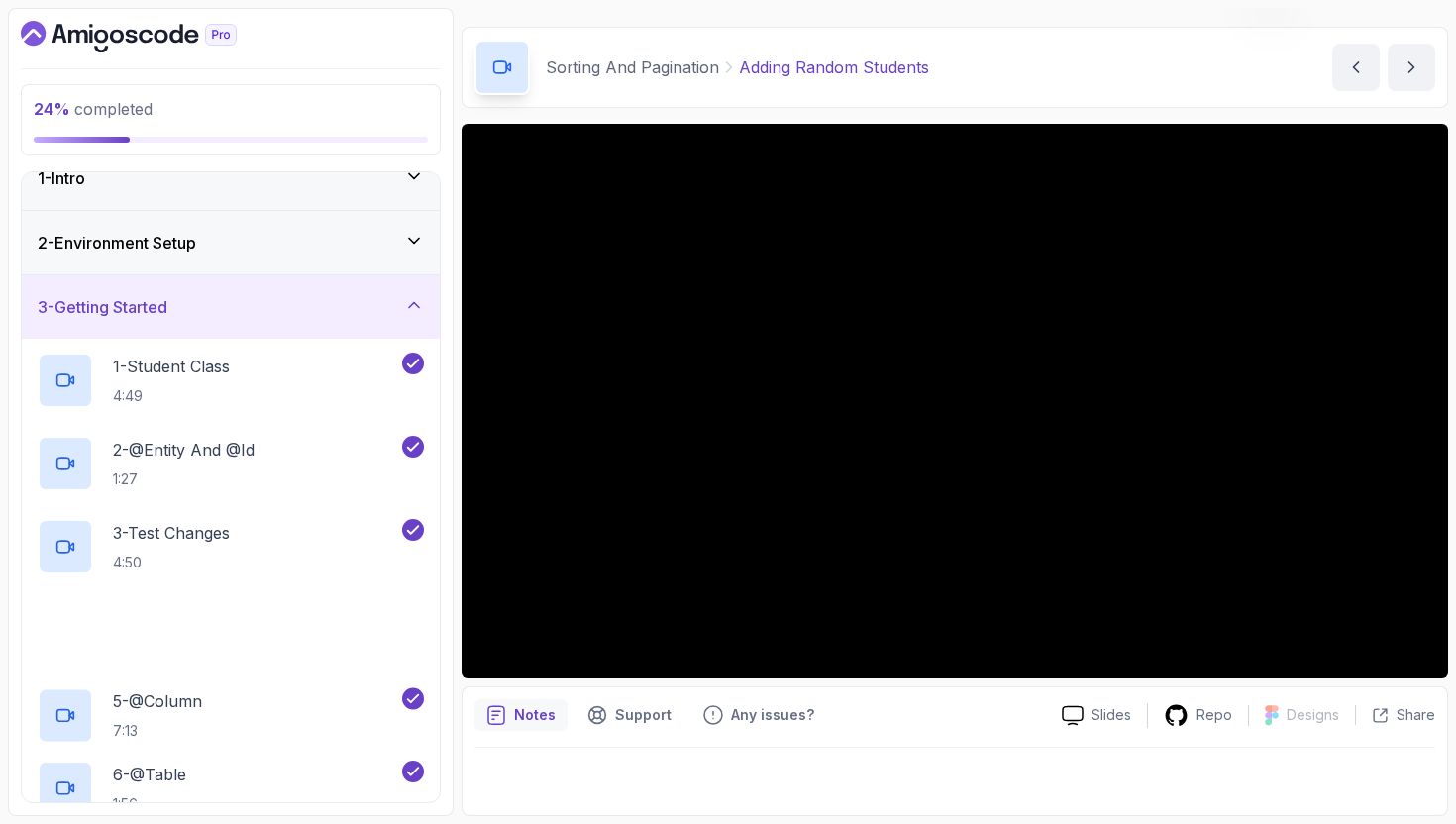 click on "3  -  Getting Started" at bounding box center (231, 307) 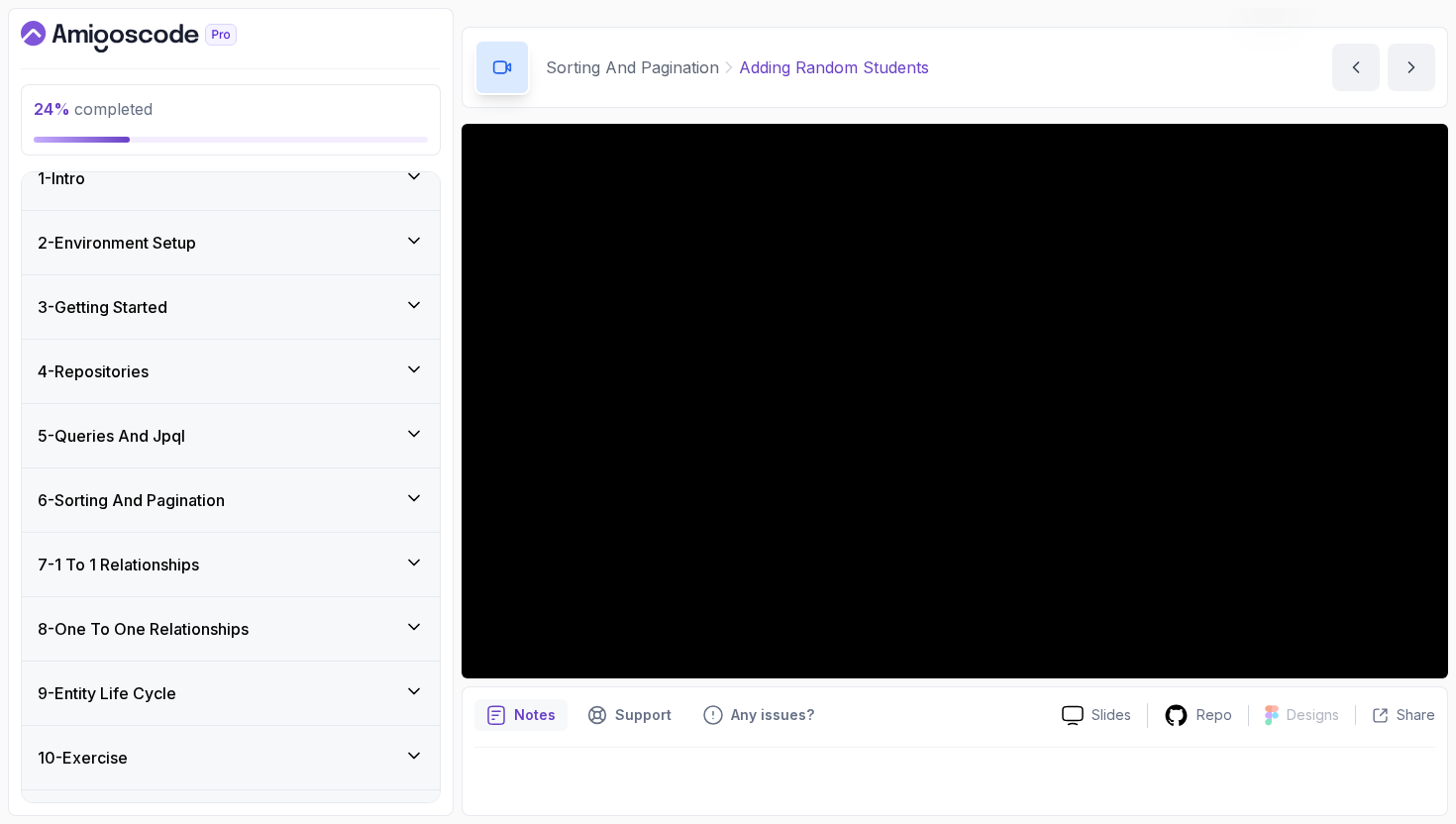 click on "2  -  Environment Setup" at bounding box center (231, 243) 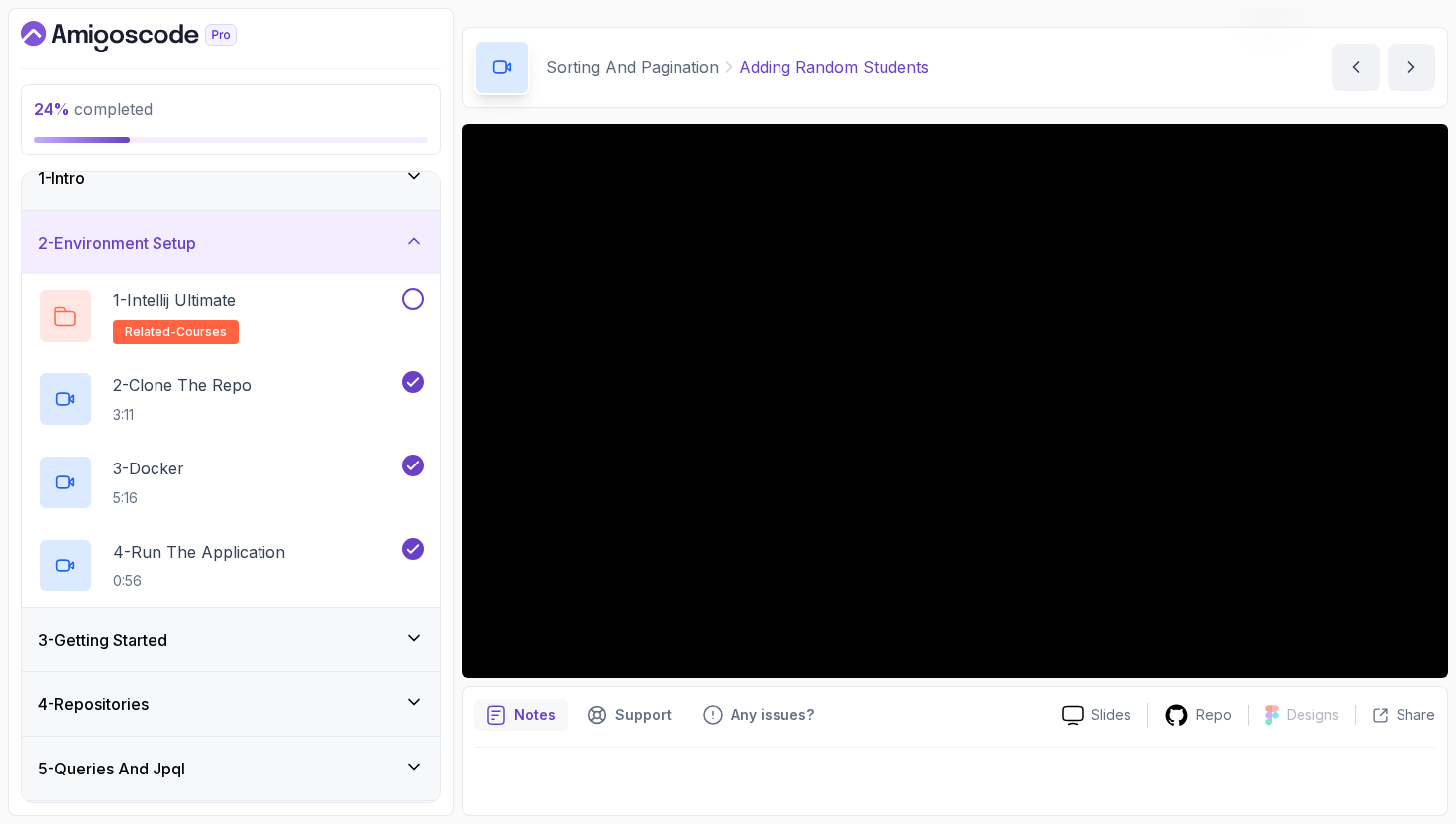 click on "2  -  Environment Setup" at bounding box center (231, 243) 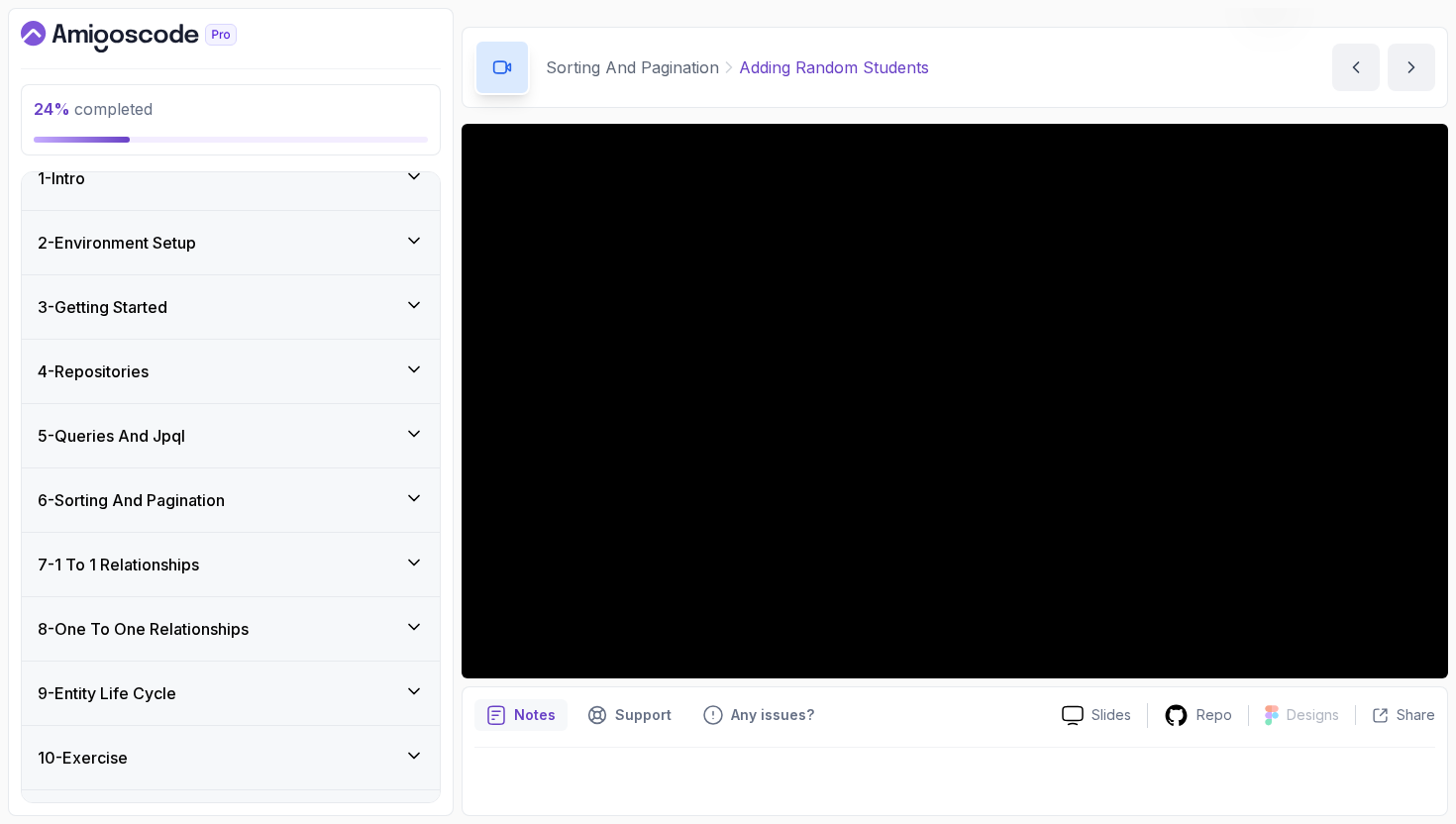 click on "3  -  Getting Started" at bounding box center (231, 307) 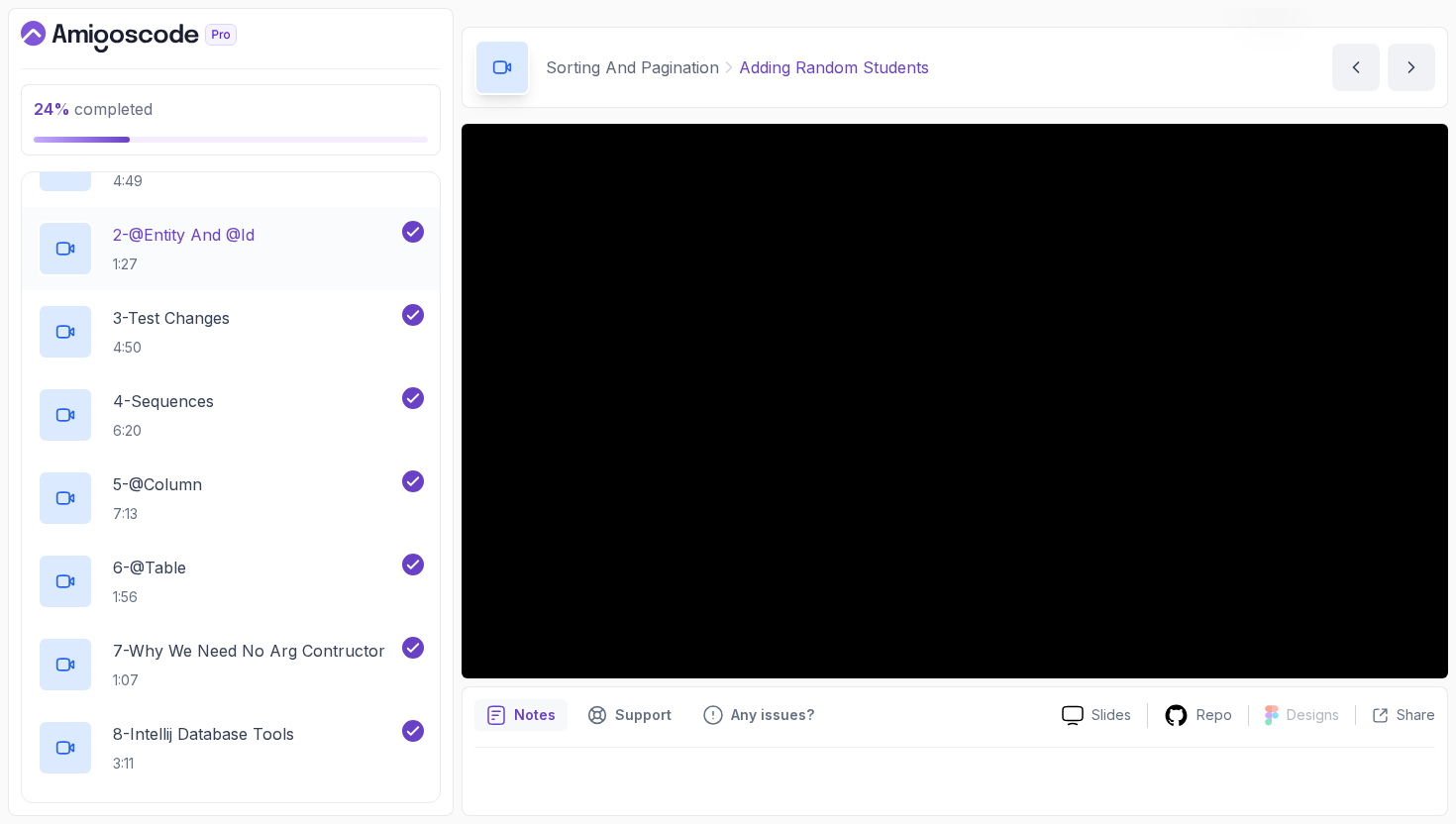 scroll, scrollTop: 84, scrollLeft: 0, axis: vertical 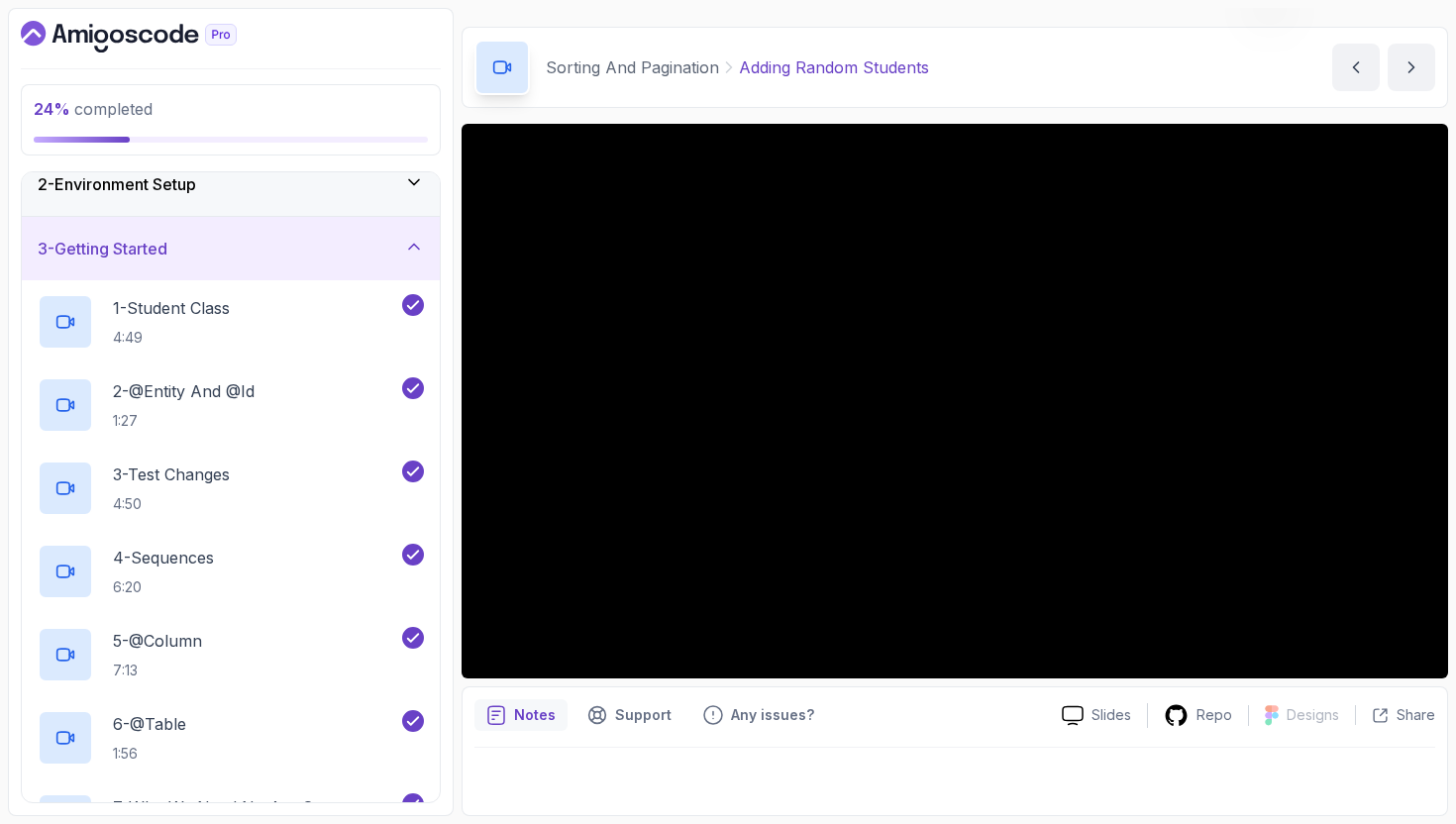 click on "3  -  Getting Started" at bounding box center (231, 249) 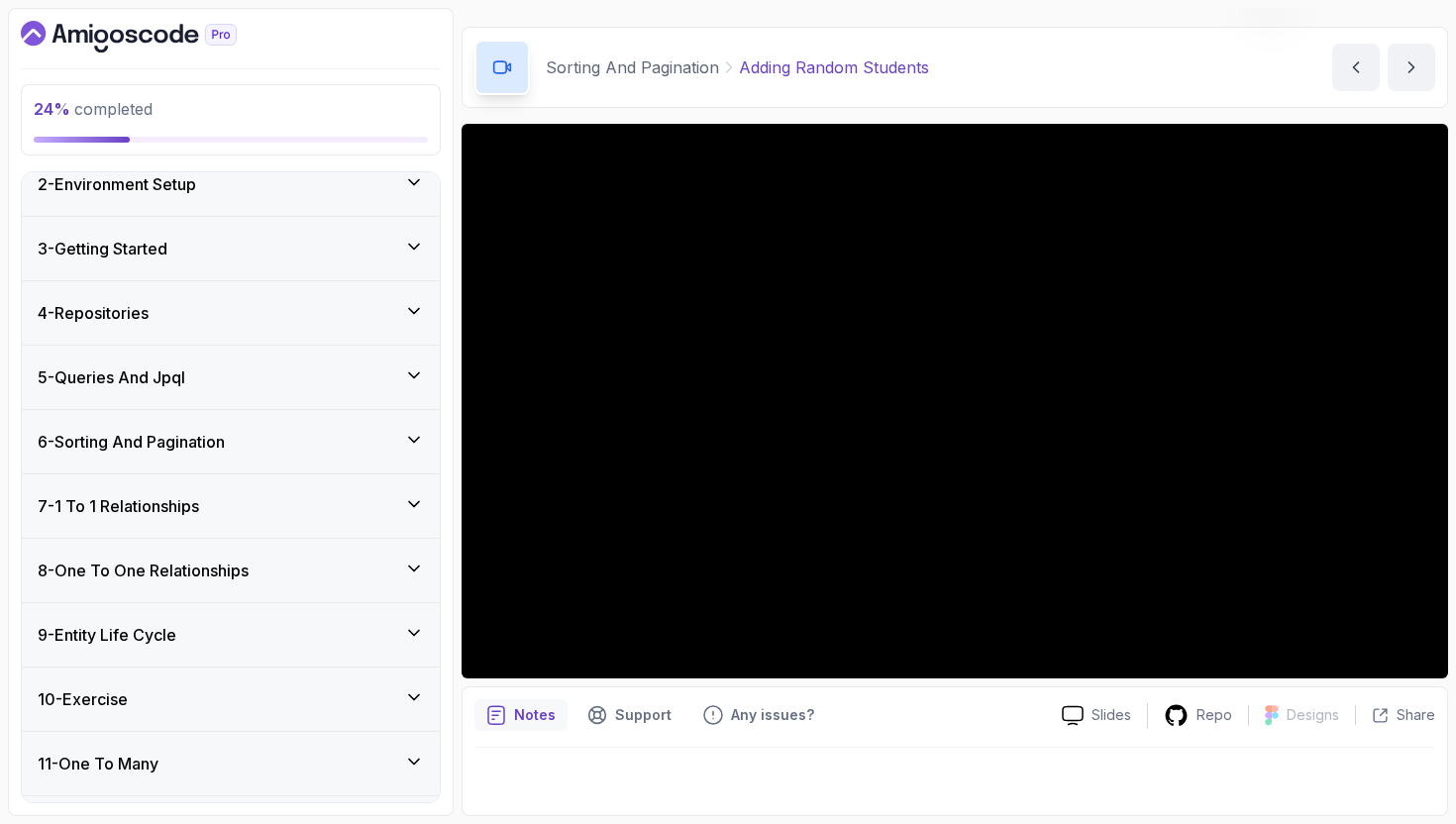 click on "4  -  Repositories" at bounding box center (231, 313) 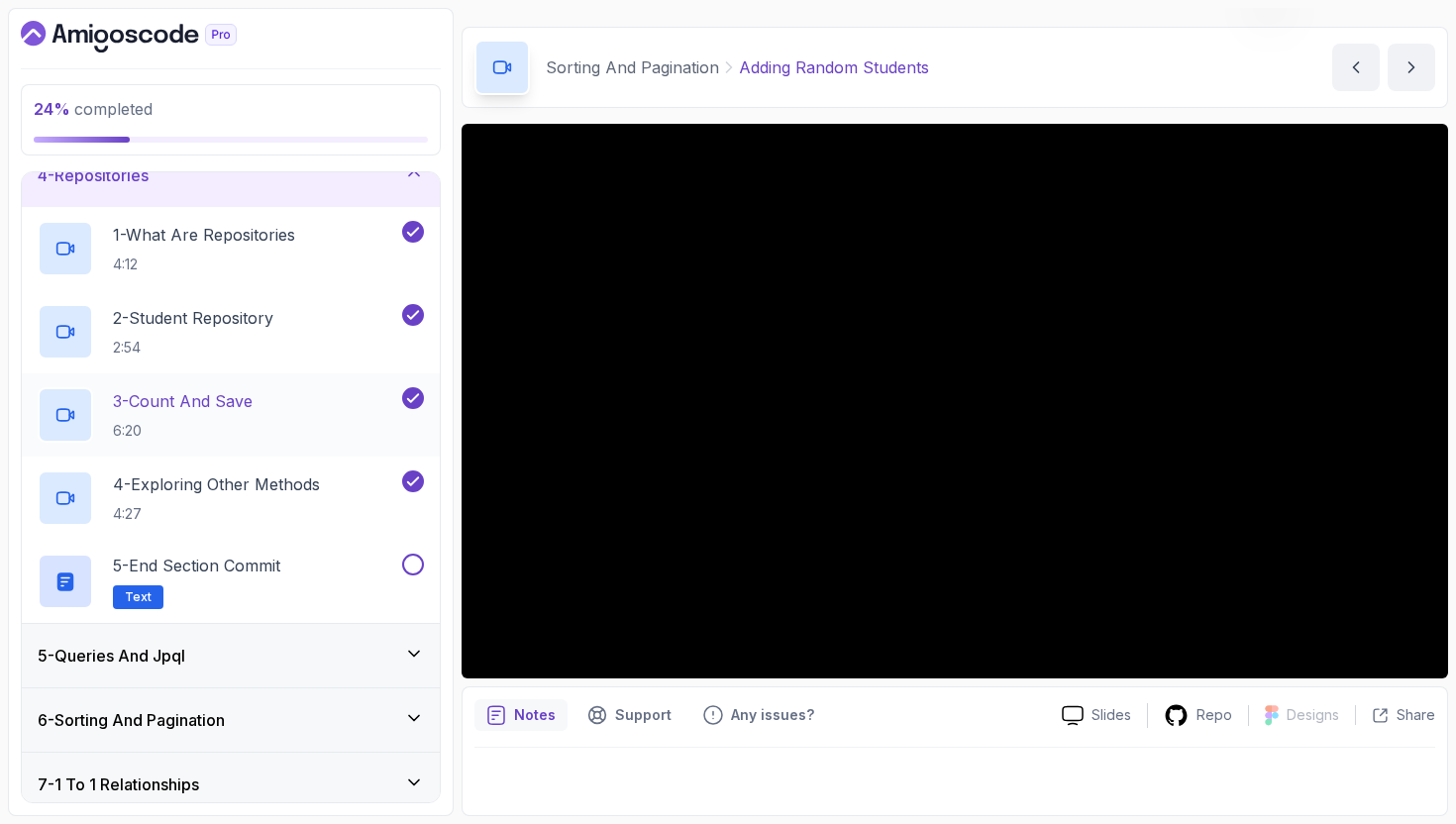 scroll, scrollTop: 187, scrollLeft: 0, axis: vertical 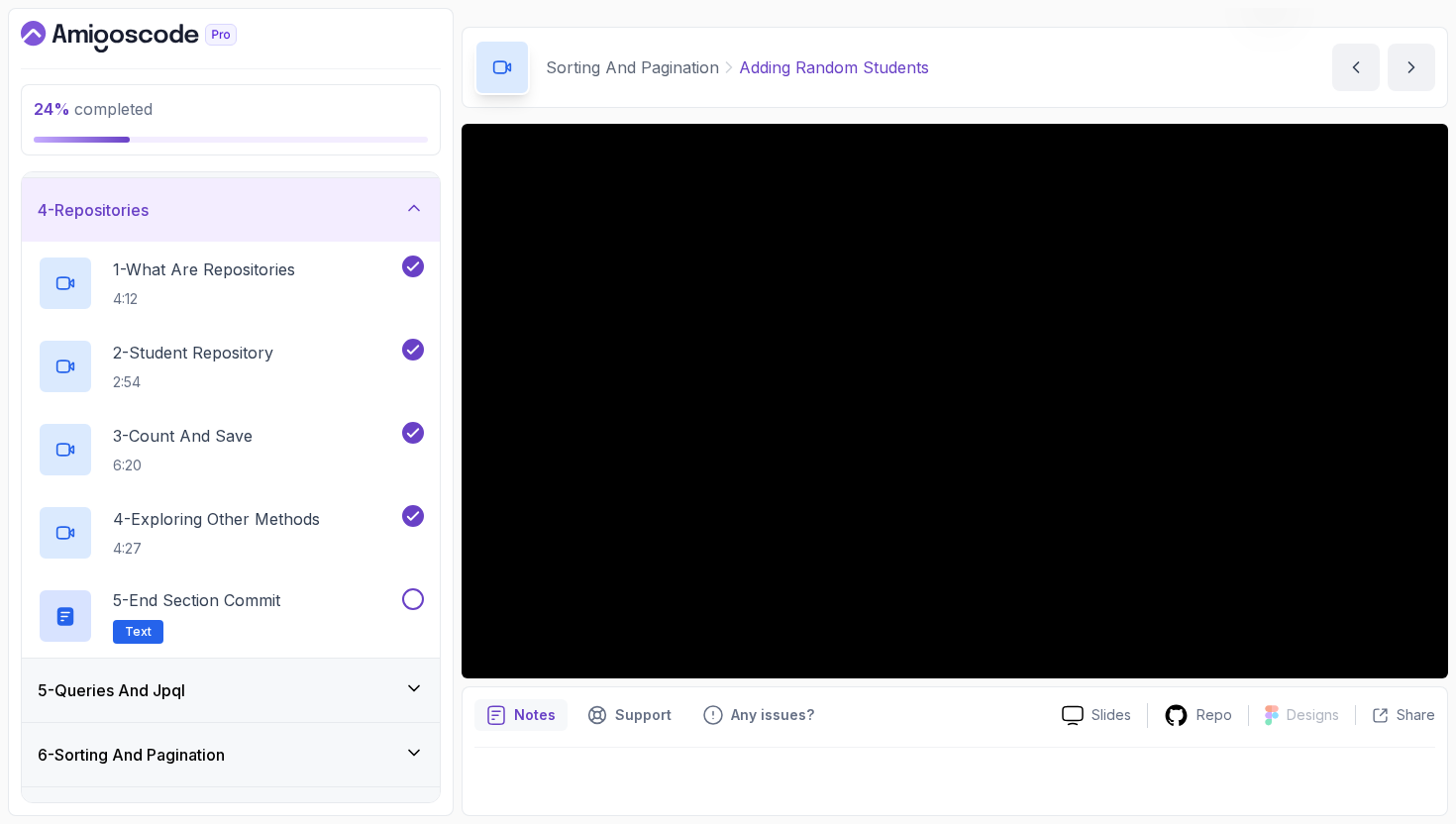 click on "4  -  Repositories" at bounding box center (231, 210) 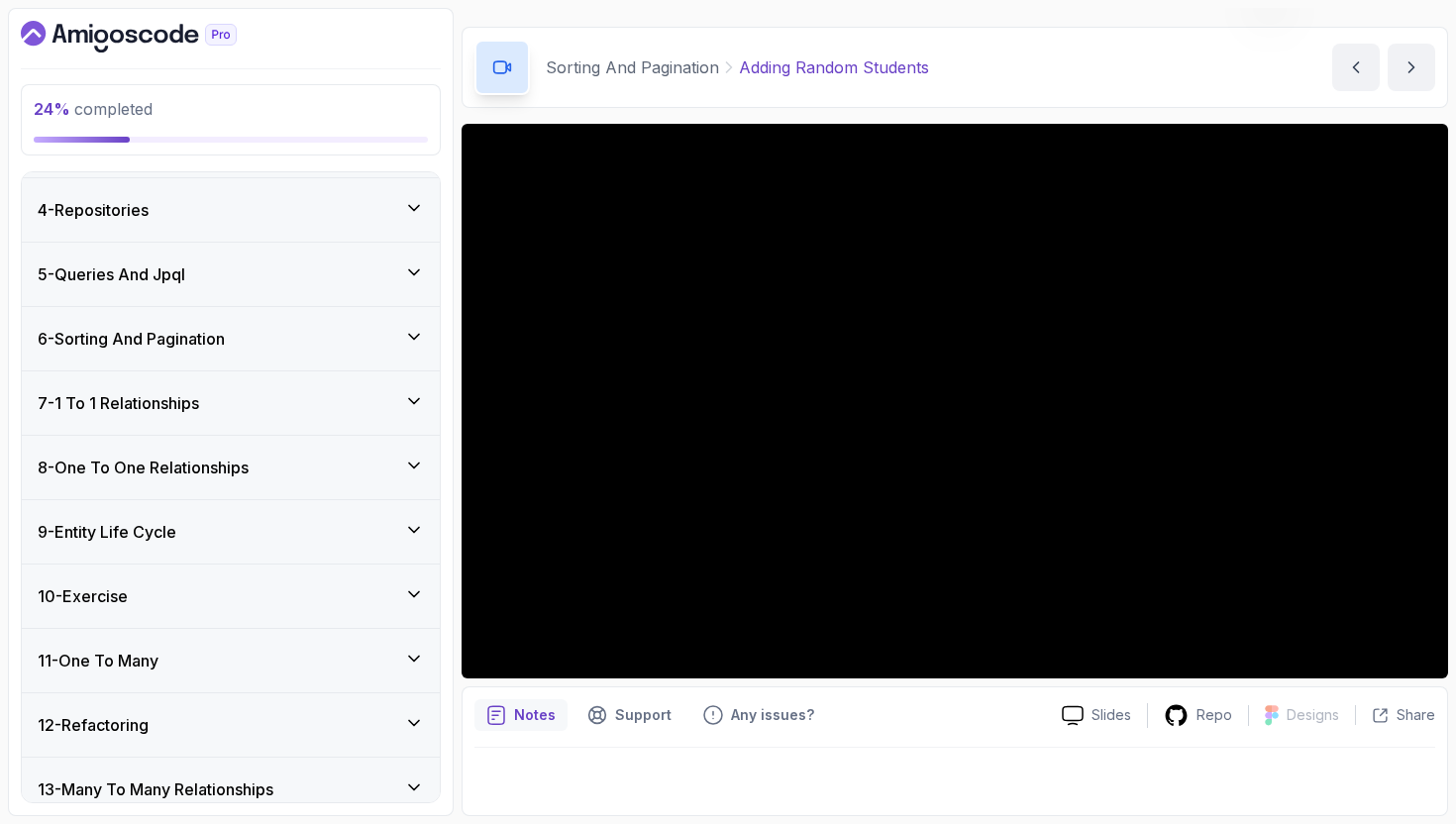 click on "5  -  Queries And Jpql" at bounding box center (231, 274) 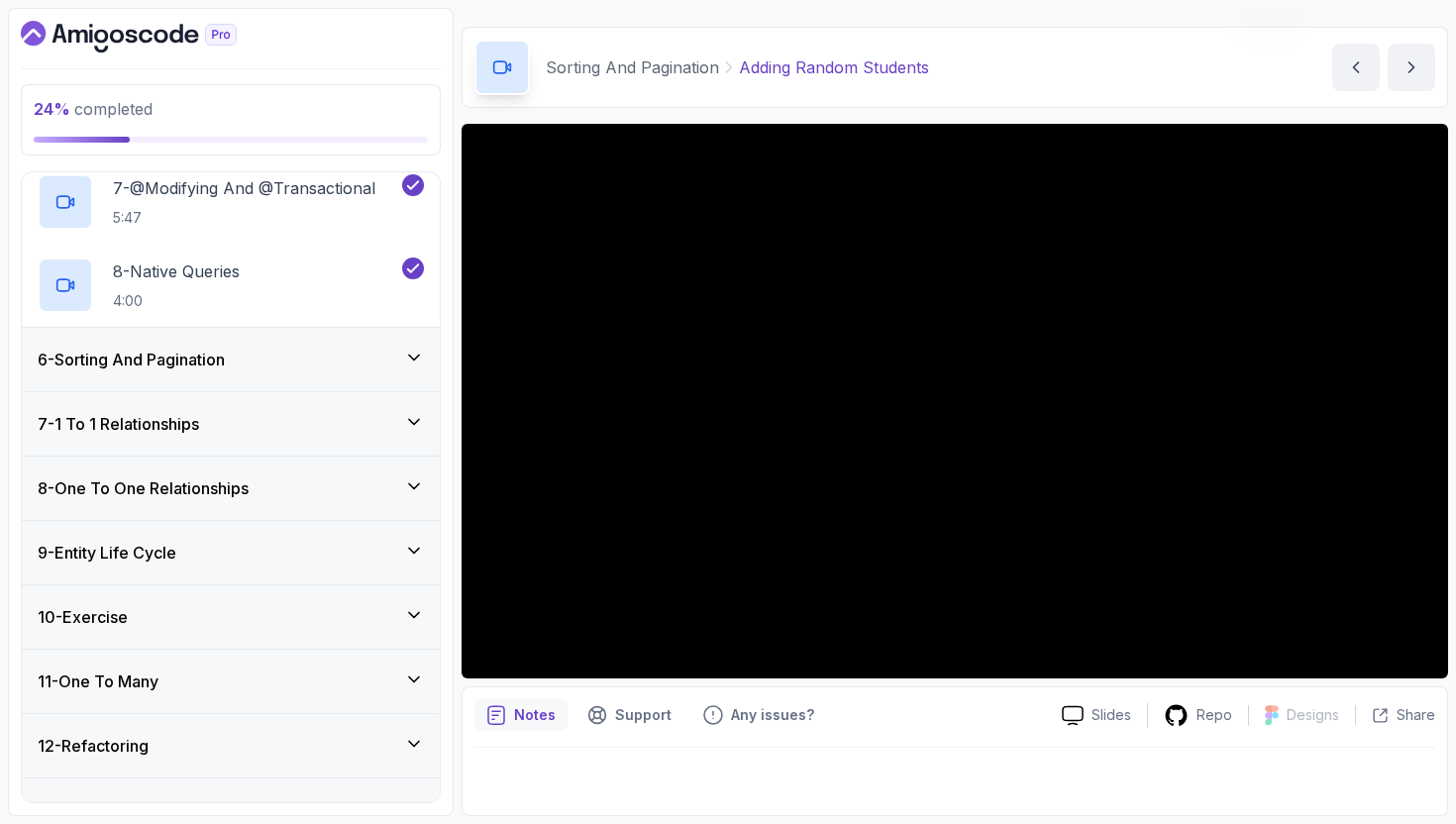 click on "6  -  Sorting And Pagination" at bounding box center [231, 360] 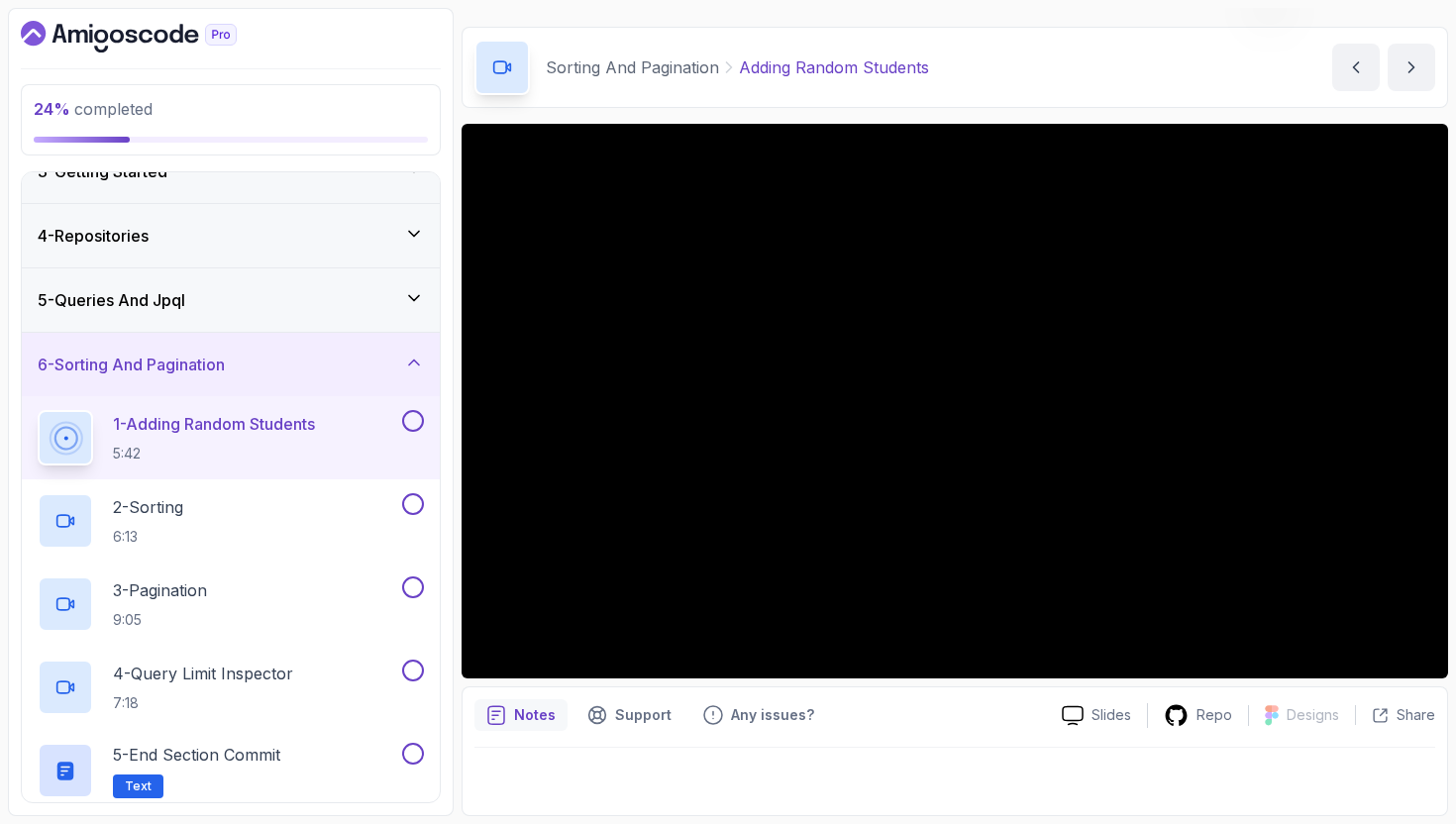 scroll, scrollTop: 153, scrollLeft: 0, axis: vertical 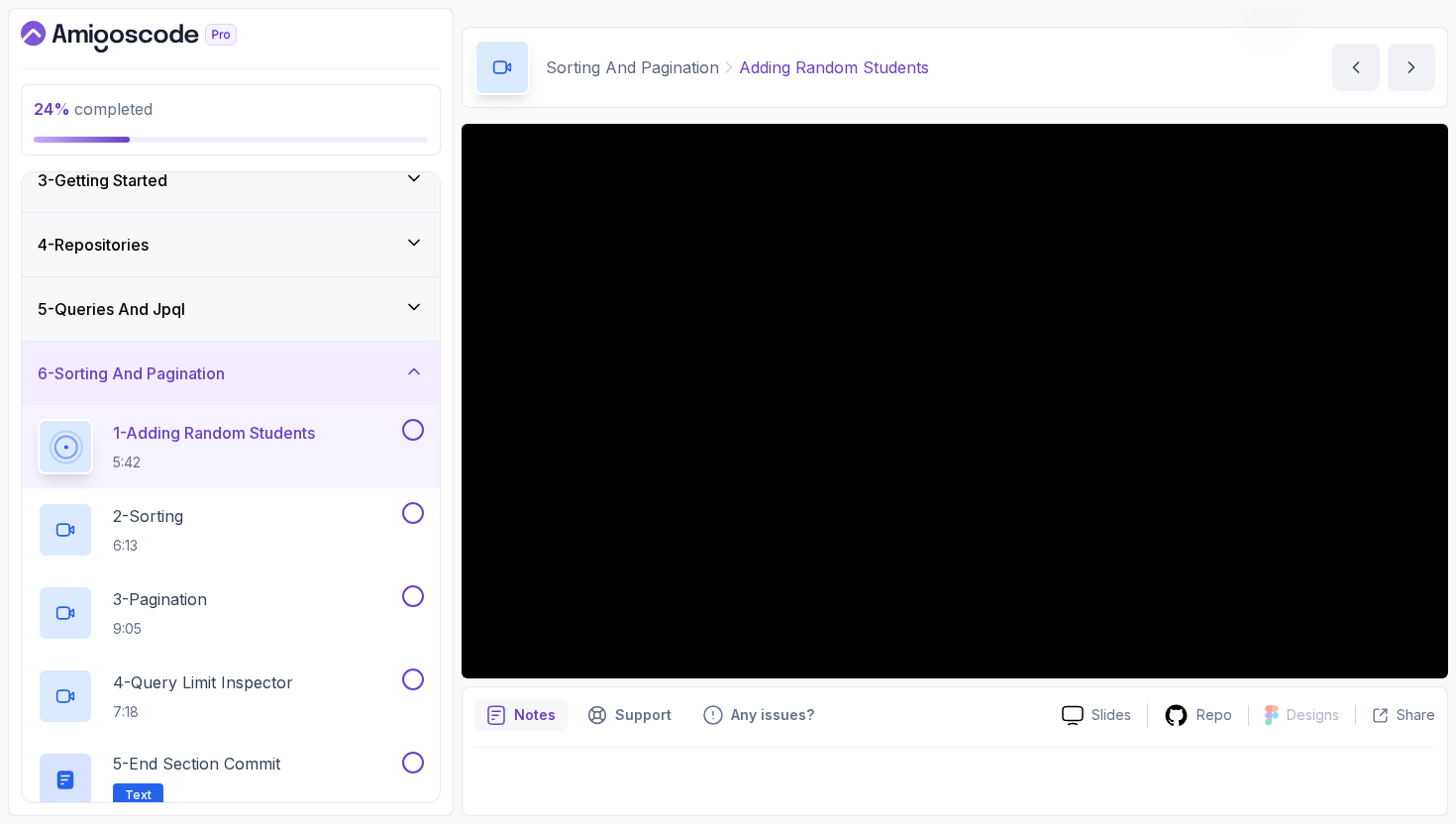 click on "5  -  Queries And Jpql" at bounding box center [231, 309] 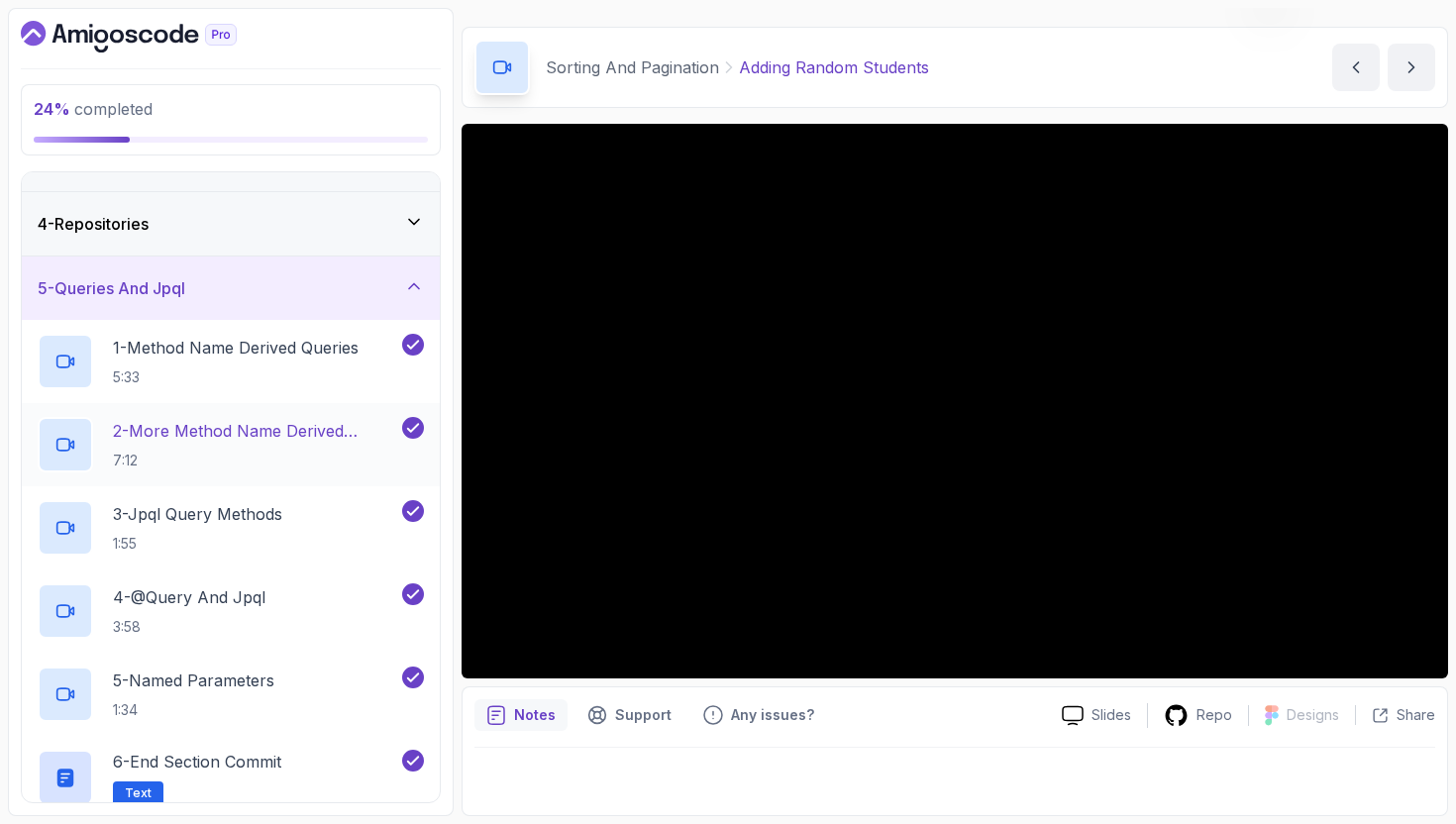 scroll, scrollTop: 225, scrollLeft: 0, axis: vertical 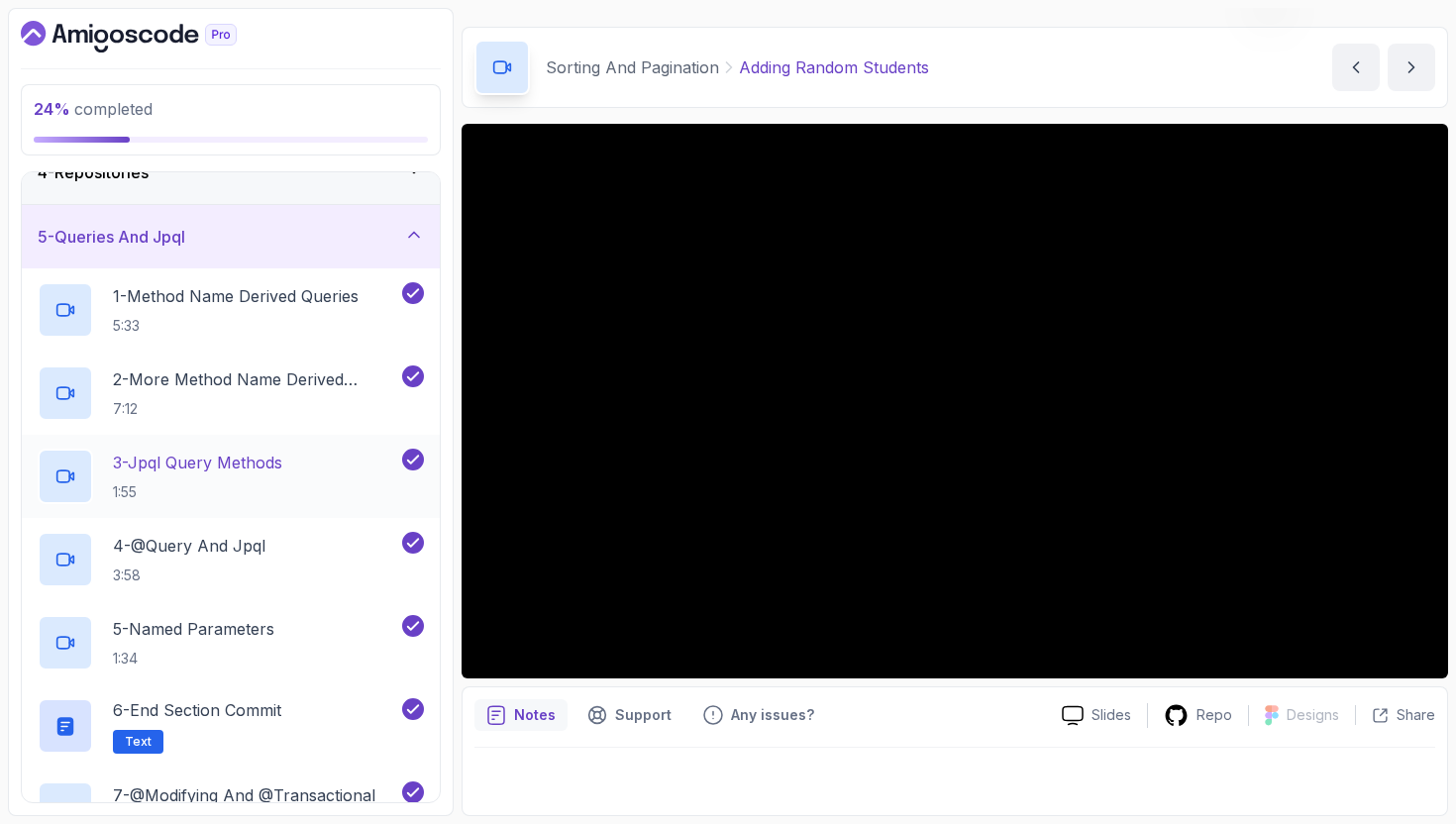 click on "3  -  Jpql Query Methods 1:55" at bounding box center [218, 476] 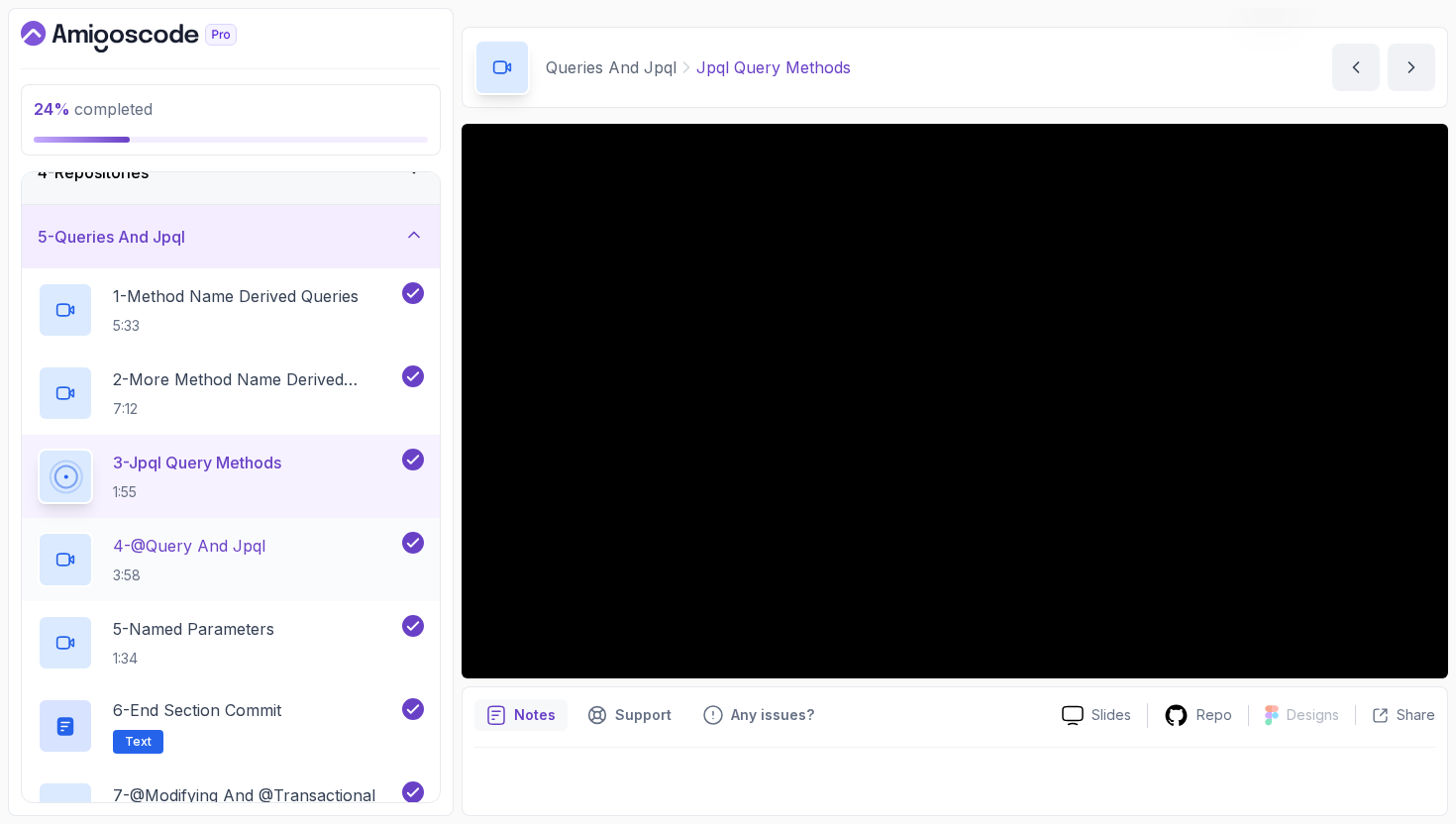 click on "4  -  @Query And Jpql 3:58" at bounding box center (218, 560) 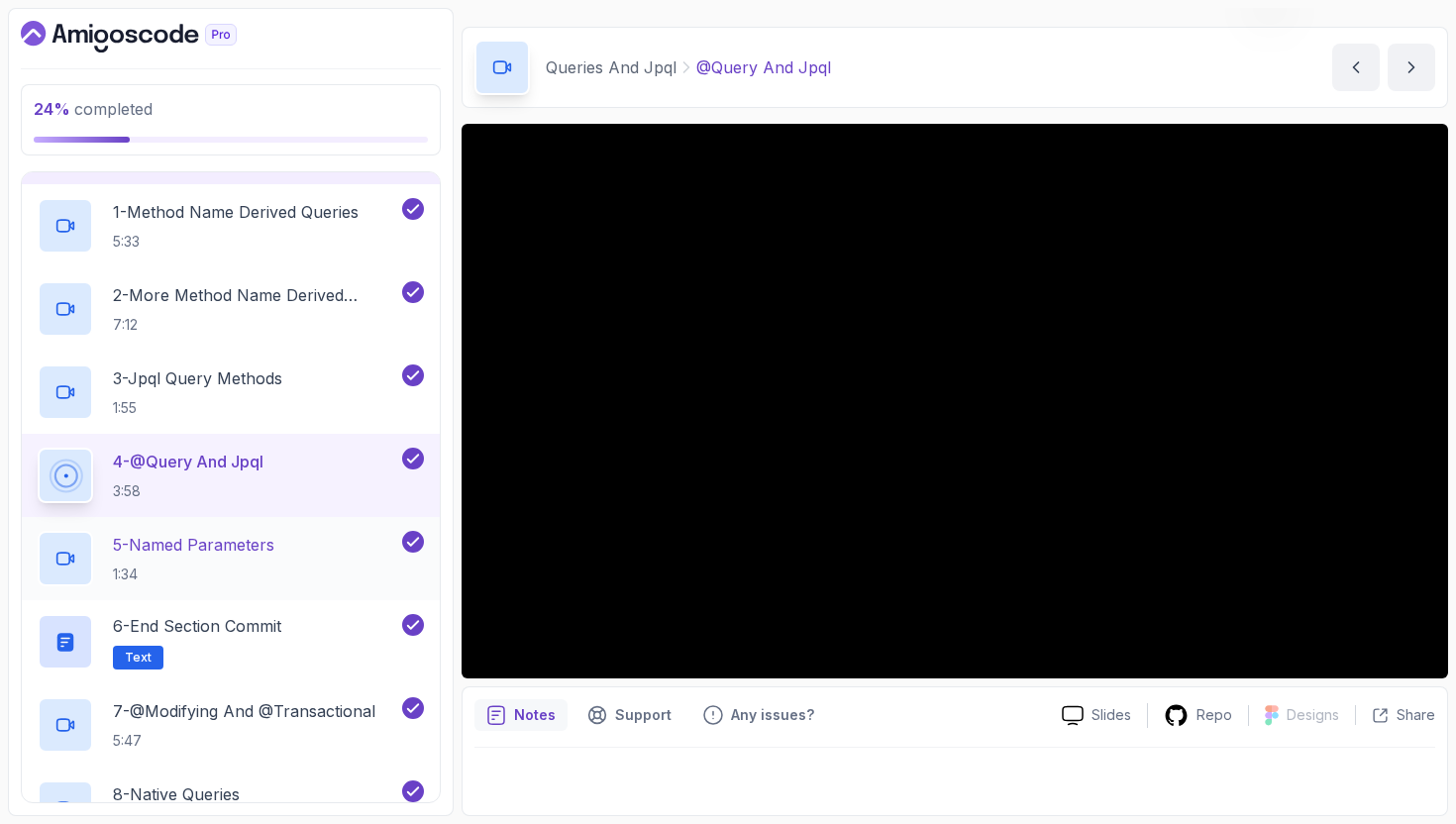scroll, scrollTop: 311, scrollLeft: 0, axis: vertical 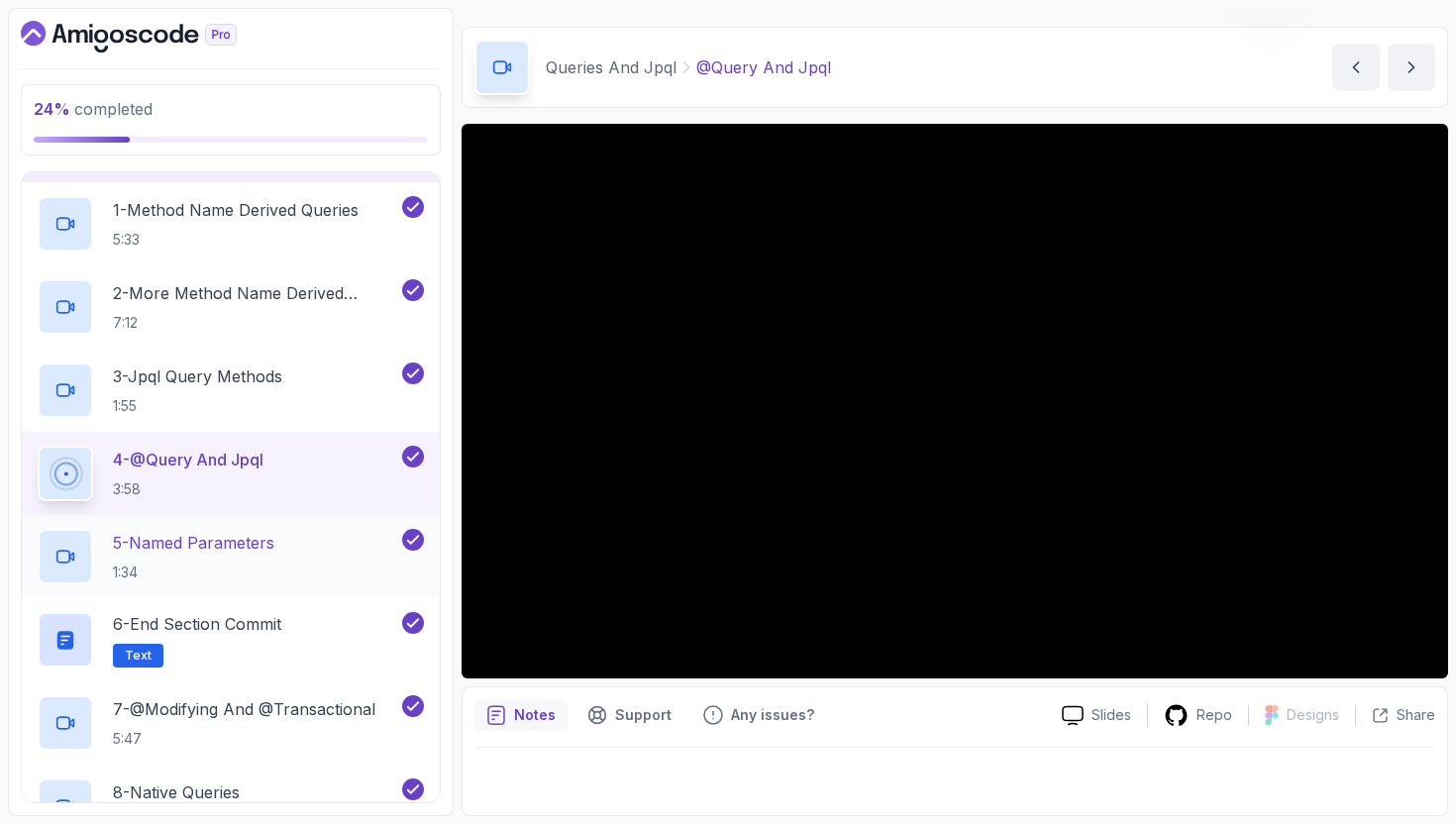 click on "5  -  Named Parameters" at bounding box center (193, 543) 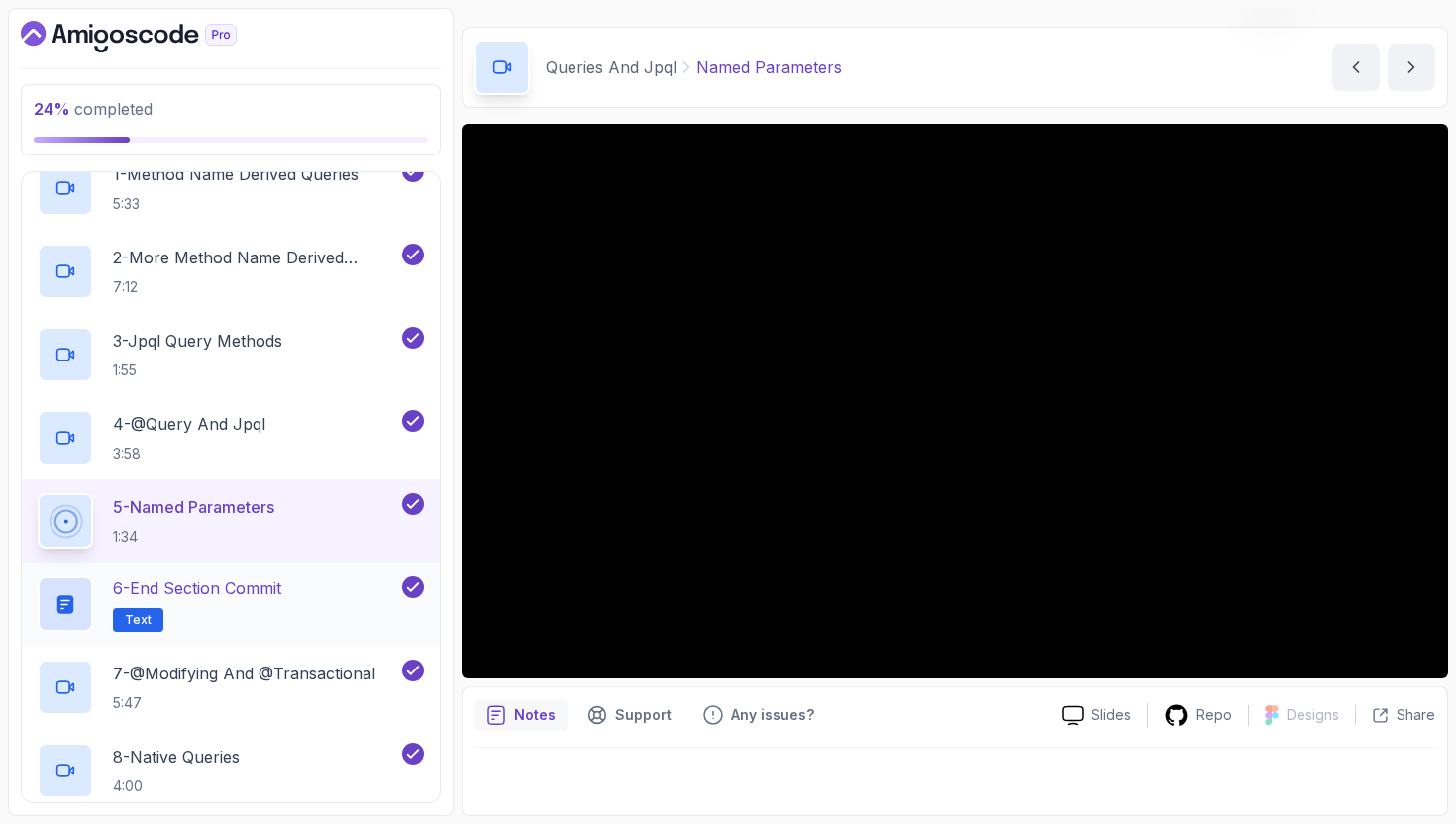 scroll, scrollTop: 349, scrollLeft: 0, axis: vertical 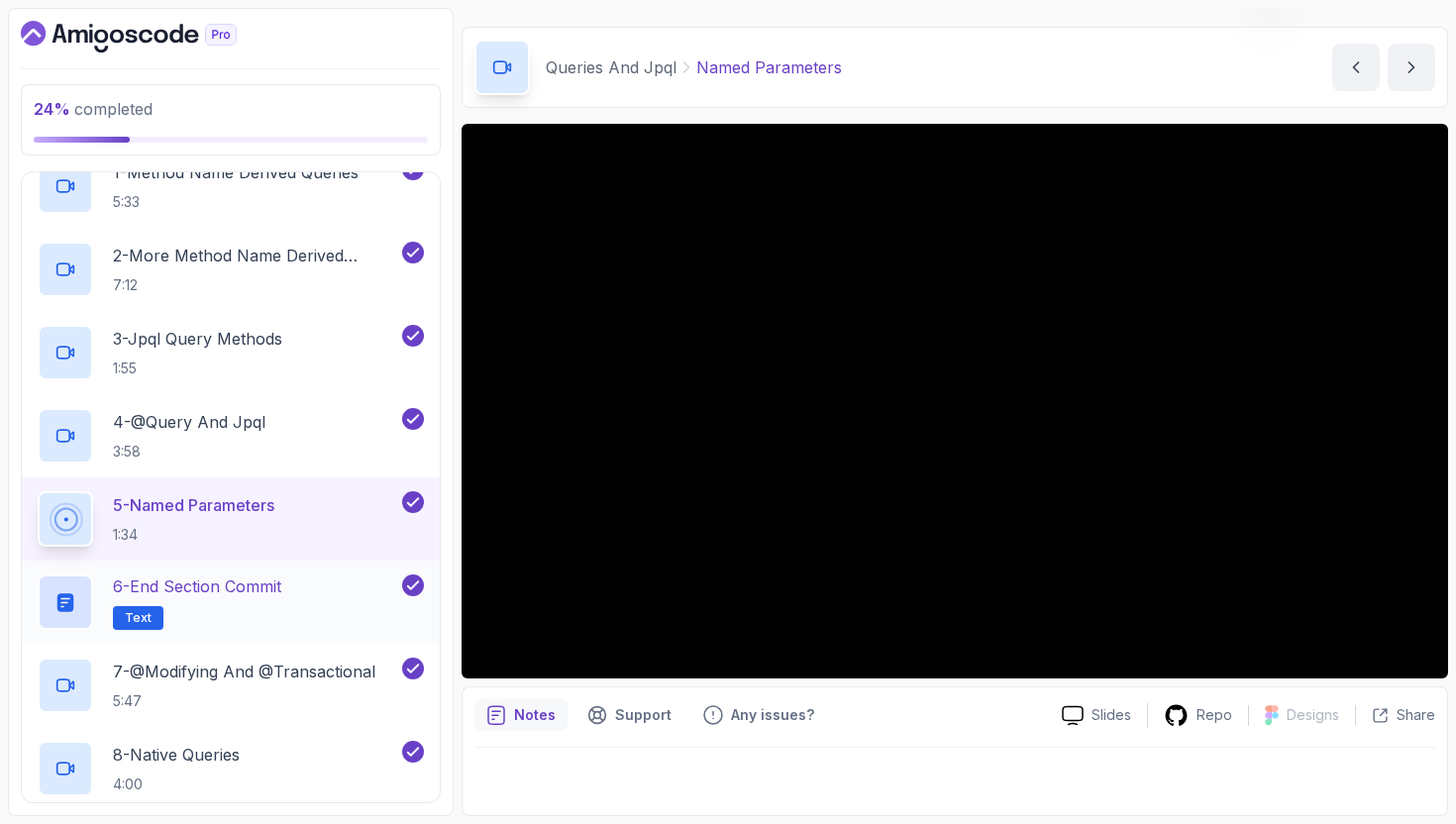 click on "6  -  End Section Commit Text" at bounding box center [218, 602] 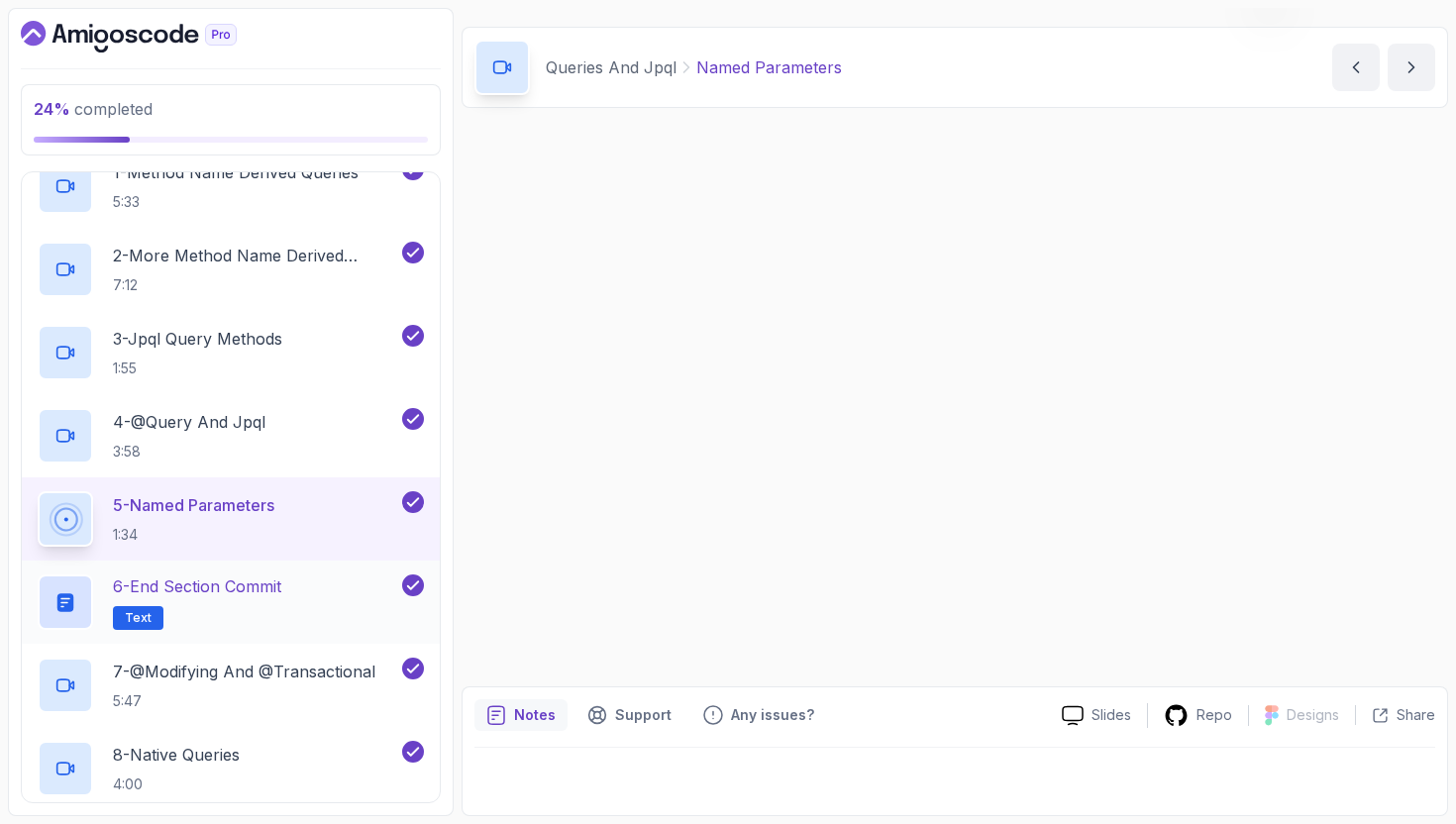 scroll, scrollTop: 0, scrollLeft: 0, axis: both 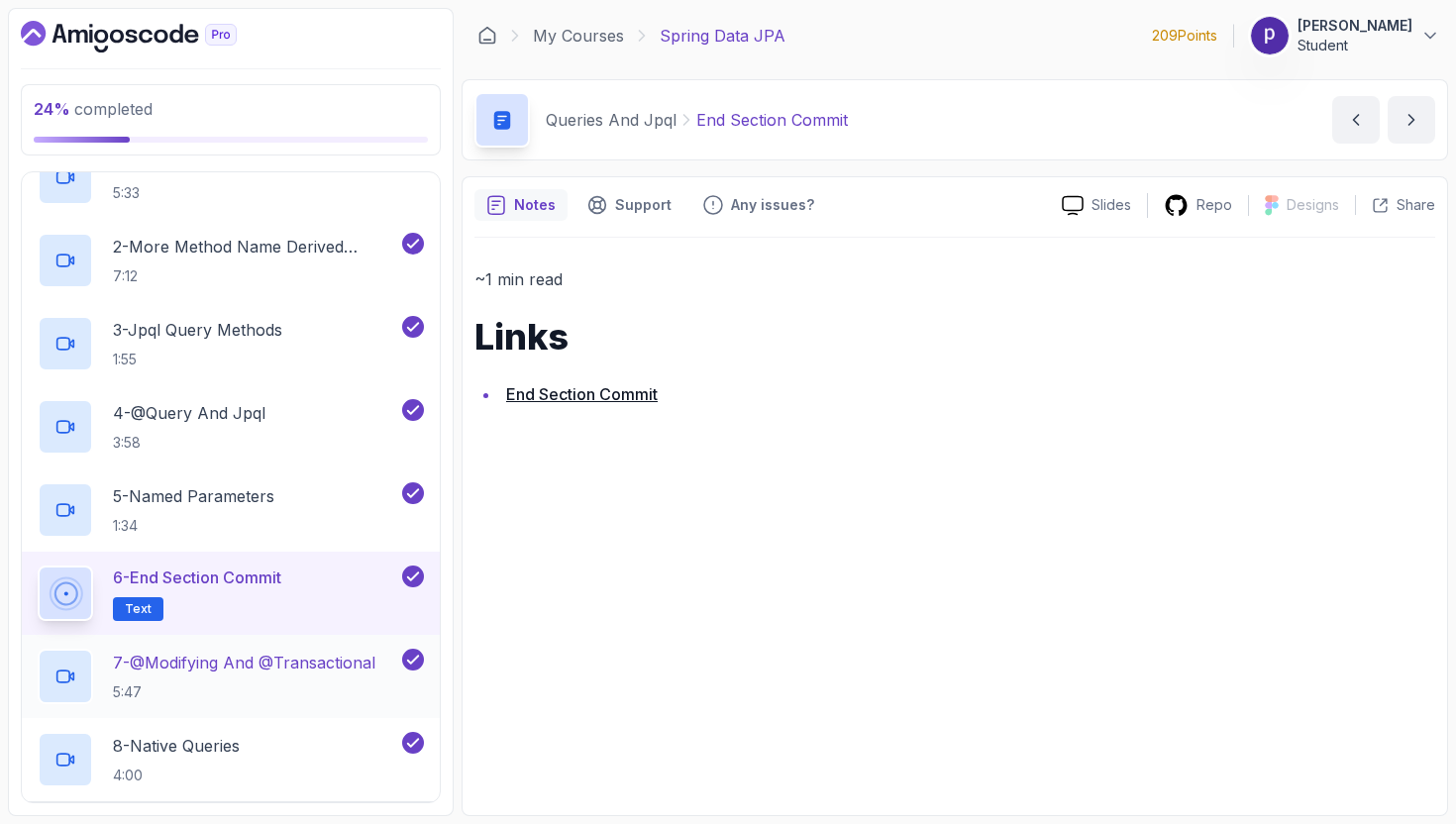 click on "7  -  @Modifying And @Transactional 5:47" at bounding box center [244, 676] 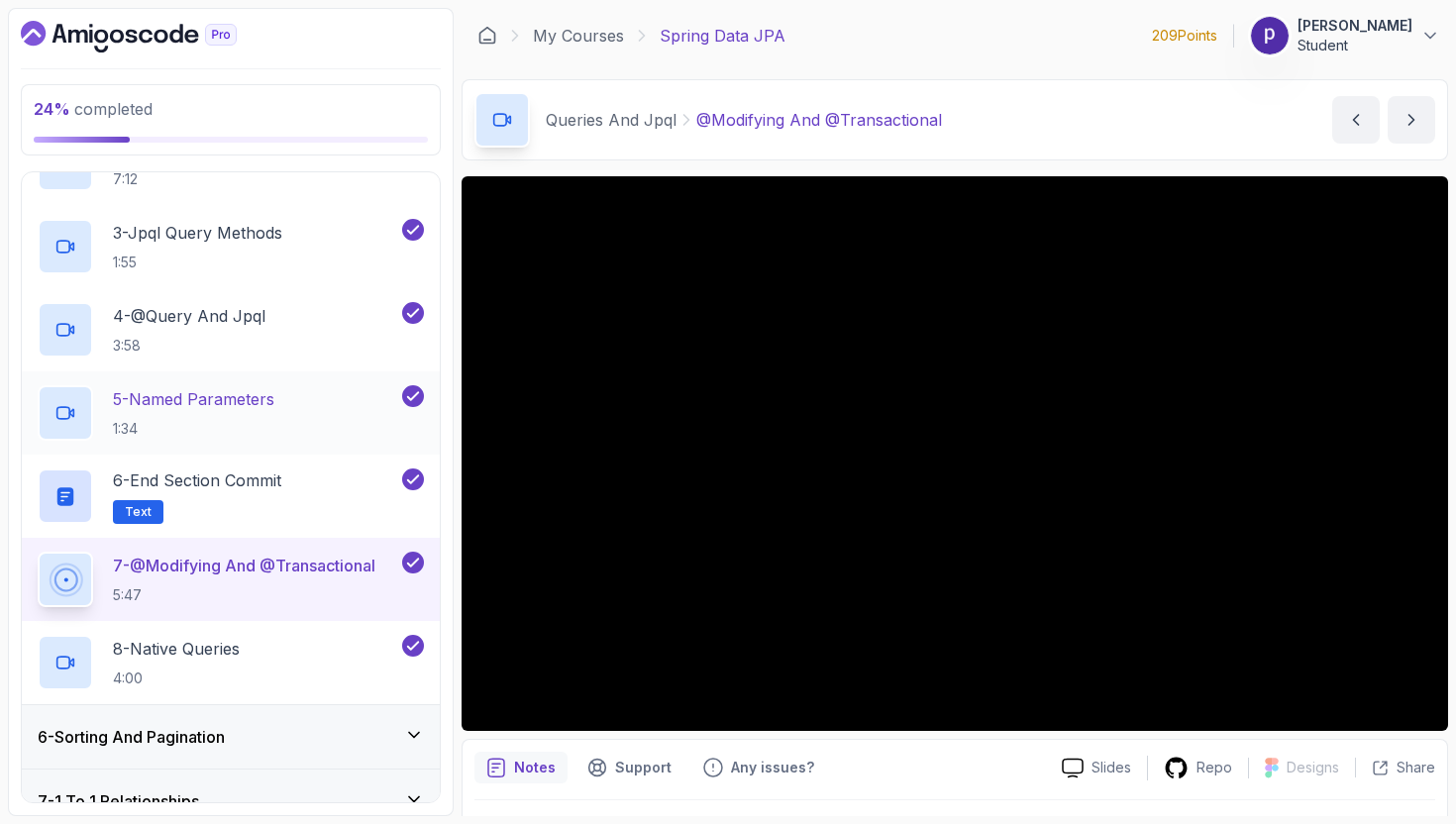 scroll, scrollTop: 631, scrollLeft: 0, axis: vertical 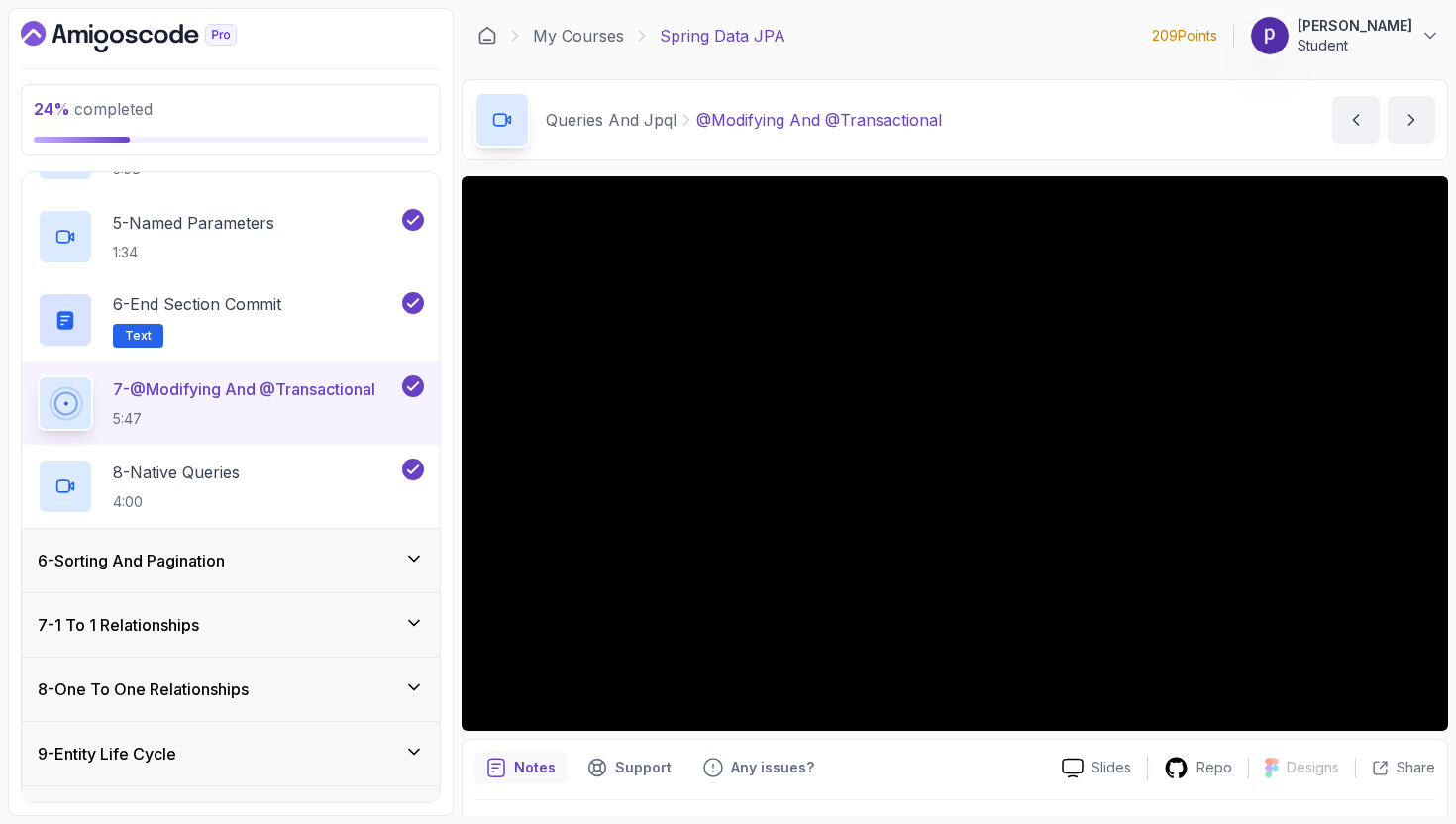 click on "6  -  Sorting And Pagination" at bounding box center [231, 561] 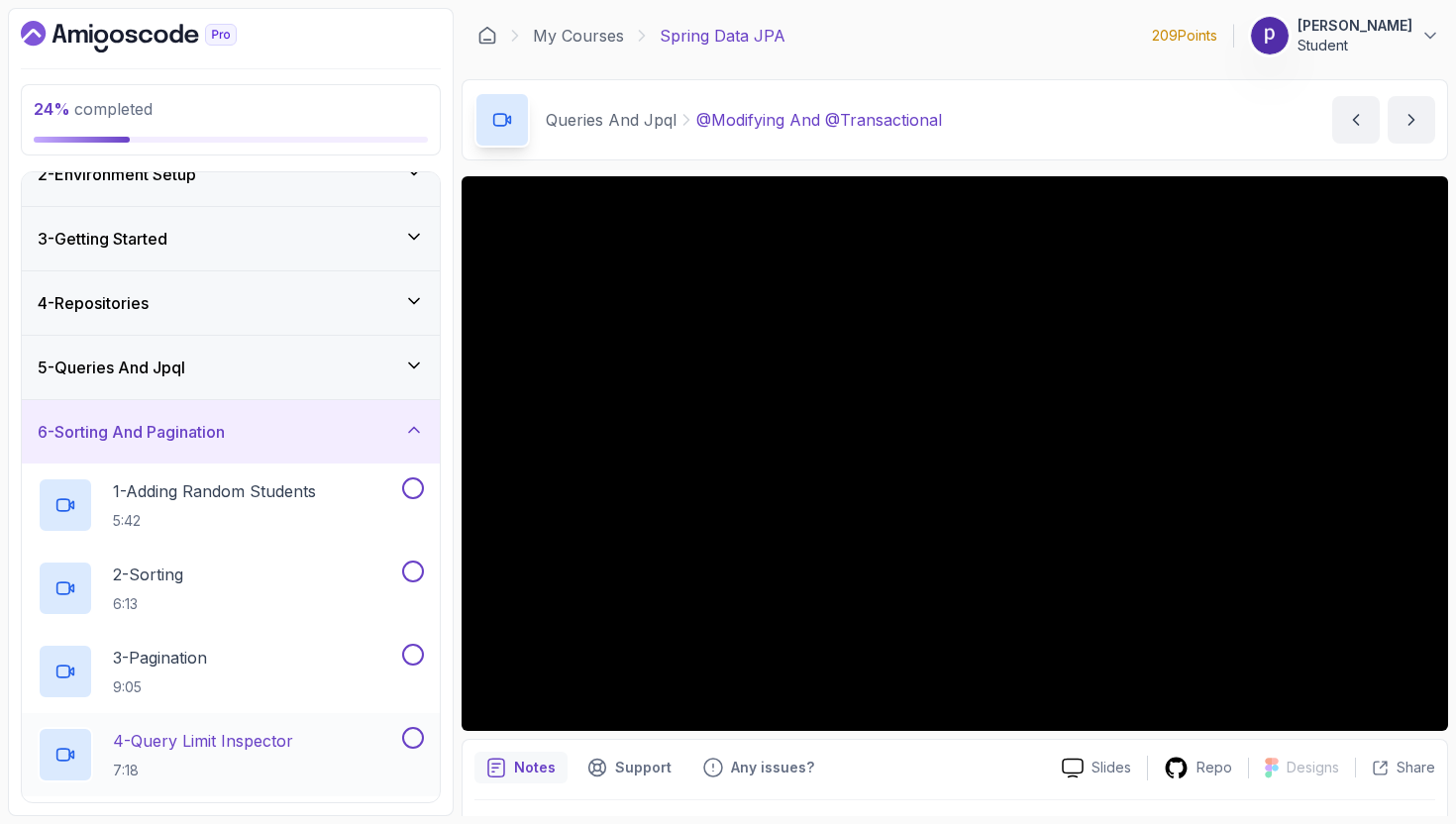 scroll, scrollTop: 101, scrollLeft: 0, axis: vertical 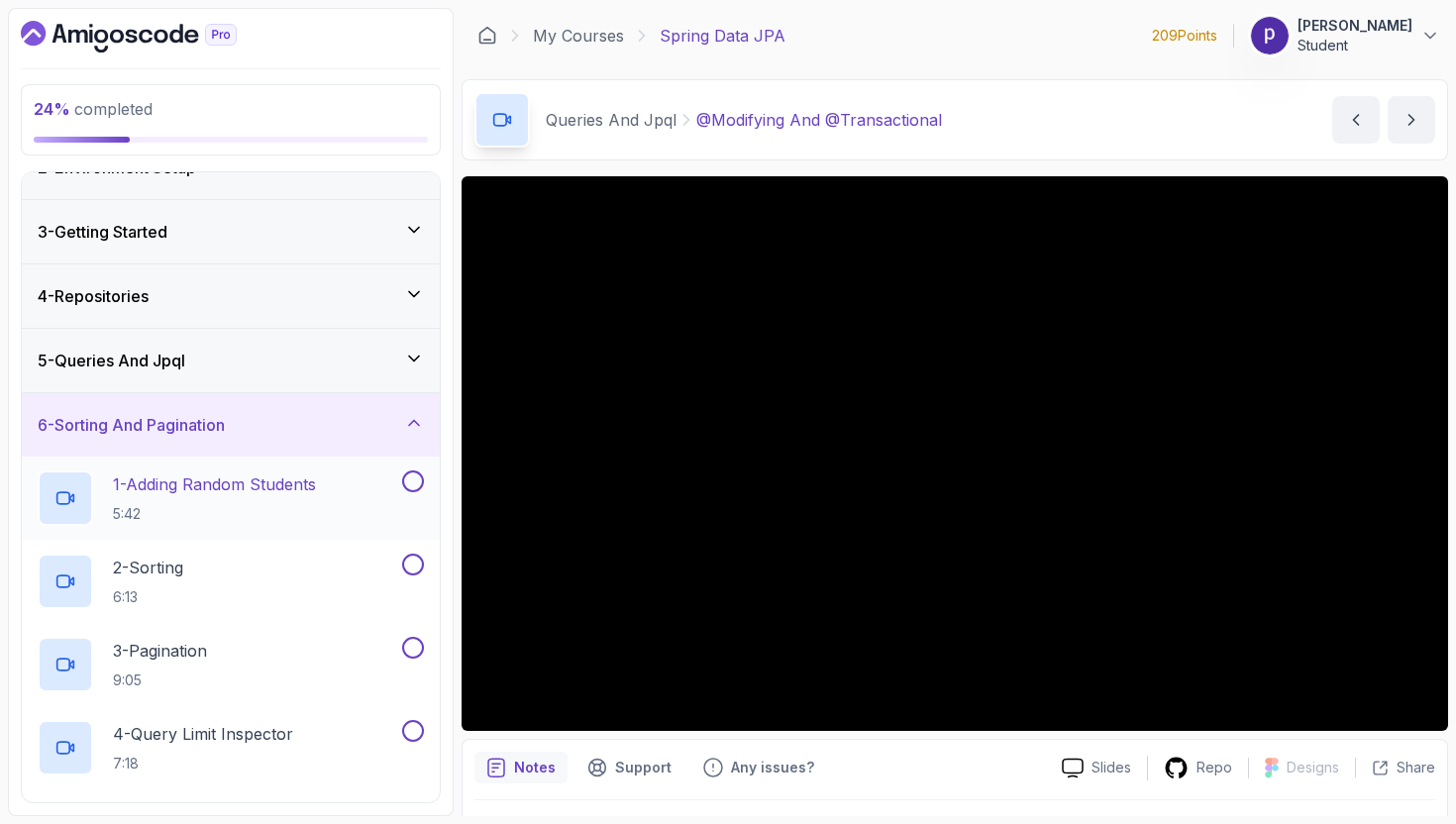 click on "1  -  Adding Random Students 5:42" at bounding box center [218, 498] 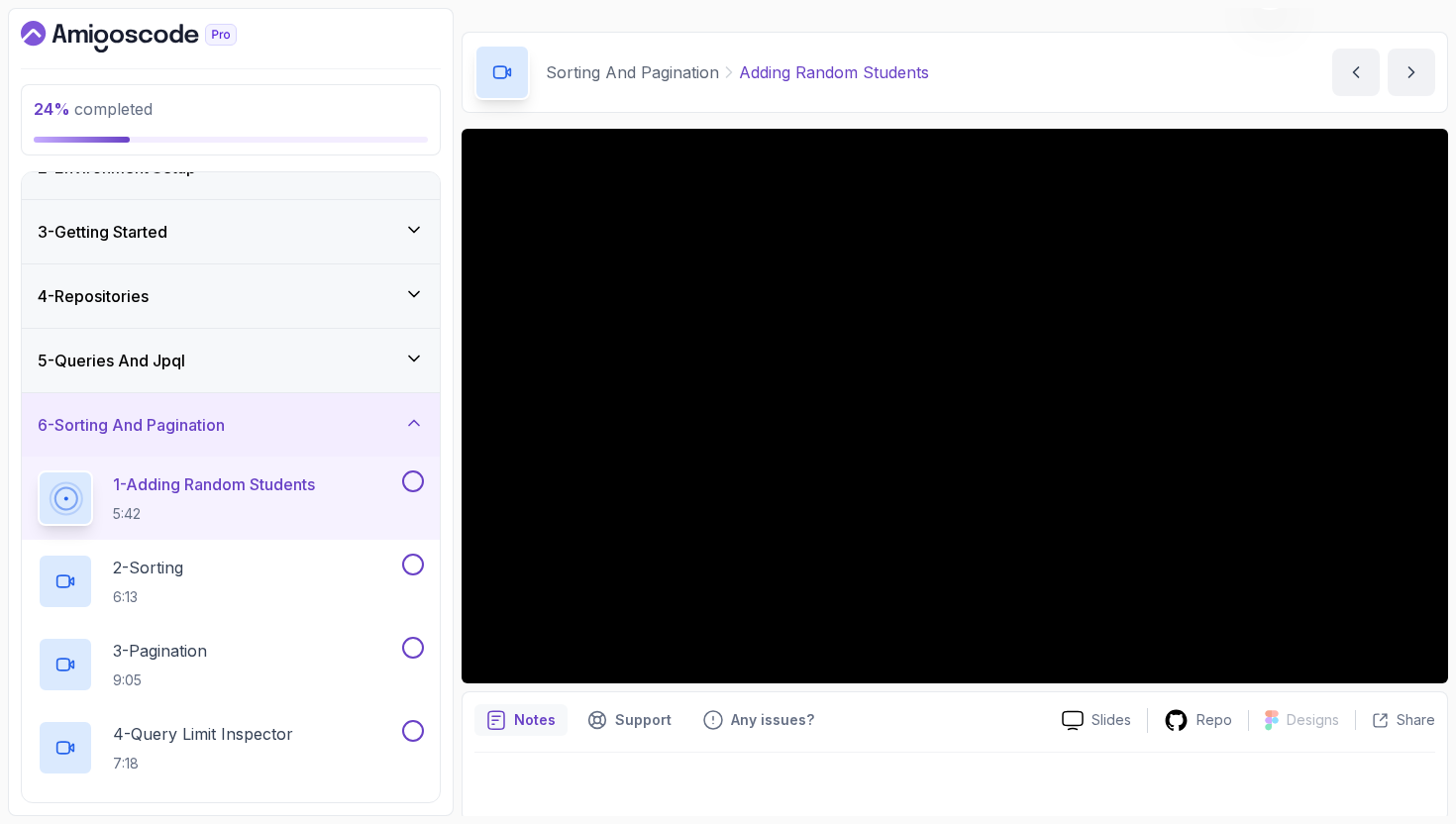 scroll, scrollTop: 52, scrollLeft: 0, axis: vertical 